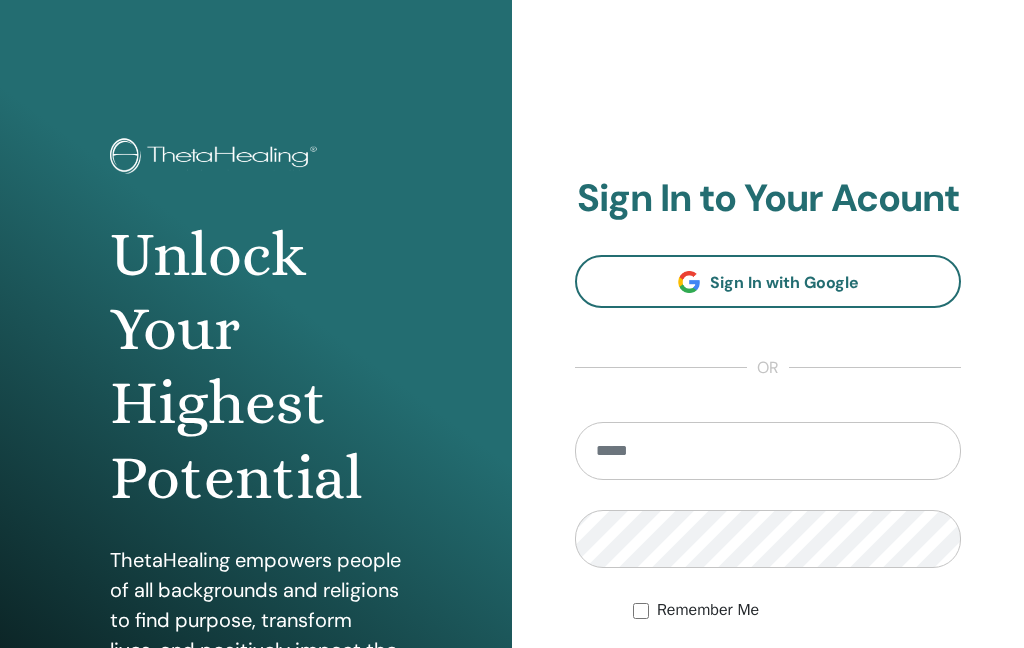scroll, scrollTop: 0, scrollLeft: 0, axis: both 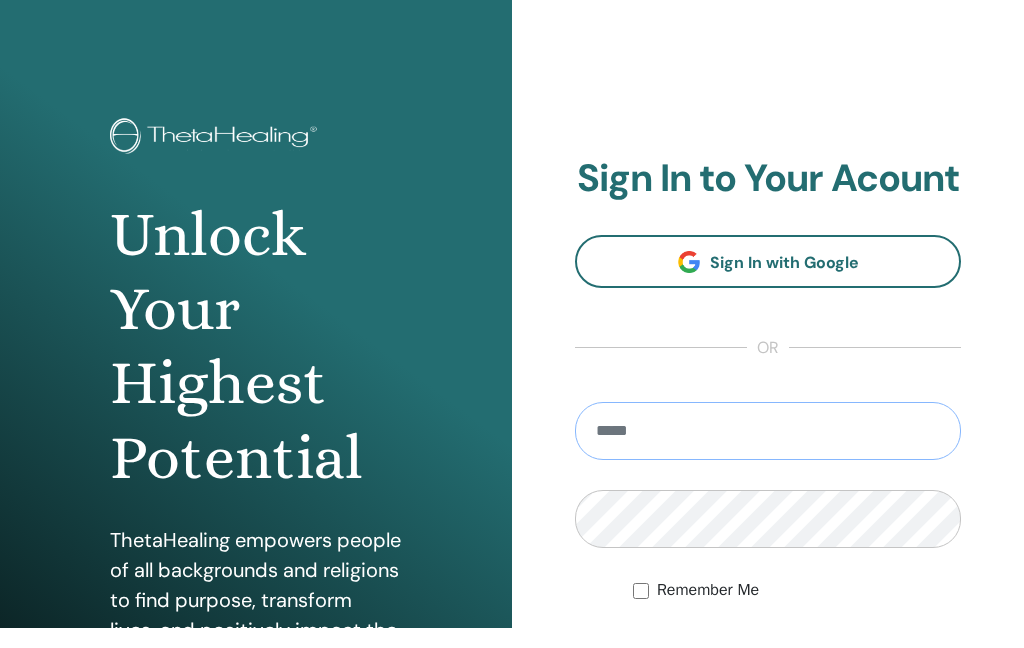 click at bounding box center (768, 451) 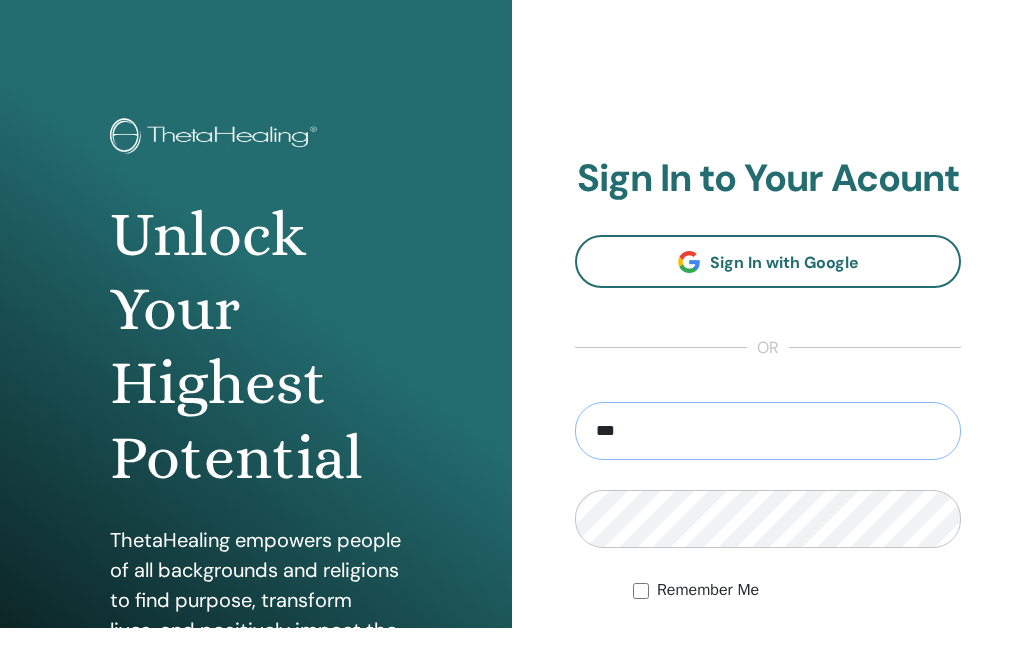 type on "**********" 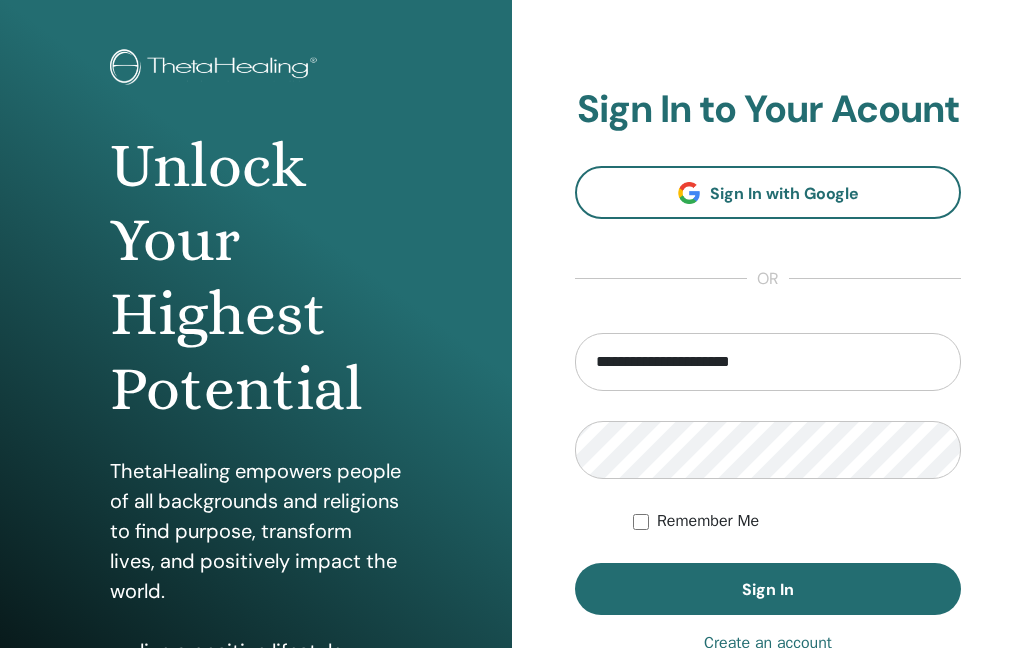 click on "Sign In" at bounding box center (768, 590) 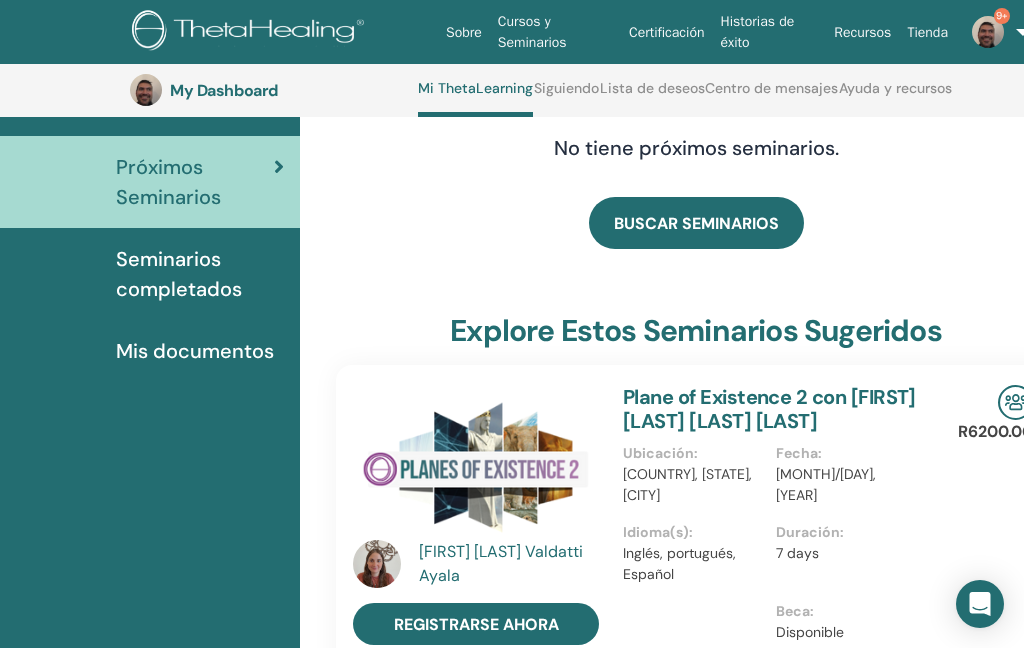 scroll, scrollTop: 0, scrollLeft: 0, axis: both 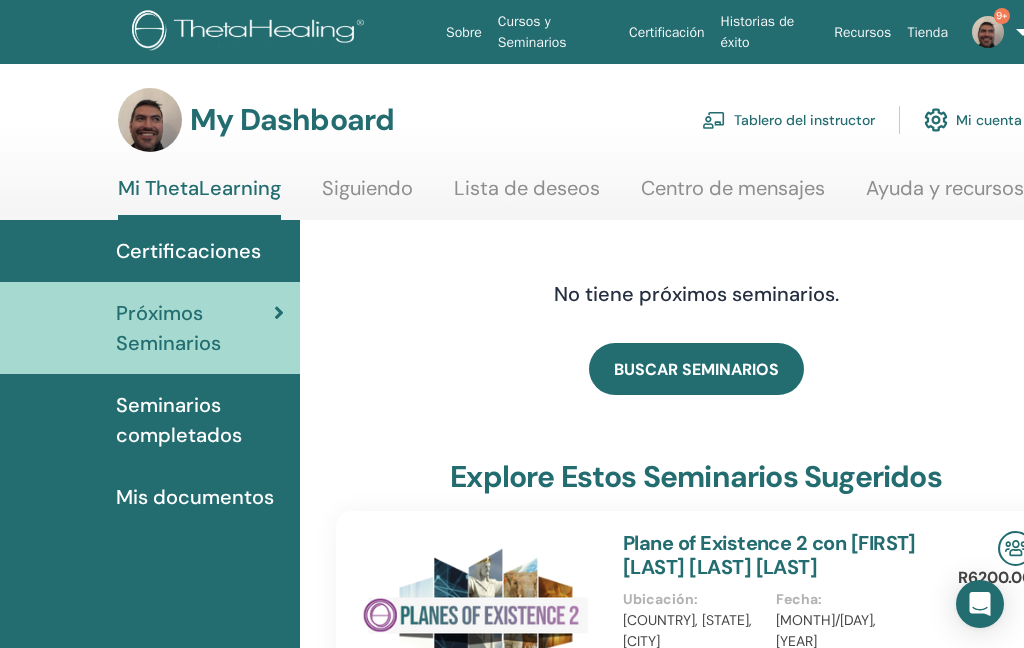 click on "Tablero del instructor" at bounding box center [788, 120] 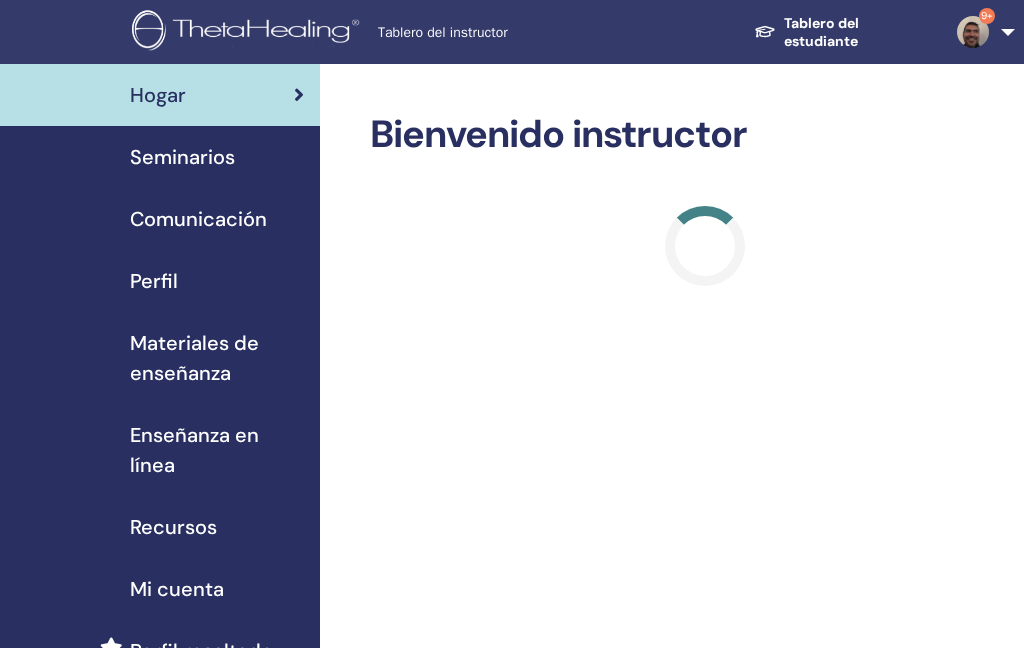 scroll, scrollTop: 0, scrollLeft: 0, axis: both 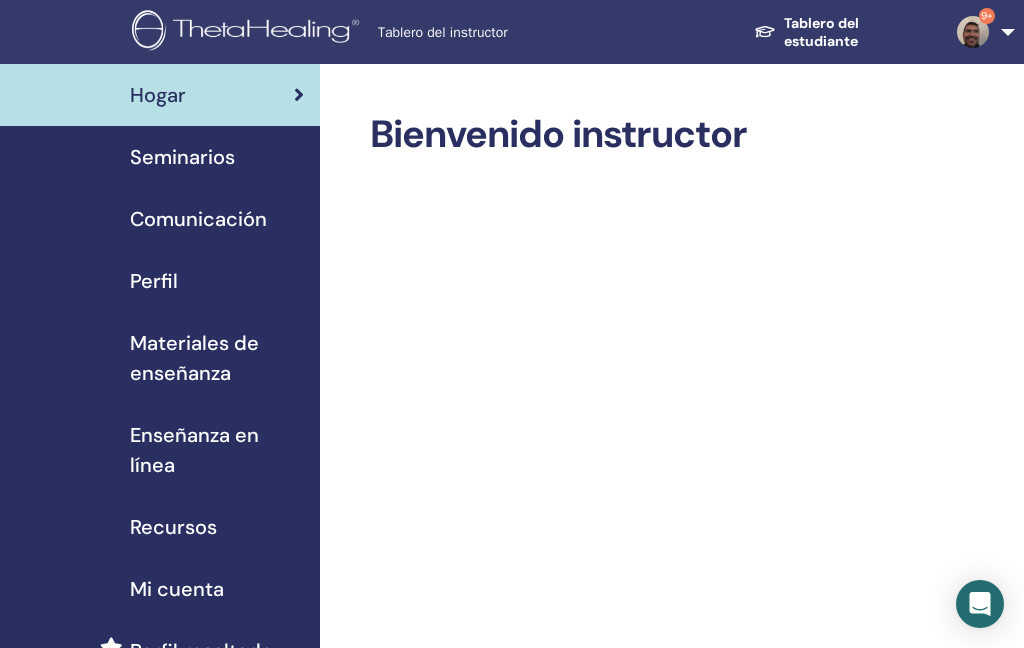 click on "Seminarios" at bounding box center (182, 157) 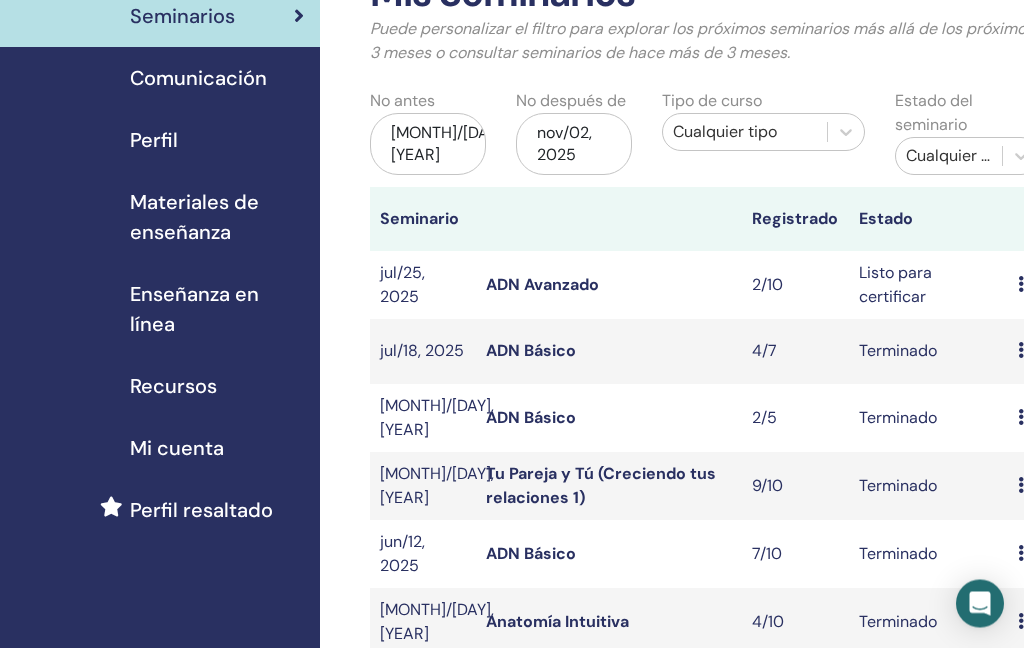 scroll, scrollTop: 141, scrollLeft: 0, axis: vertical 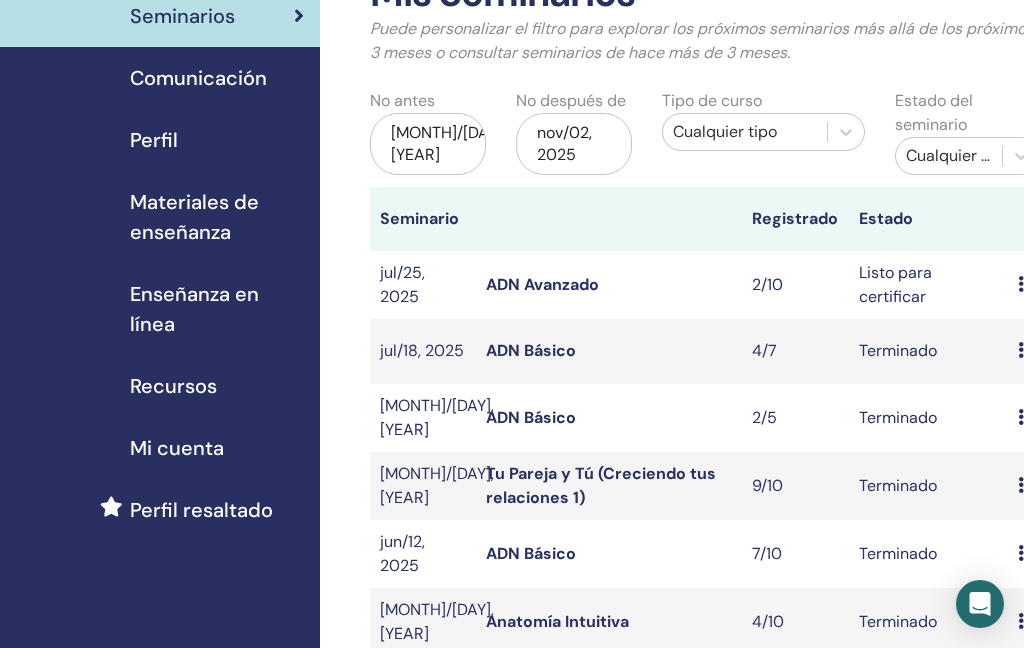 click on "ADN Avanzado" at bounding box center (542, 284) 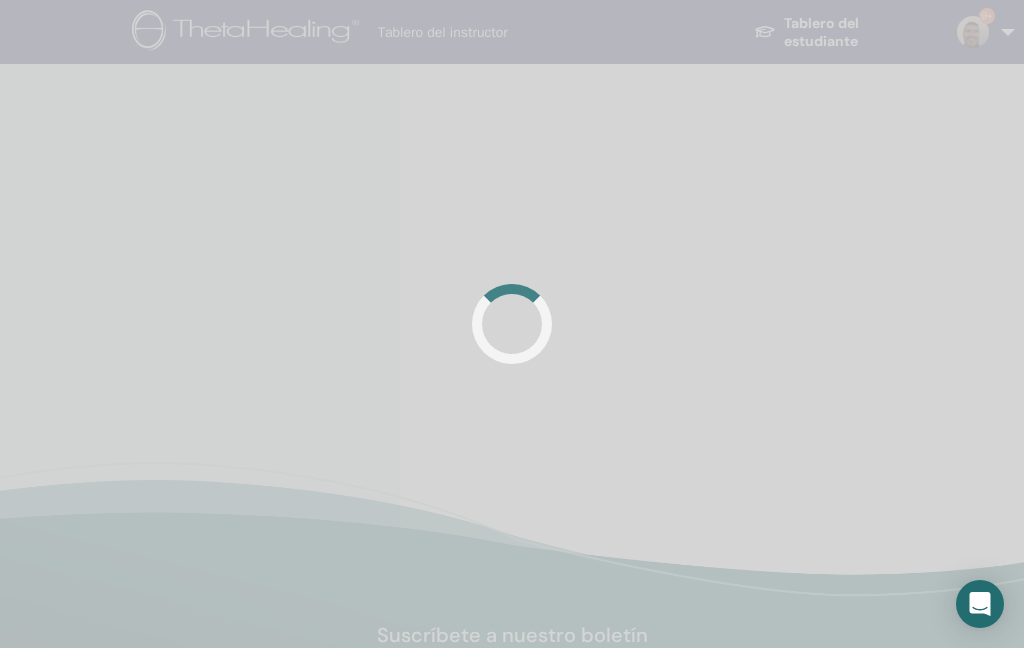 scroll, scrollTop: 0, scrollLeft: 0, axis: both 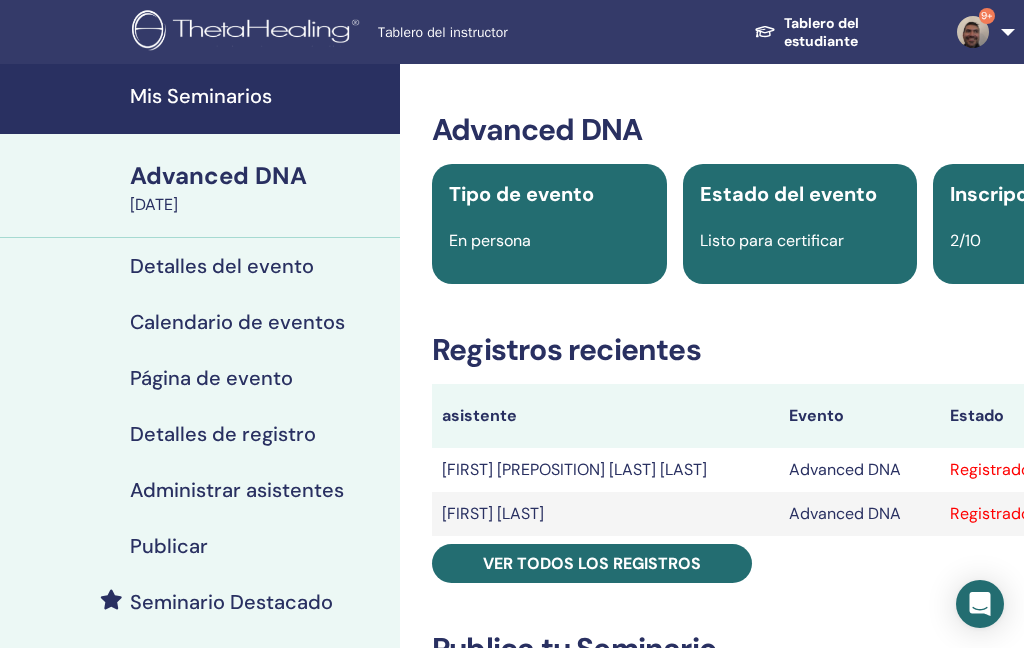 click on "Administrar asistentes" at bounding box center (237, 490) 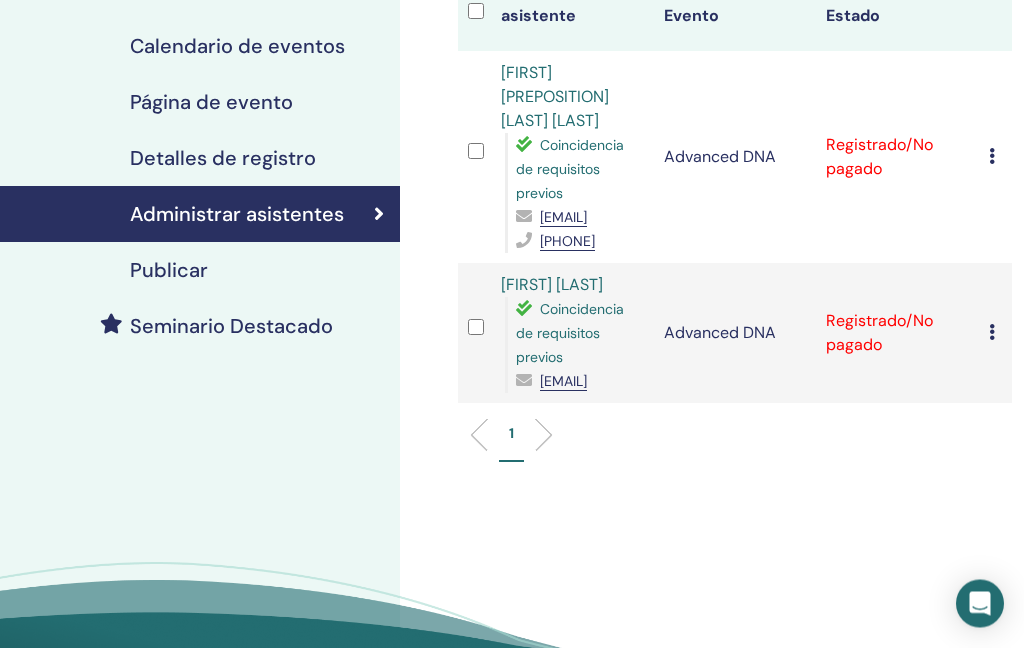 click on "Cancelar registro No autocertificar Marcar como pagado Marcar como no pagado Marcar como ausente Completar y certificar Descargar Certificado" at bounding box center (995, 158) 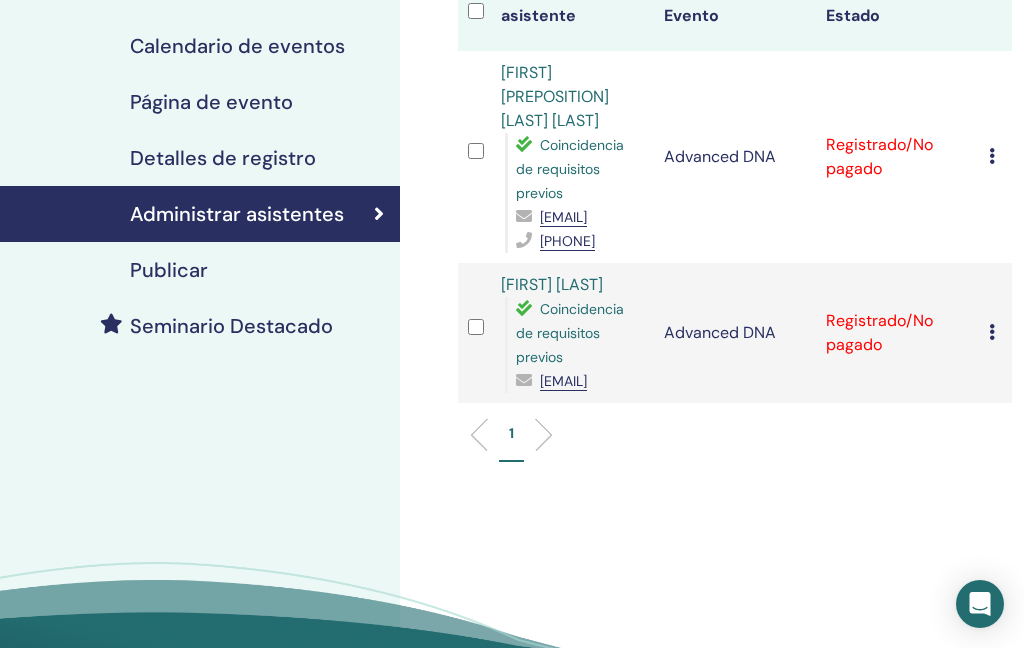 click at bounding box center (992, 156) 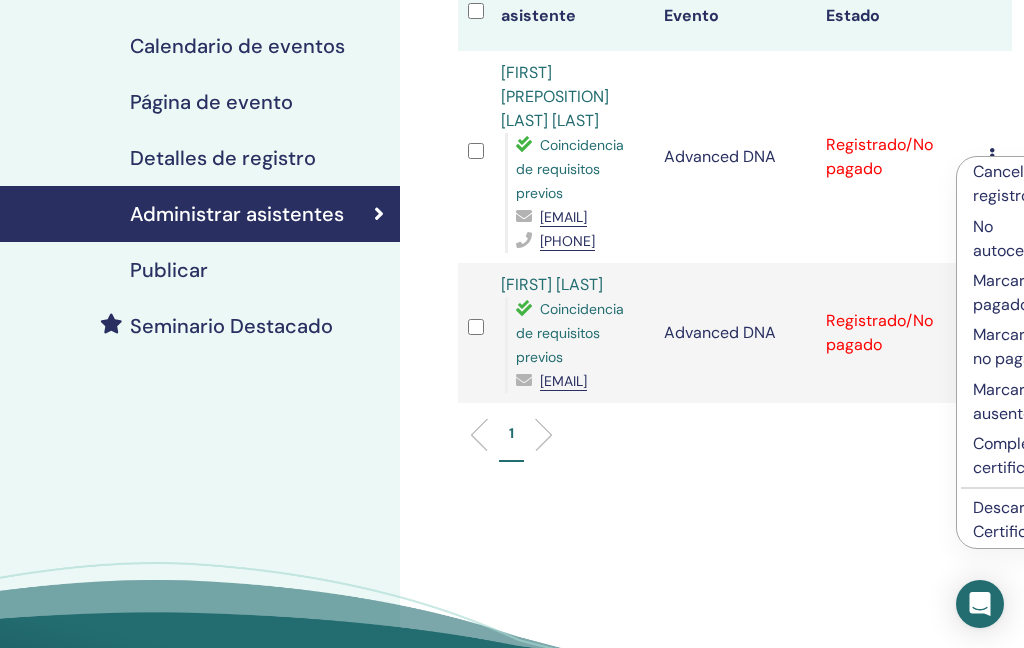 click on "Completar y certificar" at bounding box center [1023, 456] 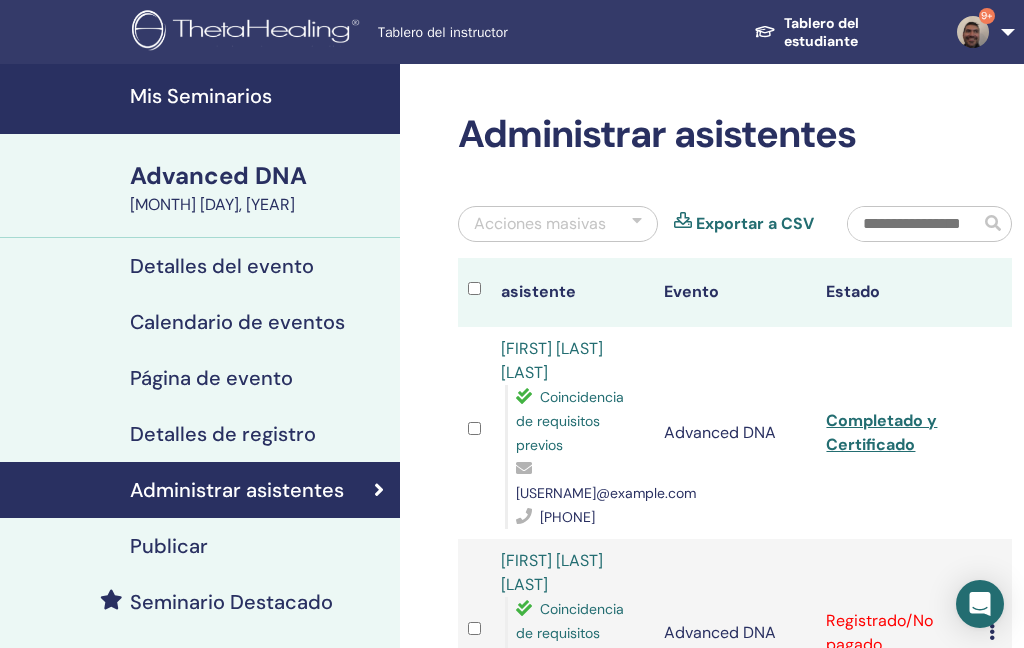 scroll, scrollTop: 276, scrollLeft: 0, axis: vertical 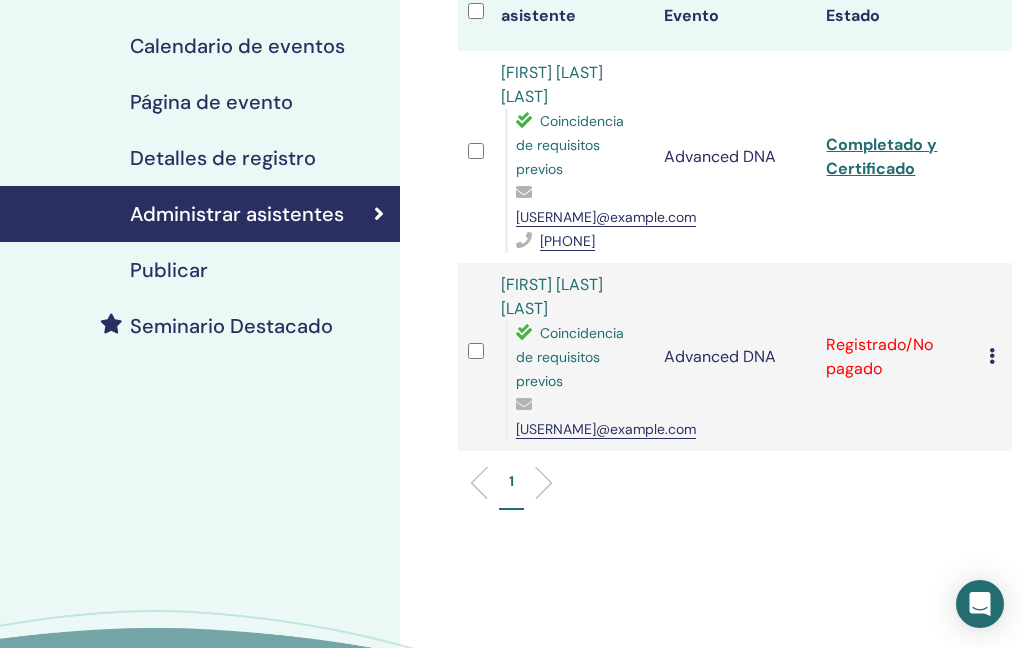 click on "Cancelar registro No autocertificar Marcar como pagado Marcar como no pagado Marcar como ausente Completar y certificar Descargar Certificado" at bounding box center [995, 357] 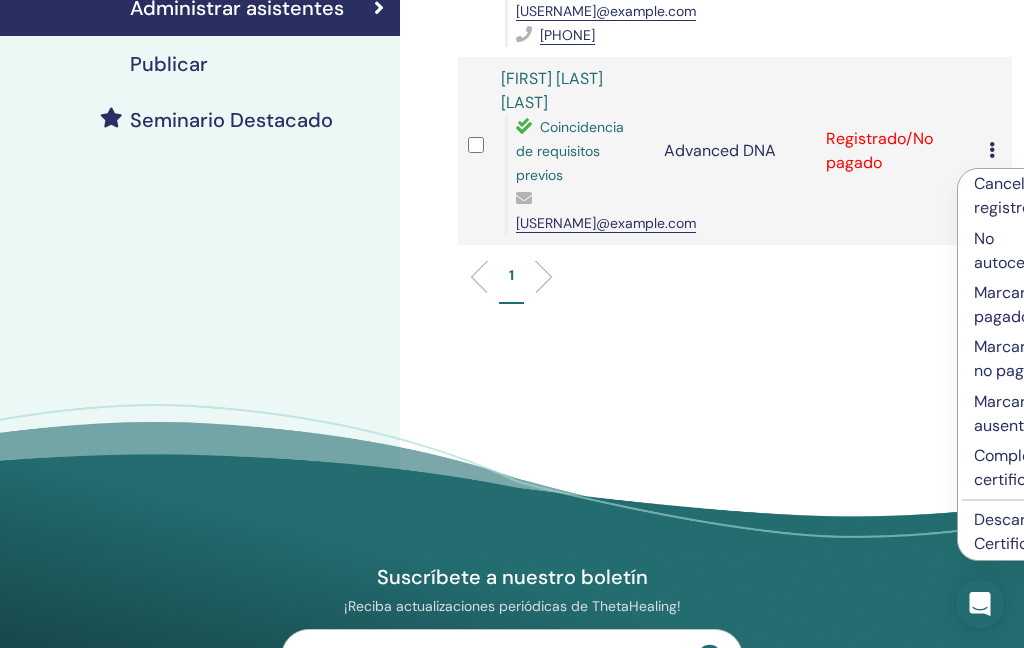 scroll, scrollTop: 494, scrollLeft: 0, axis: vertical 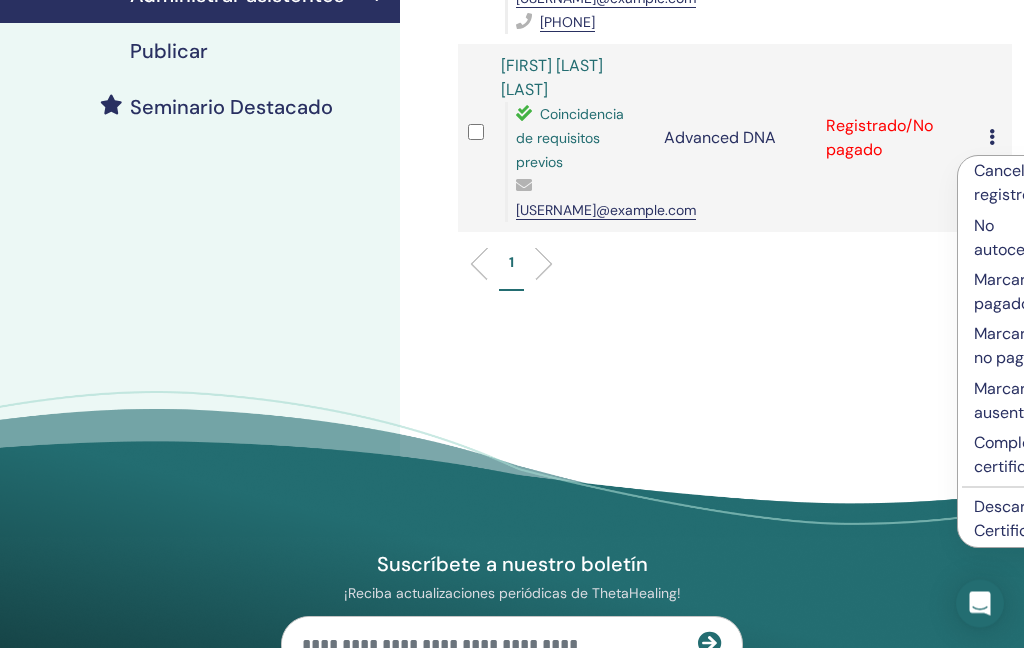 click on "Completar y certificar" at bounding box center (1024, 456) 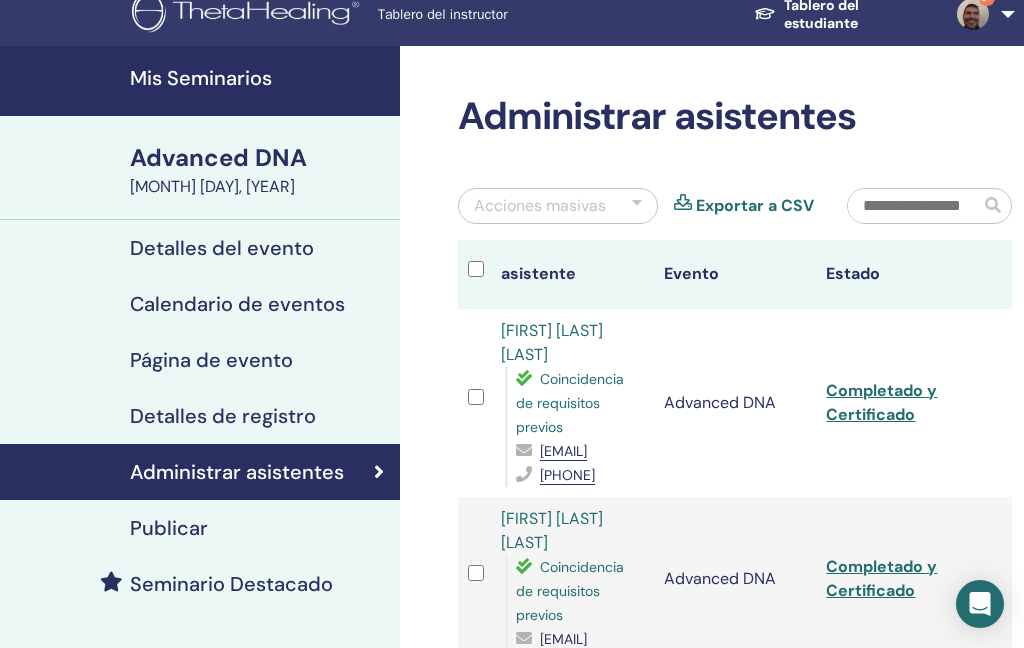 scroll, scrollTop: 0, scrollLeft: 0, axis: both 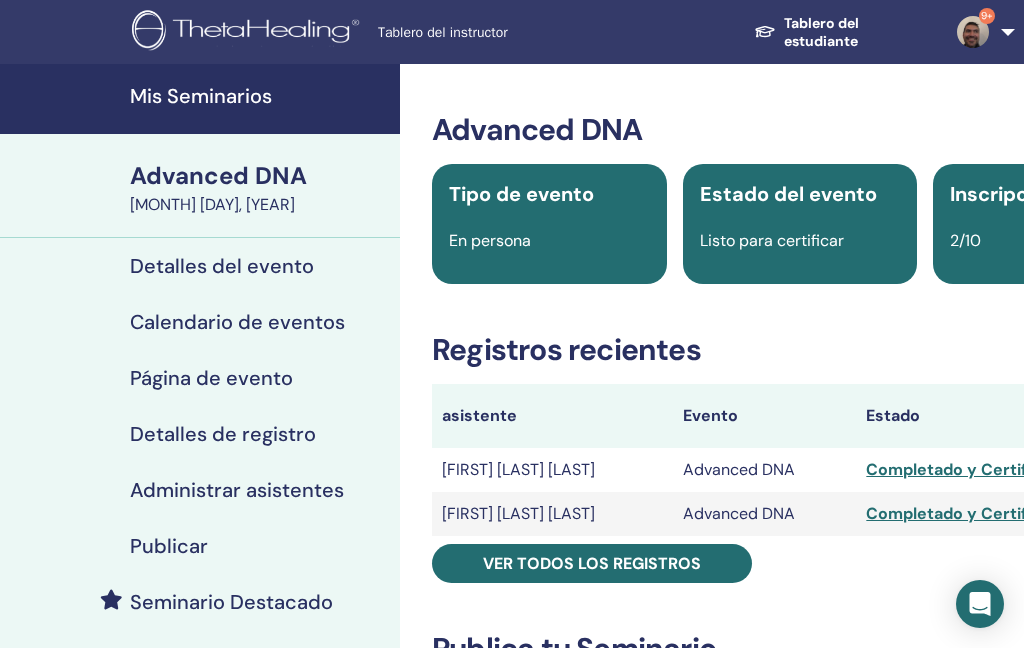 click on "Mis Seminarios" at bounding box center [259, 96] 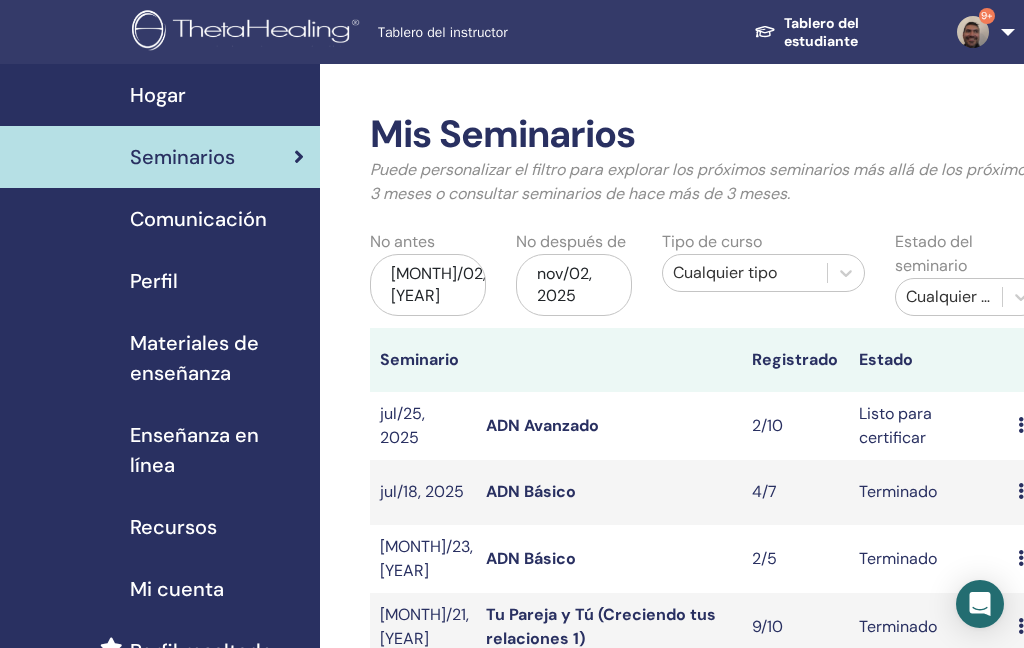 scroll, scrollTop: 0, scrollLeft: 0, axis: both 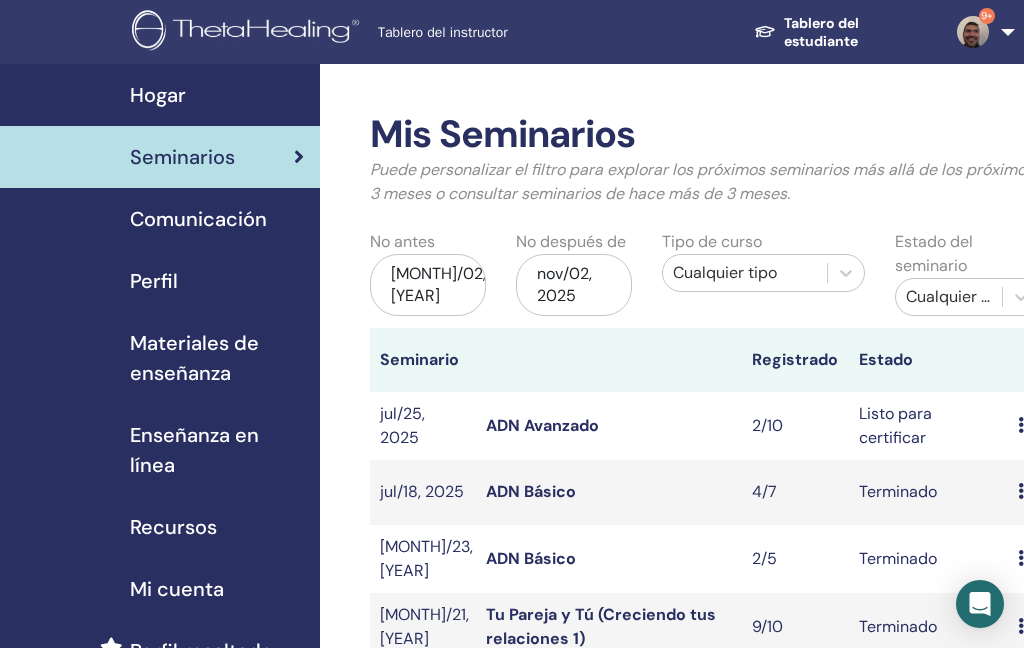 click on "ADN Básico" at bounding box center [531, 491] 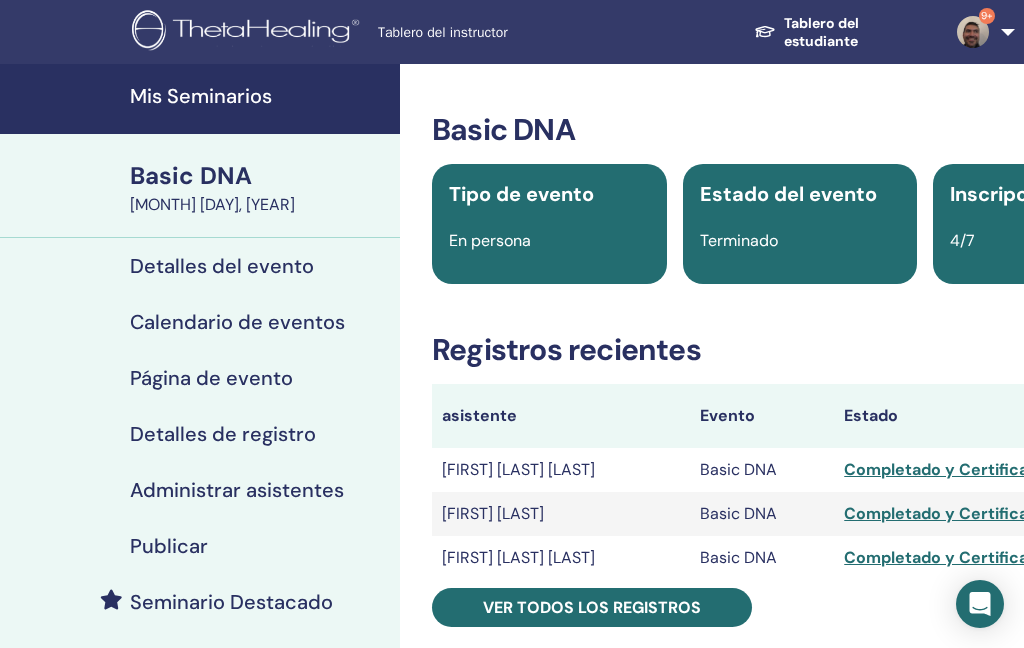 scroll, scrollTop: 0, scrollLeft: 0, axis: both 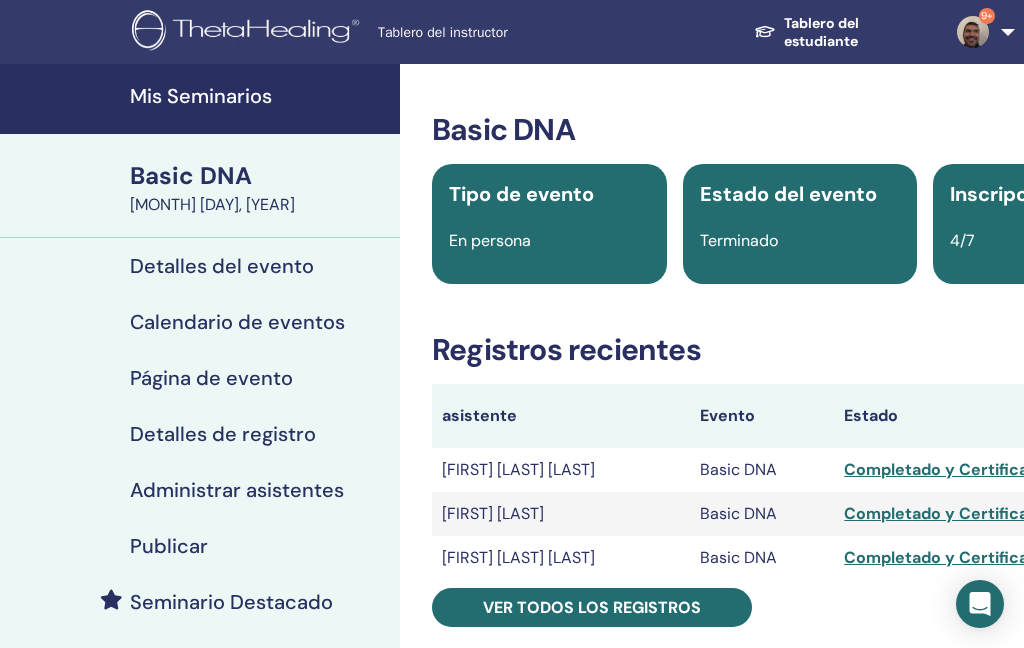 click on "Administrar asistentes" at bounding box center [237, 490] 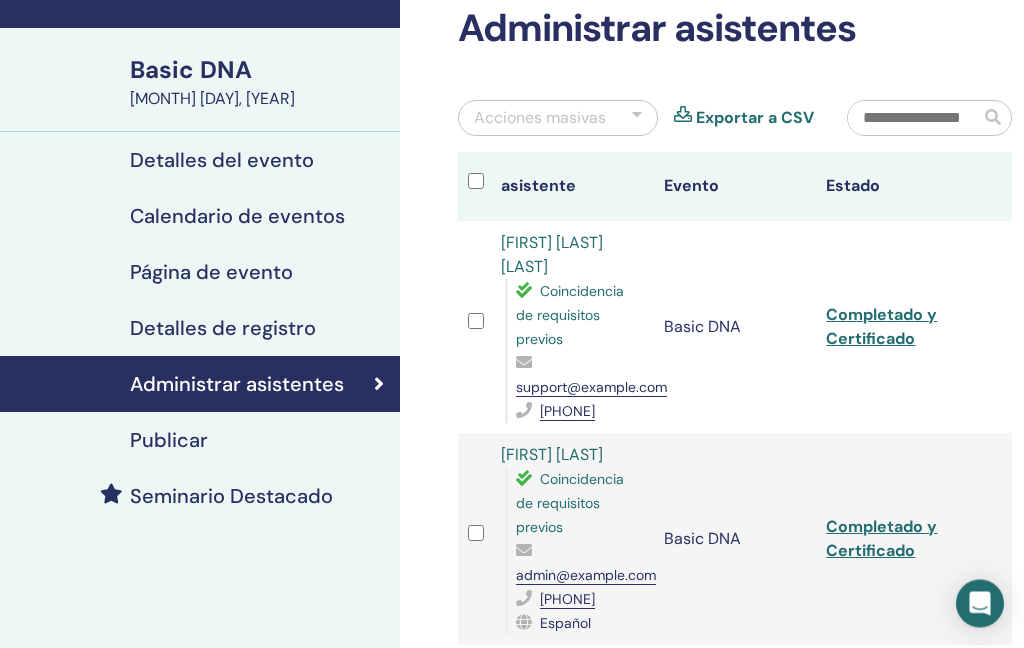 scroll, scrollTop: 0, scrollLeft: 0, axis: both 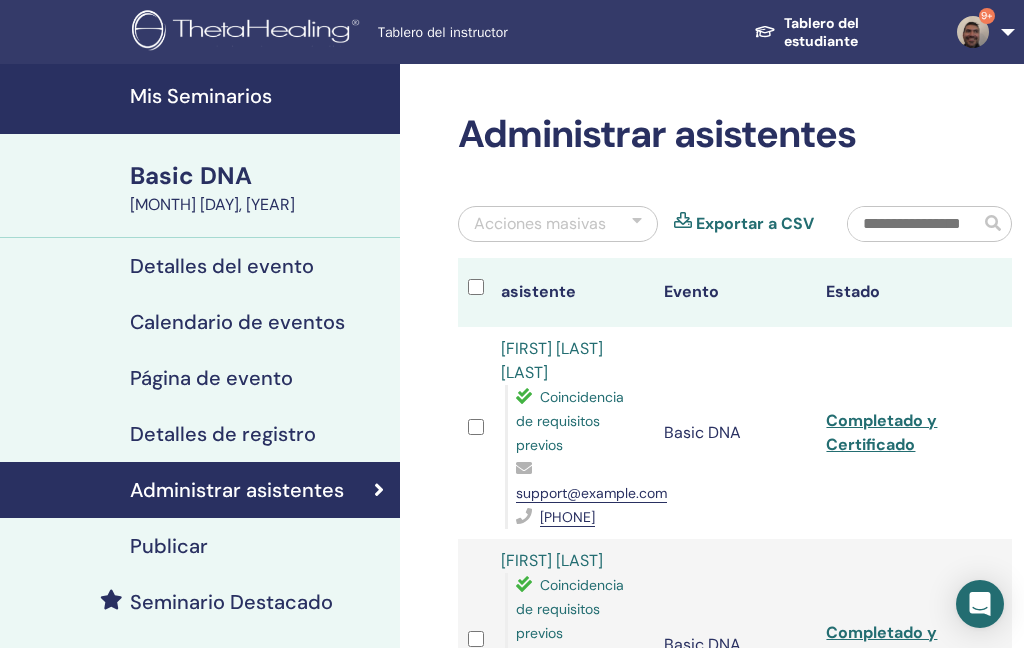 click on "Mis Seminarios" at bounding box center (259, 96) 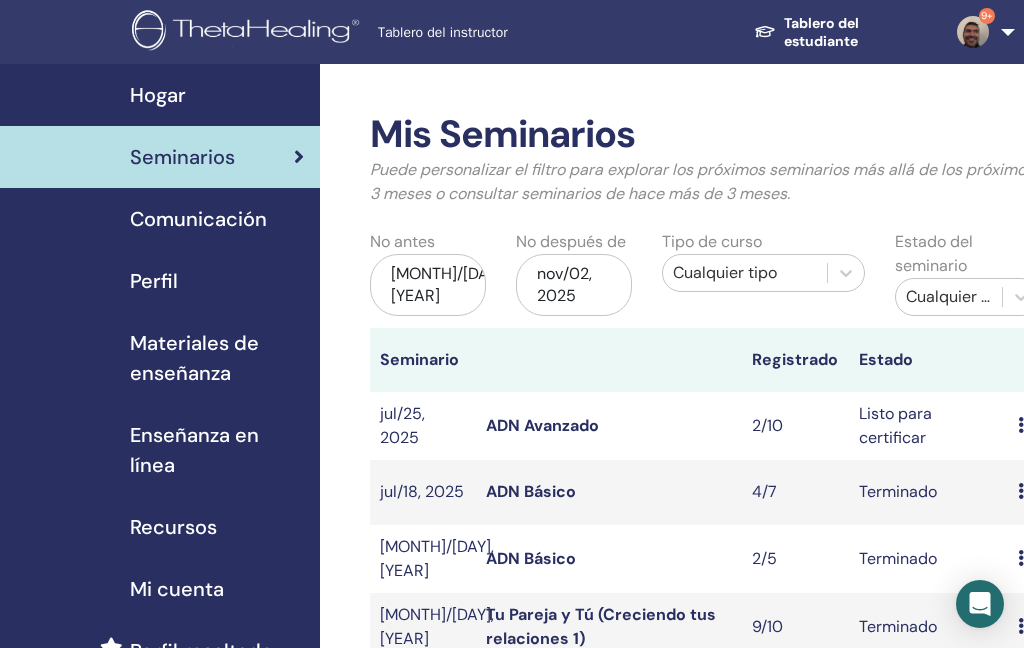 scroll, scrollTop: 0, scrollLeft: 0, axis: both 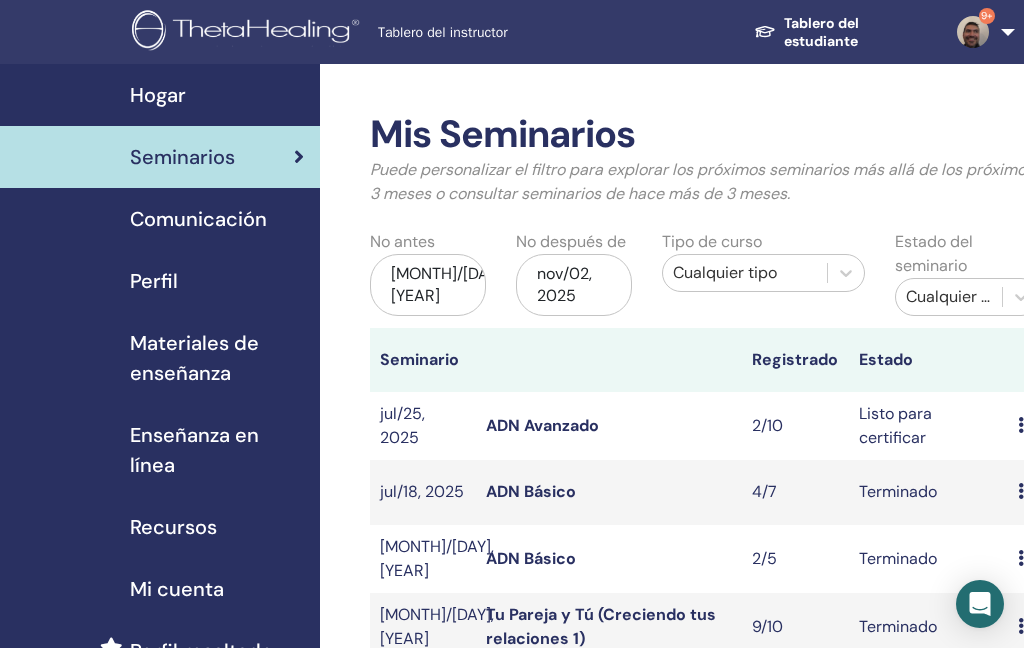 click on "ADN Básico" at bounding box center (531, 558) 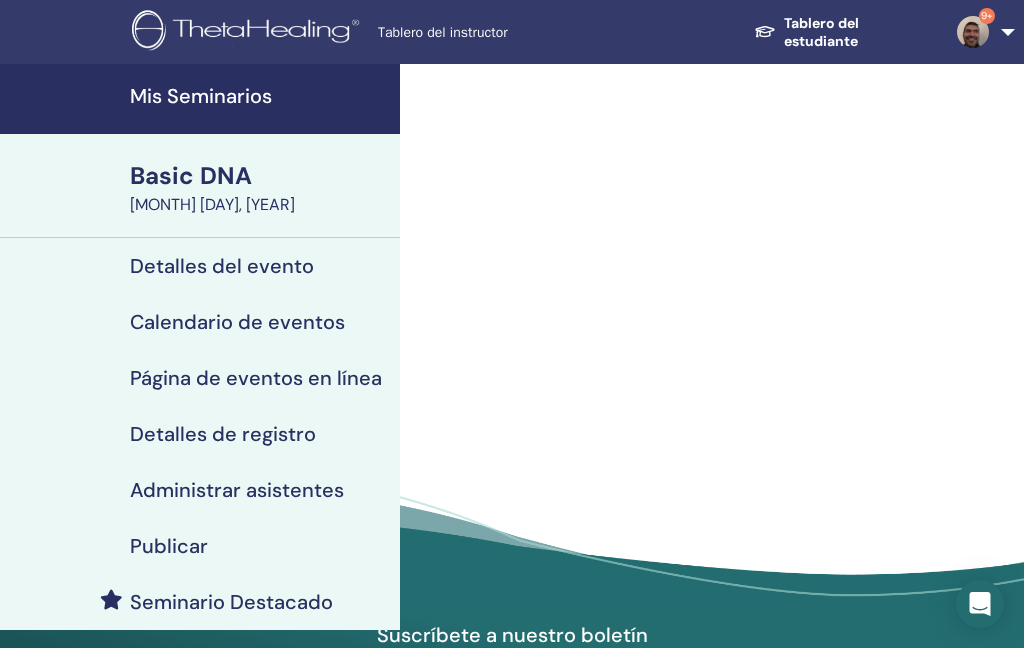 scroll, scrollTop: 0, scrollLeft: 0, axis: both 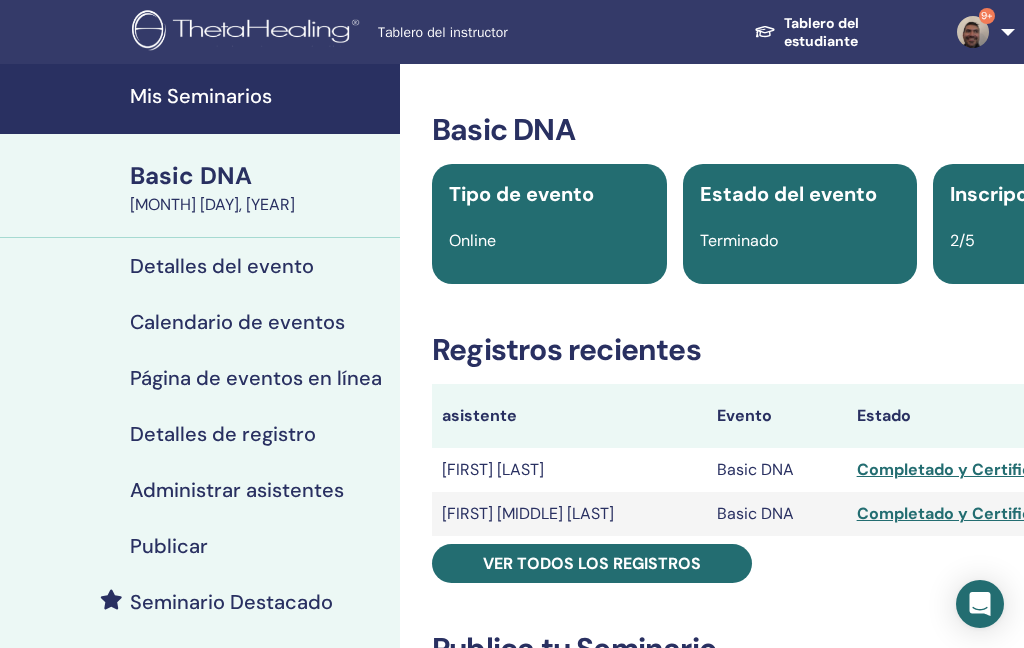 click on "Basic DNA Tipo de evento Online Estado del evento Terminado Inscripciones 2/5 Registros recientes asistente Evento Estado ABANIA URIOSTEGUI Basic DNA Completado y Certificado Jessica Lizeth Vargas Elizondo Basic DNA Completado y Certificado Ver todos los registros Publica tu Seminario Para que sus alumnos se registren, debe publicar su seminario. Puedes elegir tenerlo PRIVADO (no incluido en la búsqueda) el seminario estará disponible para todos a quienes envíe su enlace. PÚBLICO (enumerado en la búsqueda) Si selecciona público y publica, el seminario estará disponible en la Búsqueda por una tarifa de publicidad o gratis con el plan de diamantes) Publicar para abrir registro Promociona tu evento Utilice nuestras herramientas para difundir su seminario y llegar a más personas: Publica y promociona tu evento en   Facebook Envía correos electrónicos promocionales a tus seguidores a través de   Centro de mensajes Usar   ThetaHealing brand resources   en tus promociones Su enlace URL de tu evento" at bounding box center (800, 826) 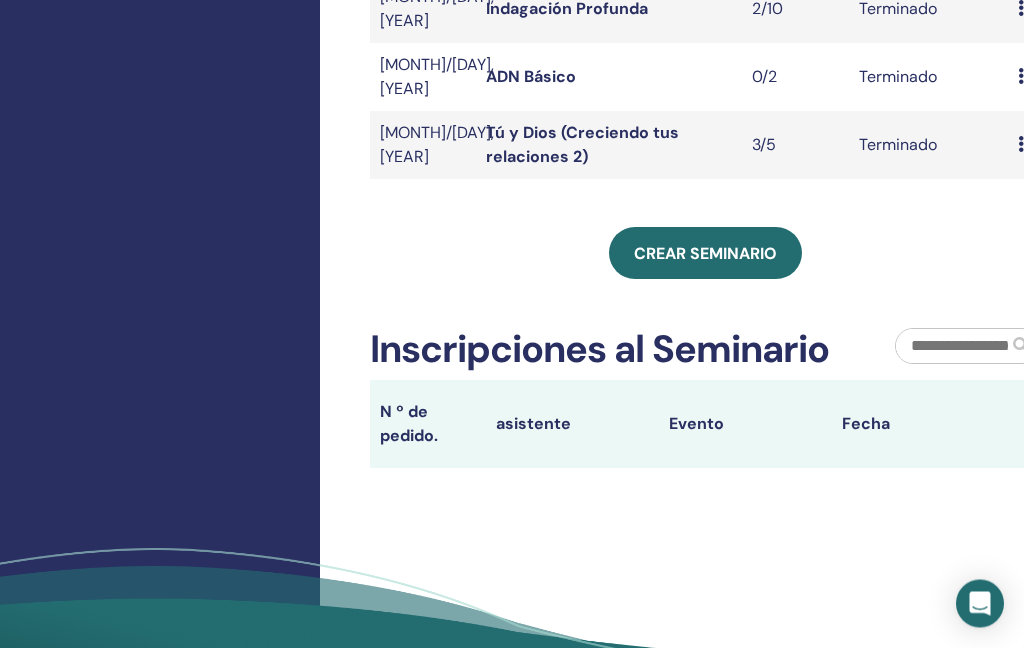 scroll, scrollTop: 890, scrollLeft: 0, axis: vertical 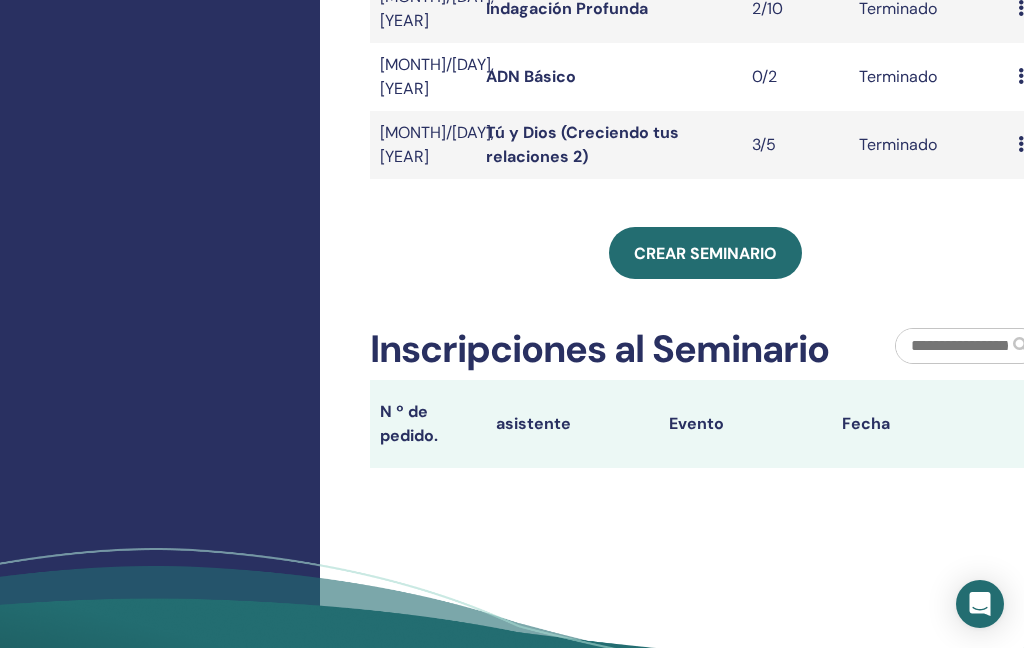 click on "Crear seminario" at bounding box center (705, 253) 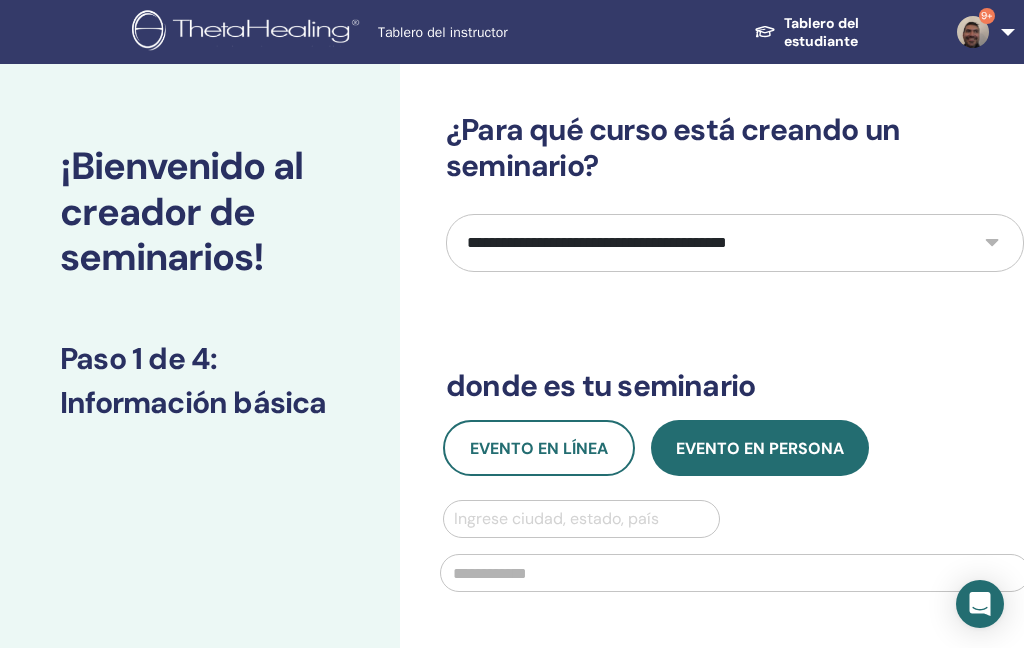 scroll, scrollTop: 0, scrollLeft: 0, axis: both 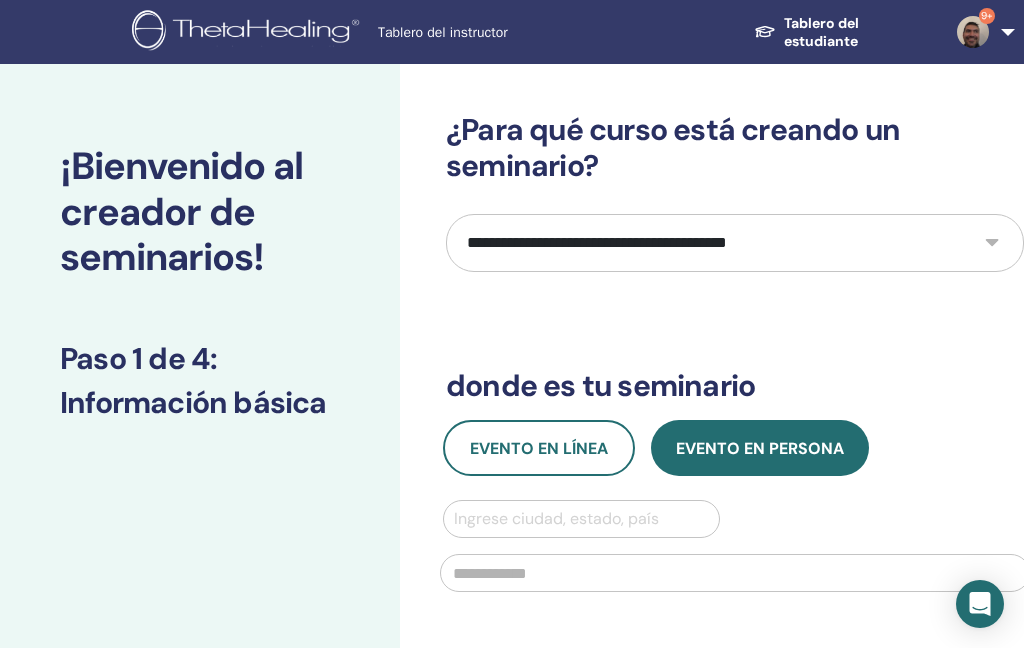click on "**********" at bounding box center (735, 243) 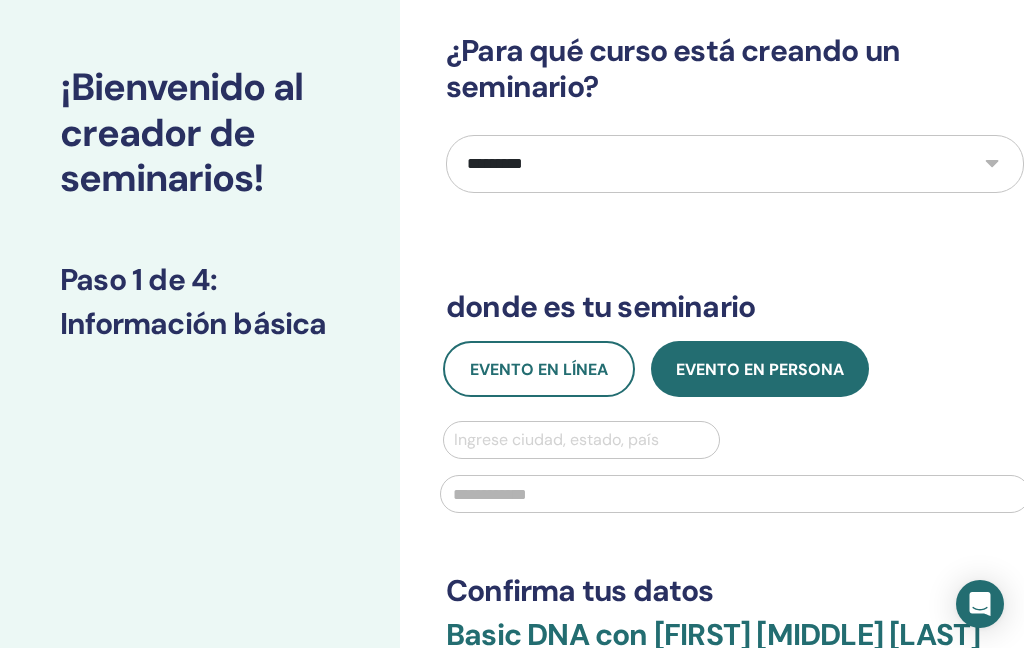 scroll, scrollTop: 215, scrollLeft: 0, axis: vertical 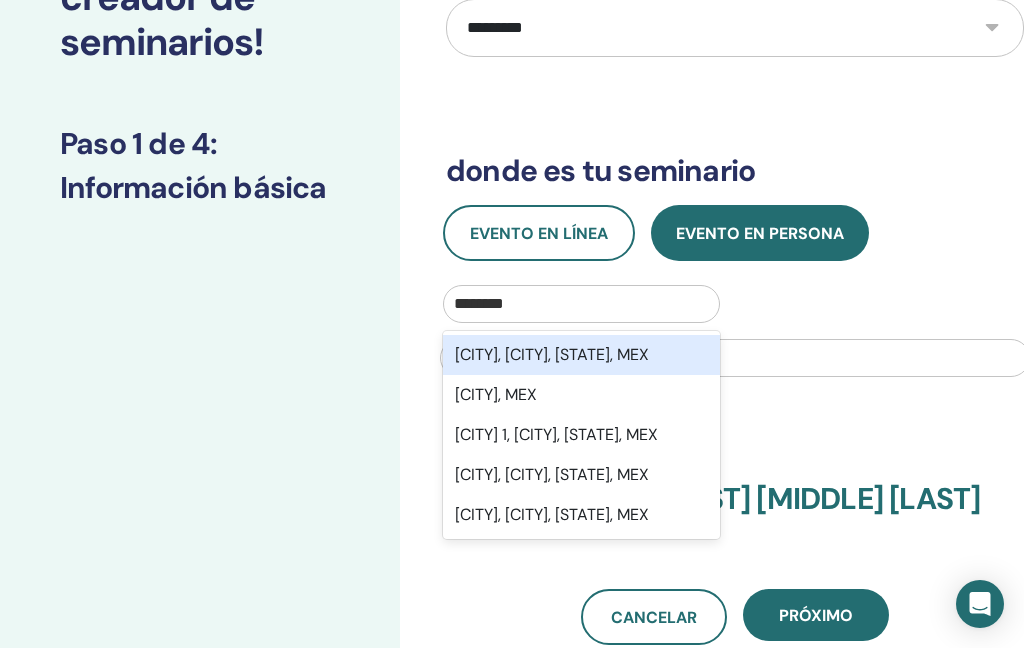 click on "[CITY], [CITY], [STATE], MEX" at bounding box center [581, 355] 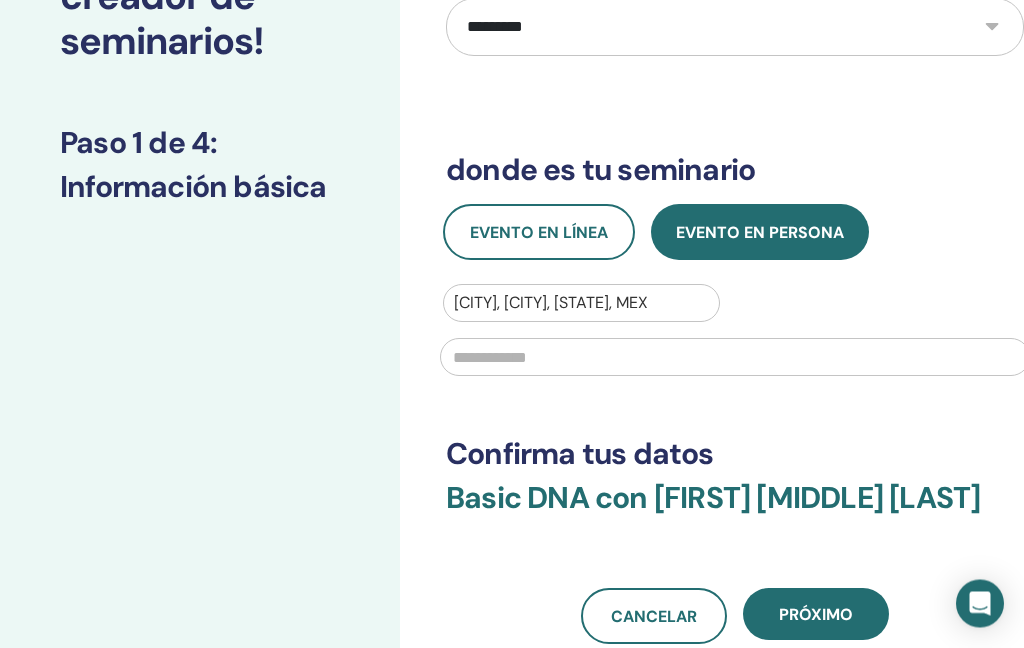 scroll, scrollTop: 216, scrollLeft: 0, axis: vertical 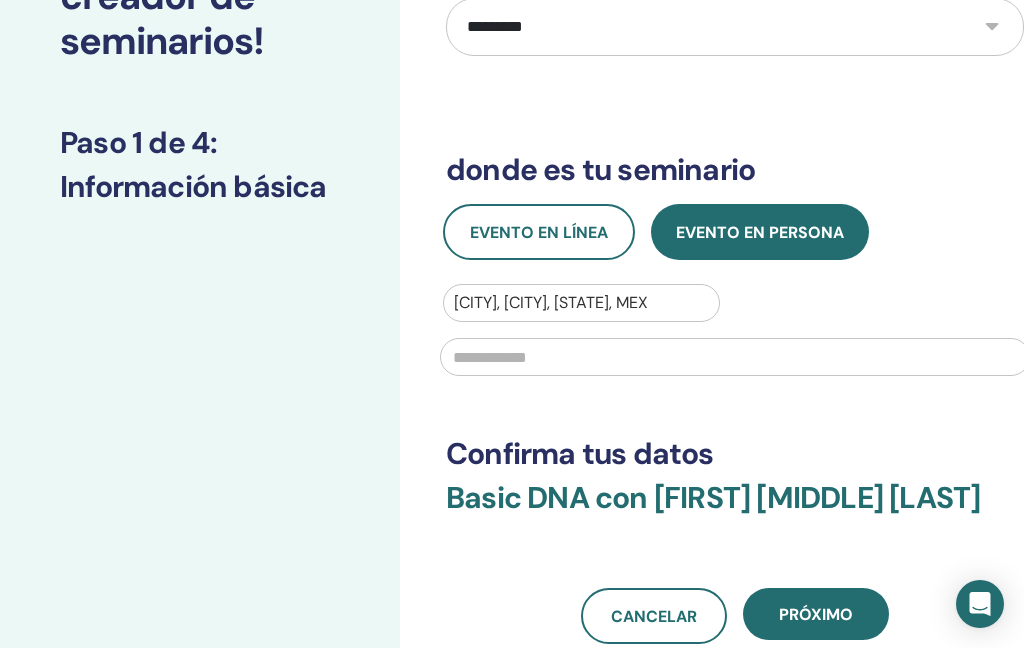 click at bounding box center (735, 357) 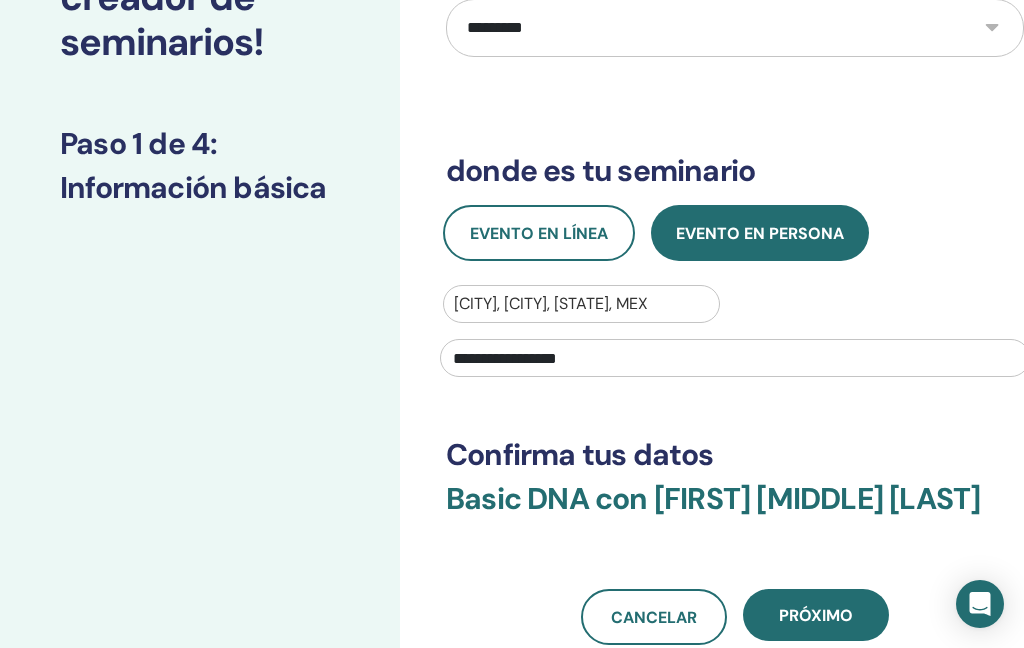 type on "**********" 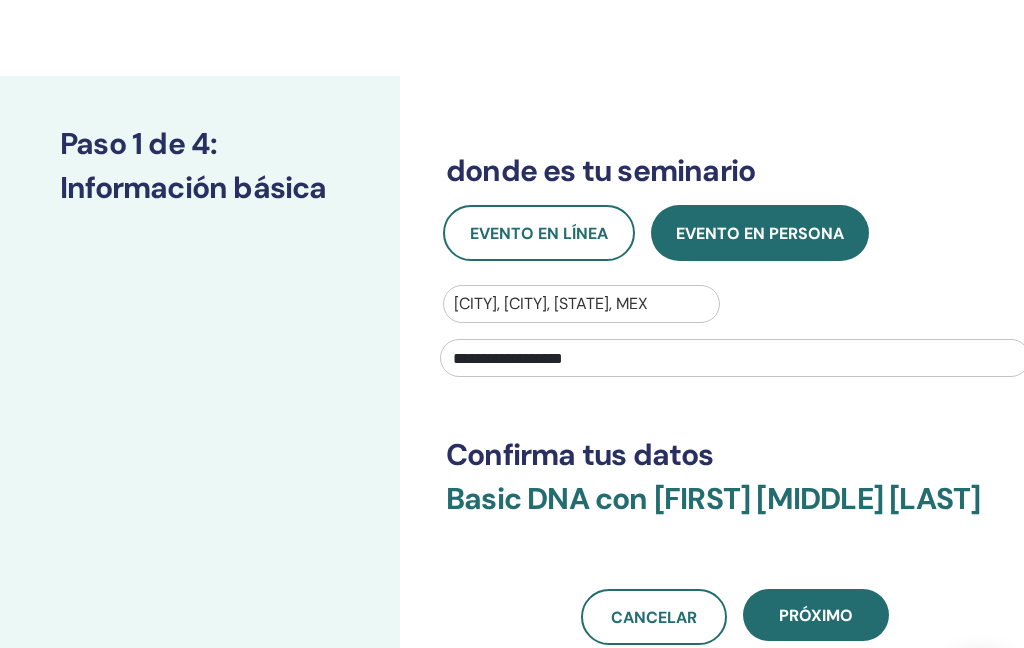 scroll, scrollTop: 307, scrollLeft: 0, axis: vertical 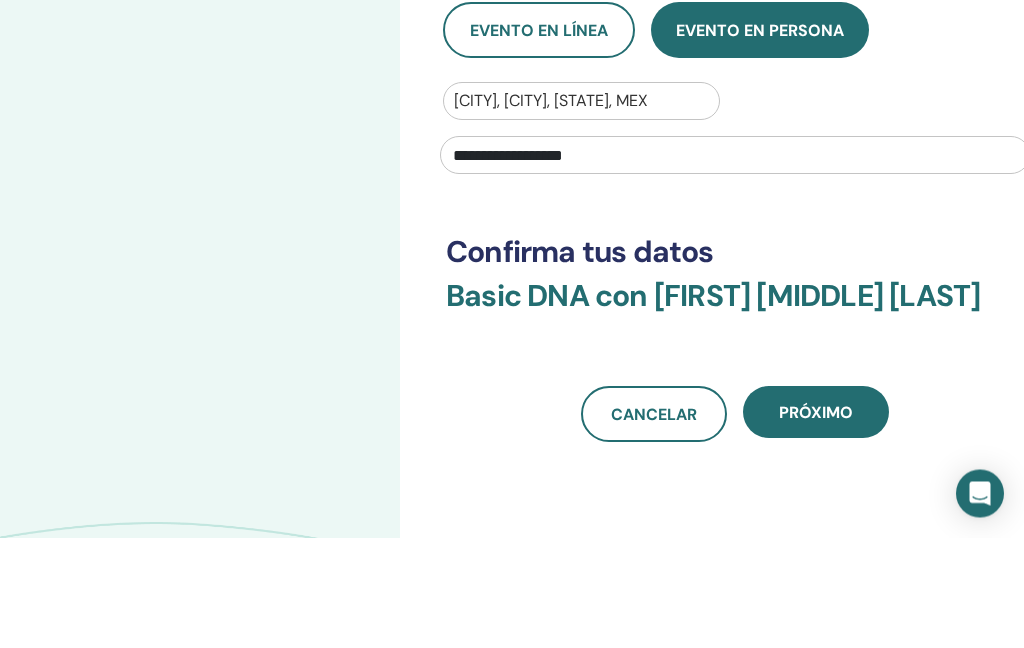 click on "próximo" at bounding box center [816, 523] 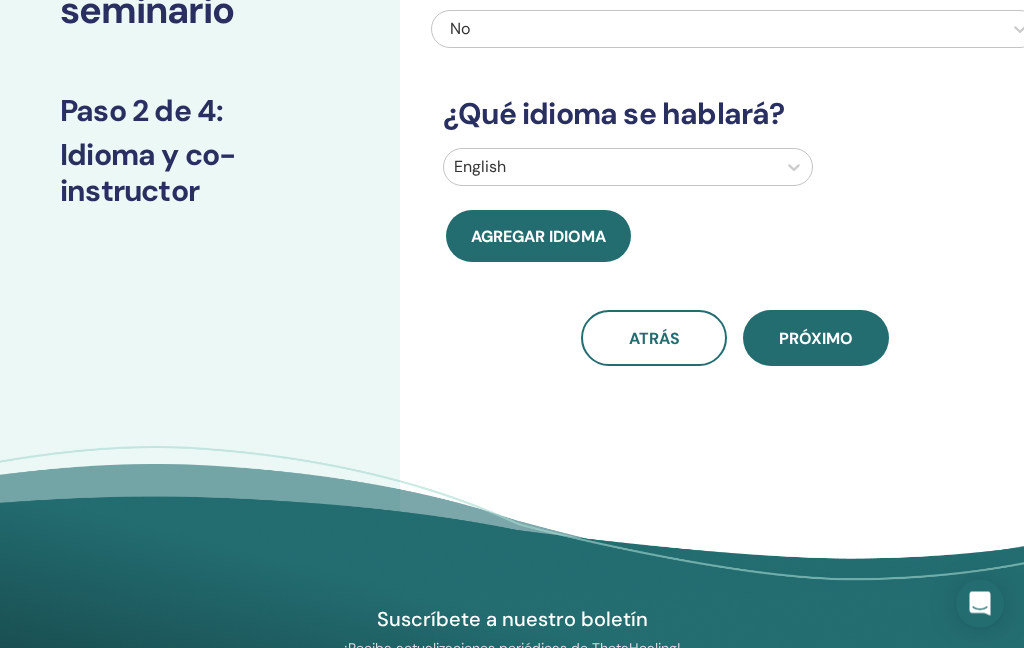 scroll, scrollTop: 202, scrollLeft: 0, axis: vertical 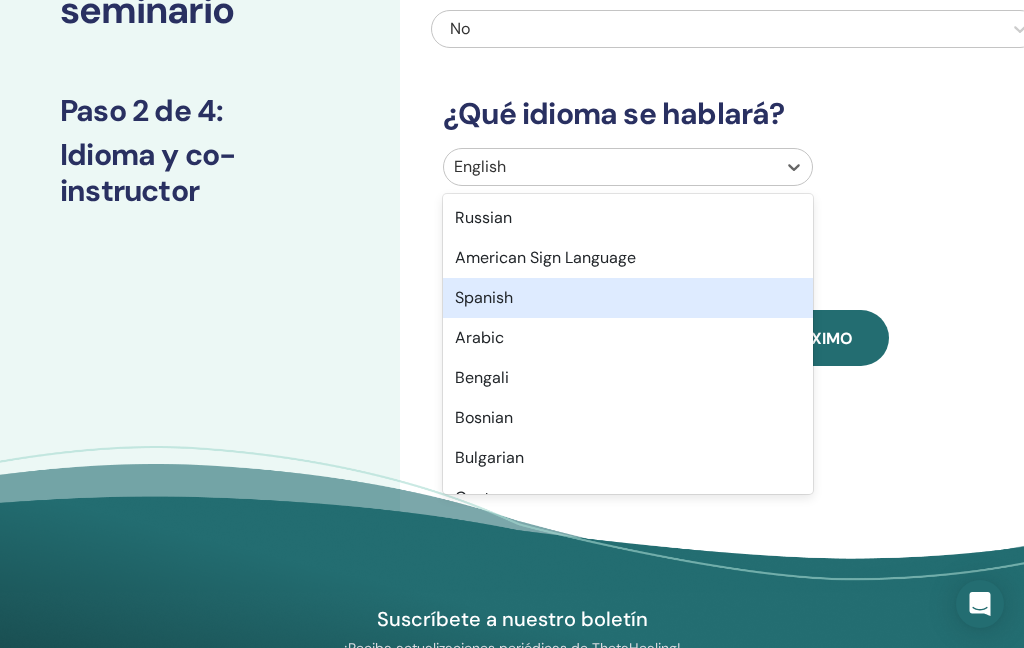 click on "Spanish" at bounding box center (628, 298) 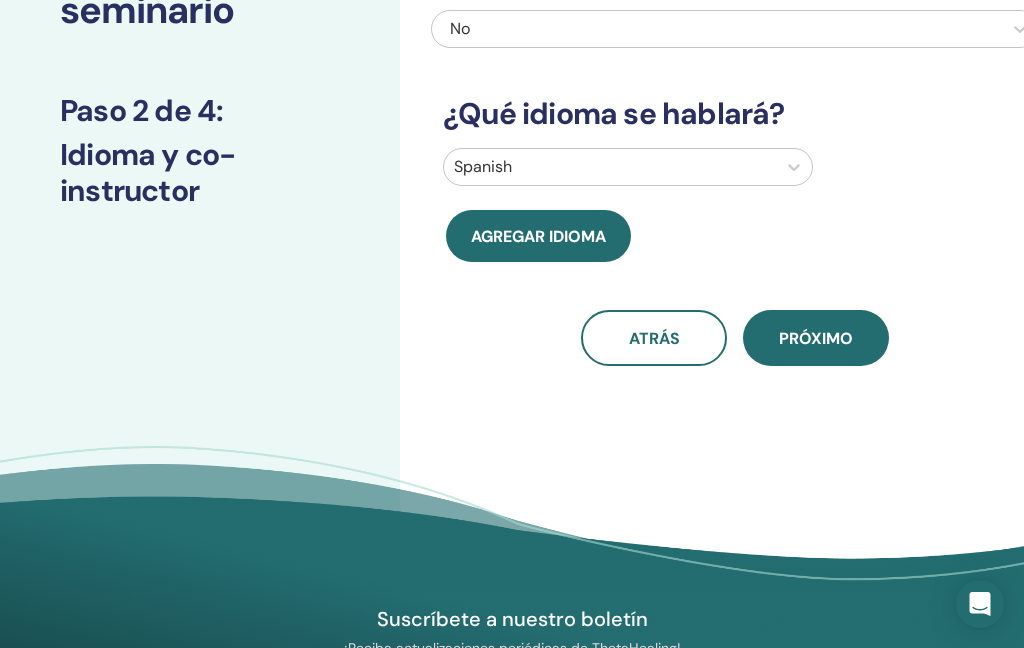 click on "próximo" at bounding box center [816, 338] 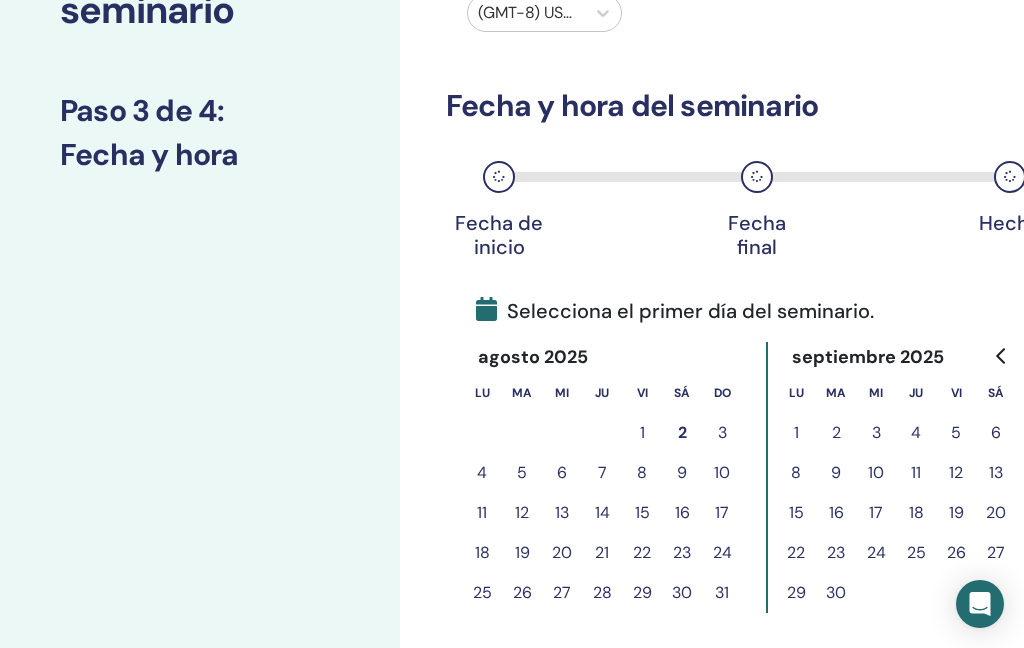 scroll, scrollTop: 0, scrollLeft: 0, axis: both 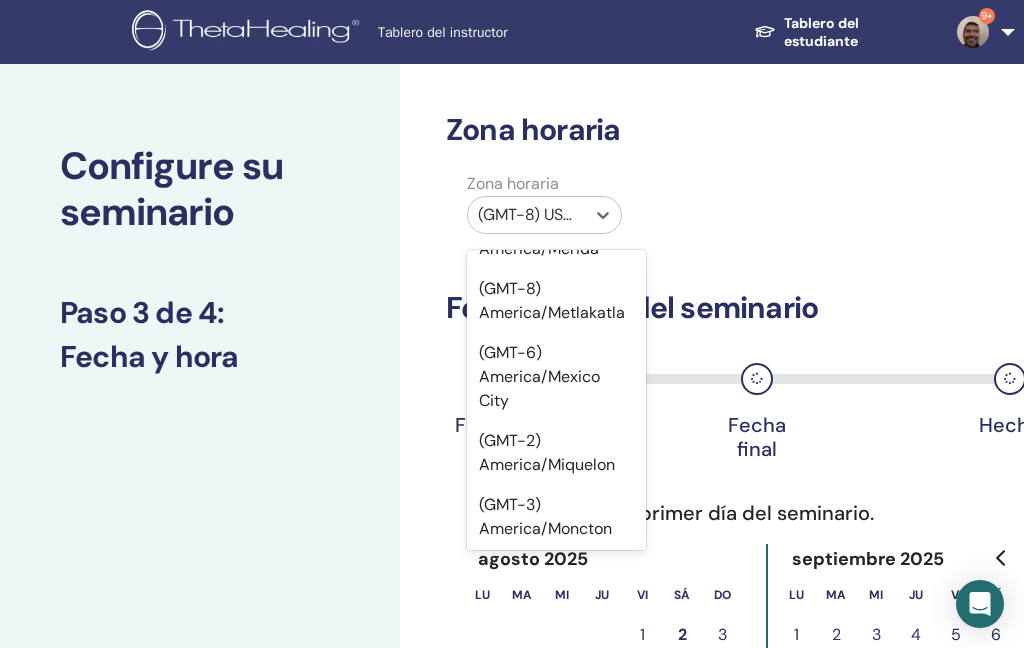 click on "(GMT-6) America/Mexico City" at bounding box center (556, 377) 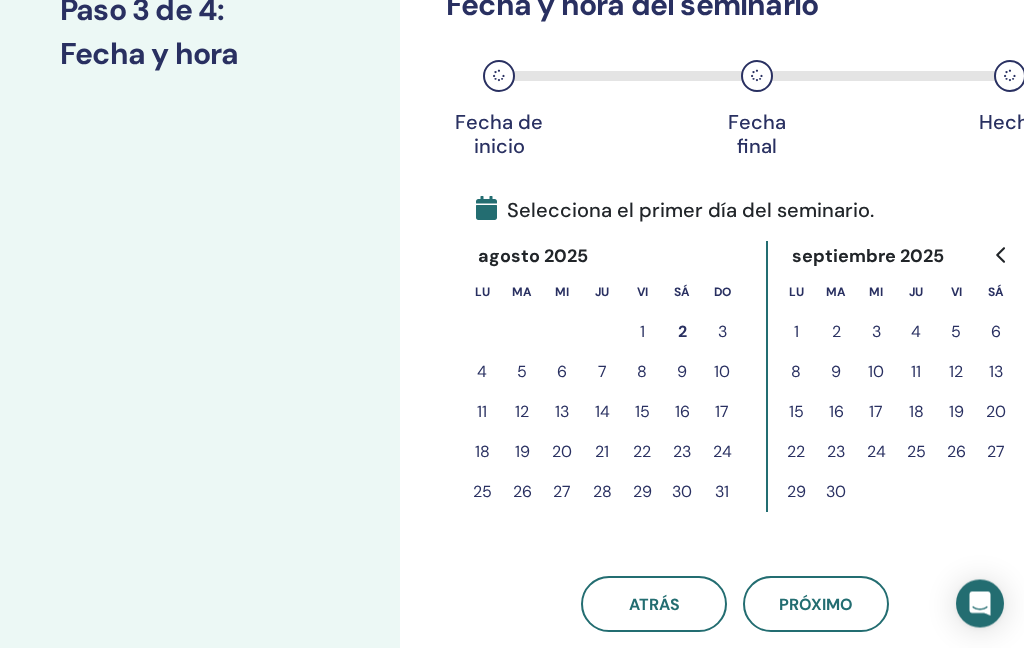 click on "1" at bounding box center (642, 333) 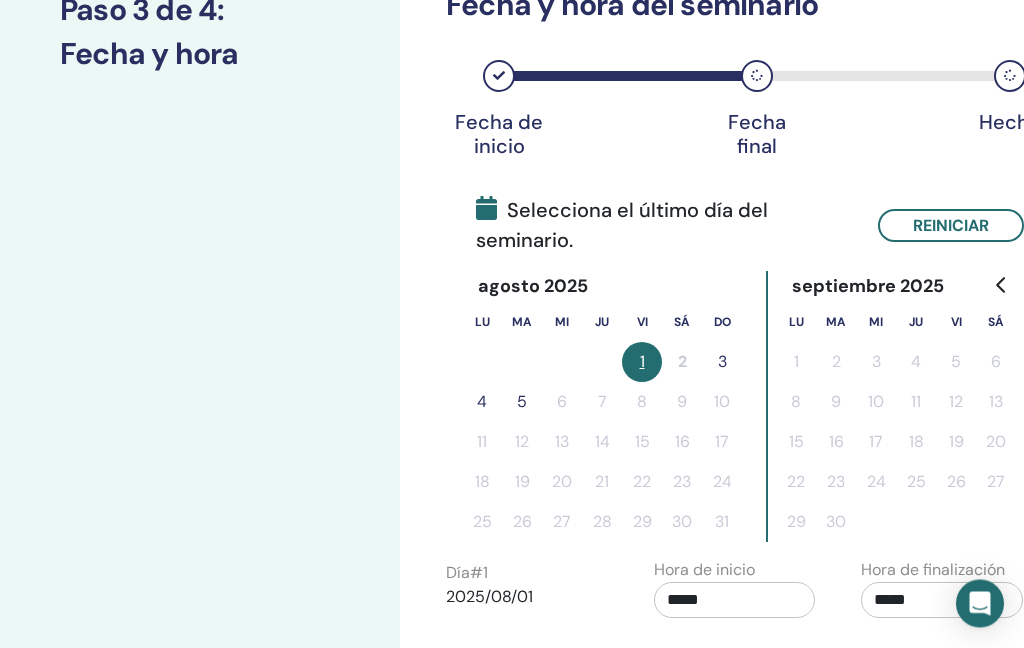 scroll, scrollTop: 303, scrollLeft: 0, axis: vertical 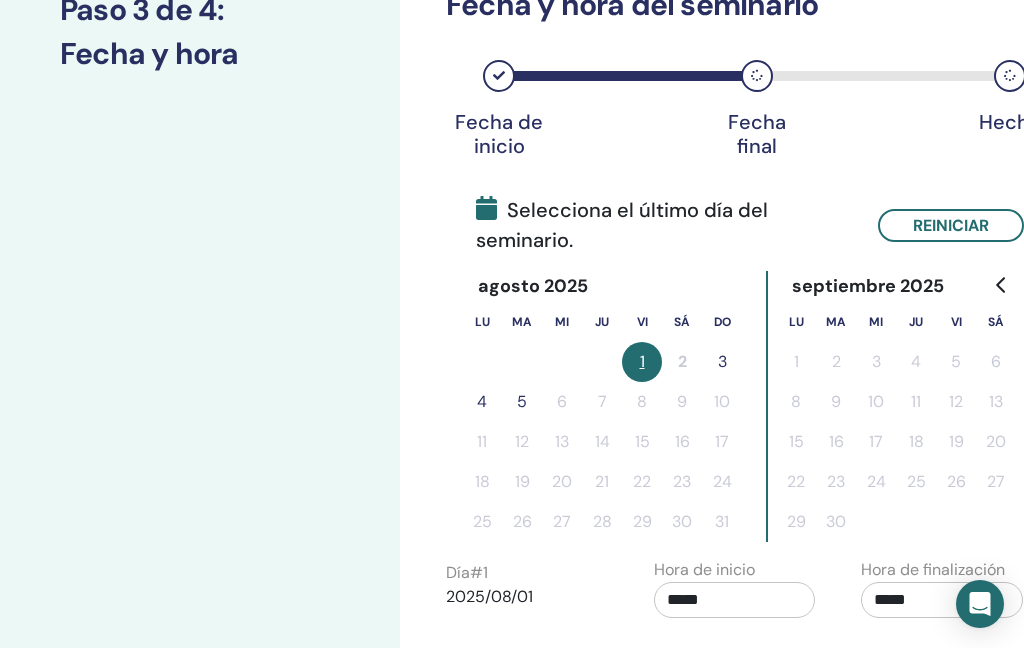 click on "3" at bounding box center [722, 362] 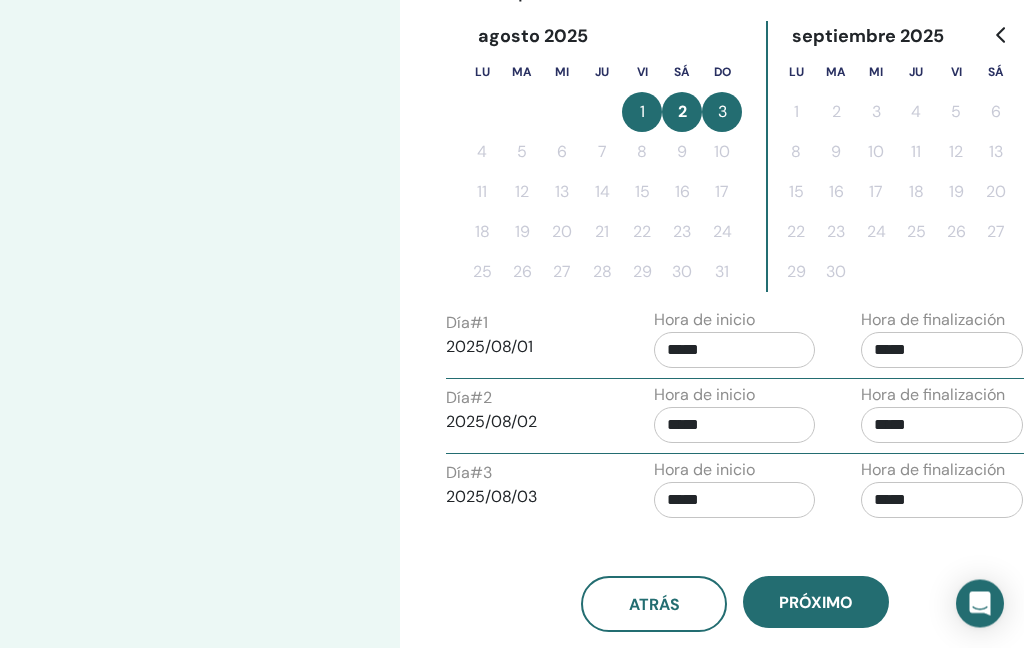 scroll, scrollTop: 553, scrollLeft: 0, axis: vertical 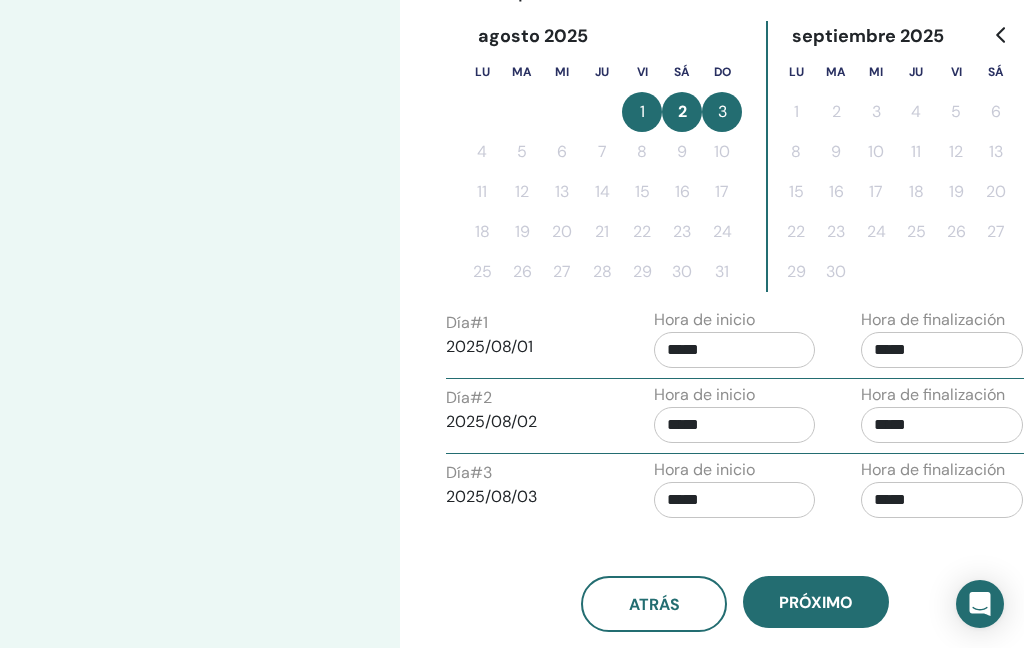 click on "*****" at bounding box center (942, 350) 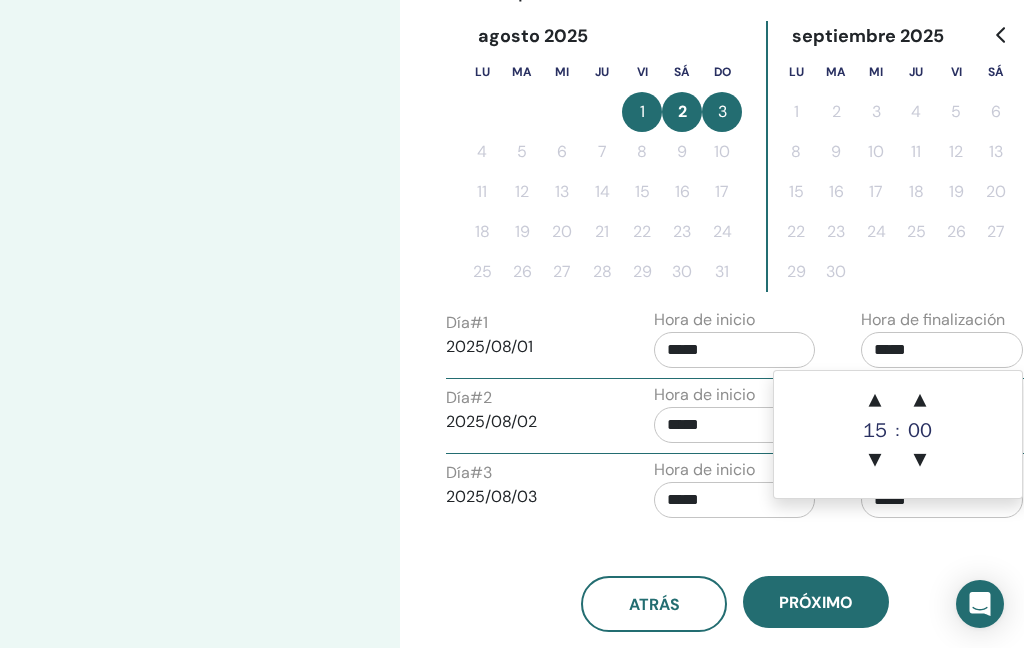 click on "▲" at bounding box center (875, 401) 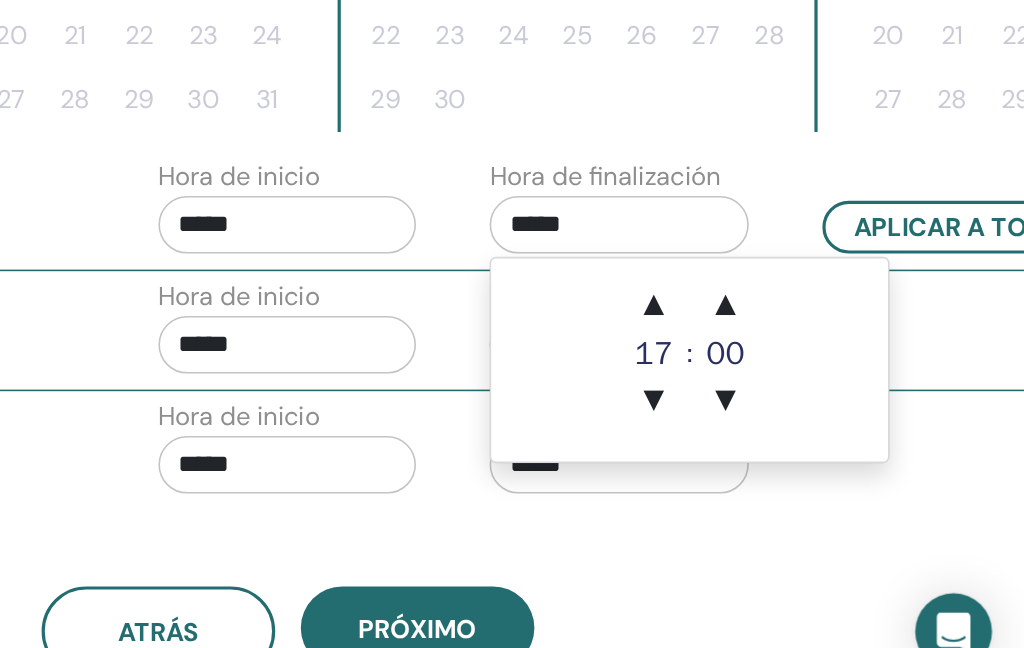 scroll, scrollTop: 569, scrollLeft: 172, axis: both 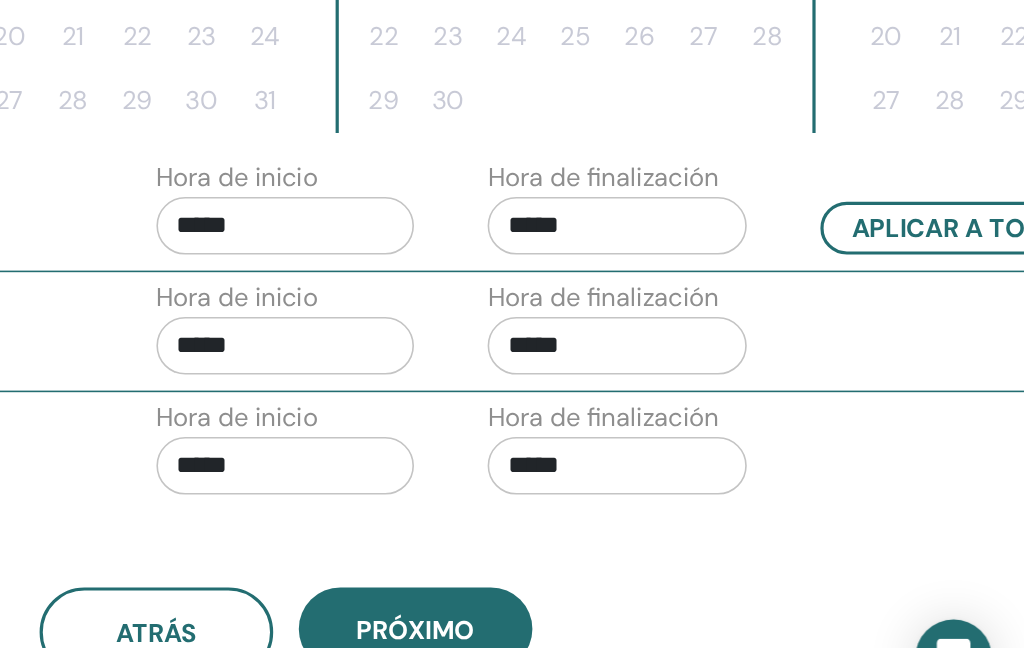 click on "Día  # 2 2025/08/02 Hora de inicio ***** Hora de finalización *****" at bounding box center (674, 402) 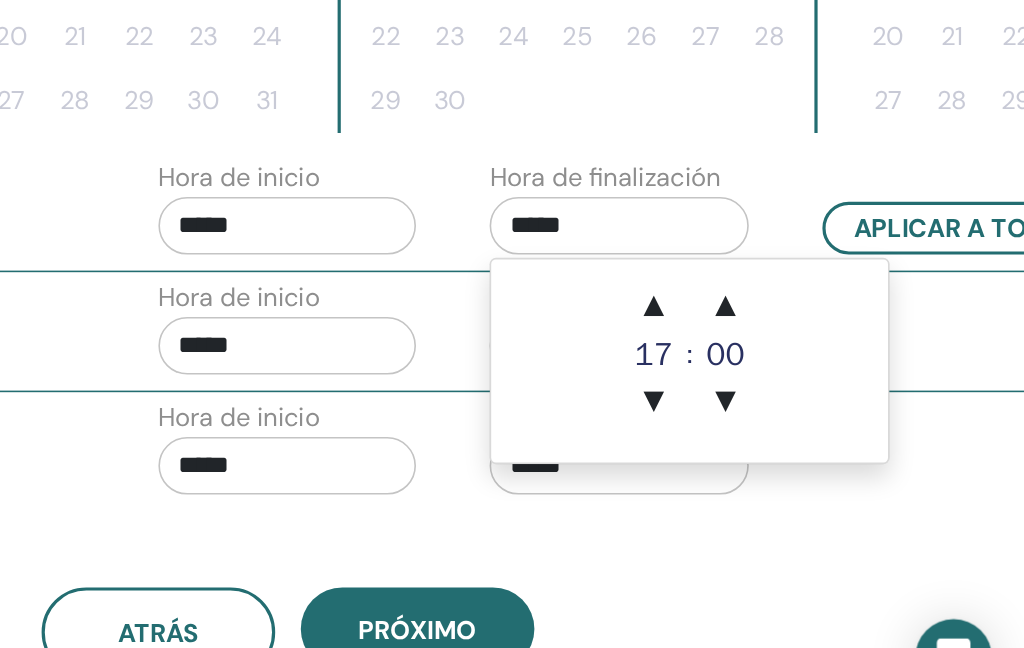click on "▲" at bounding box center [793, 385] 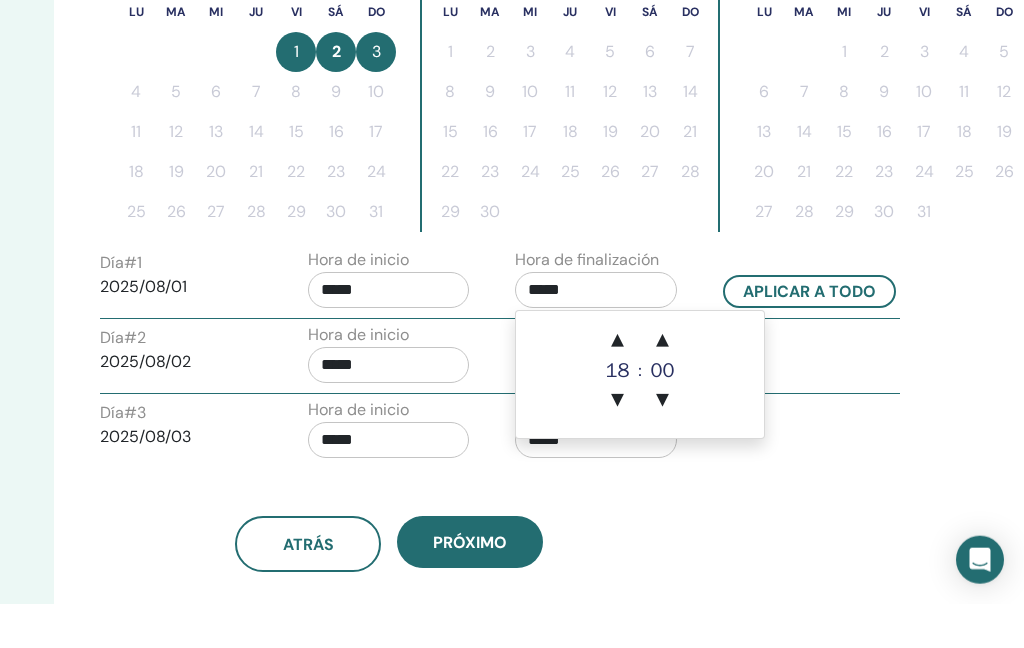 scroll, scrollTop: 614, scrollLeft: 346, axis: both 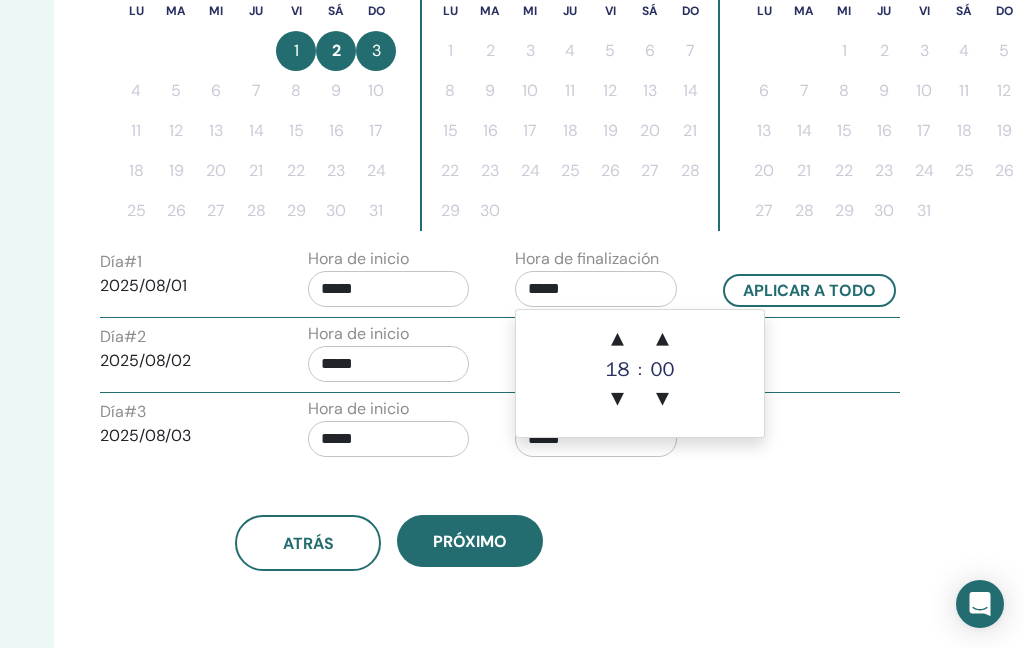click on "▲" at bounding box center [618, 340] 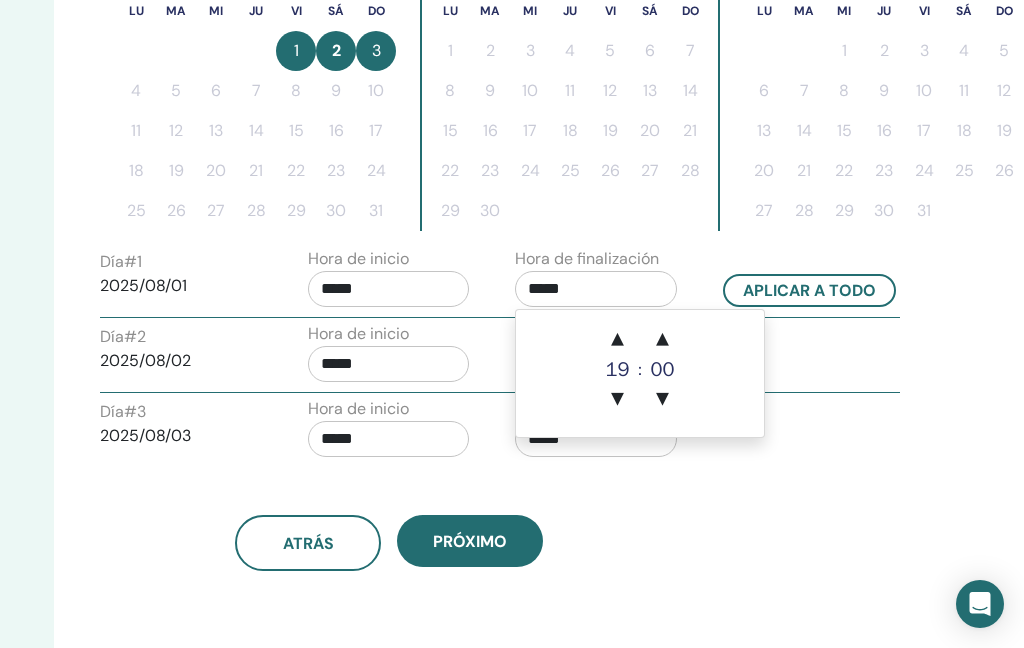 click on "▲" at bounding box center (618, 340) 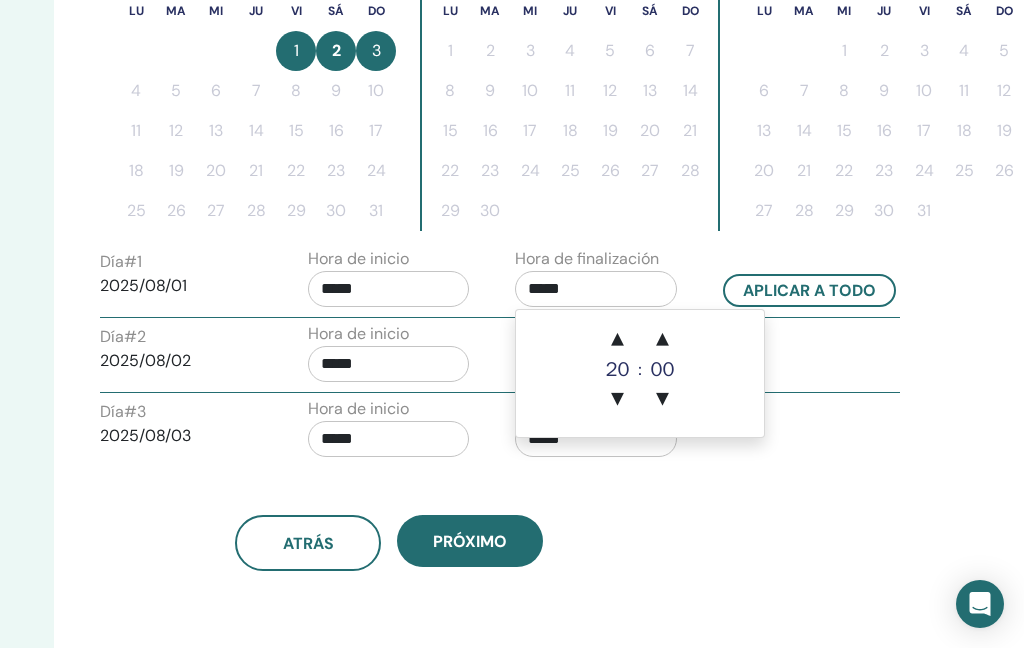 click on "Aplicar a todo" at bounding box center [809, 290] 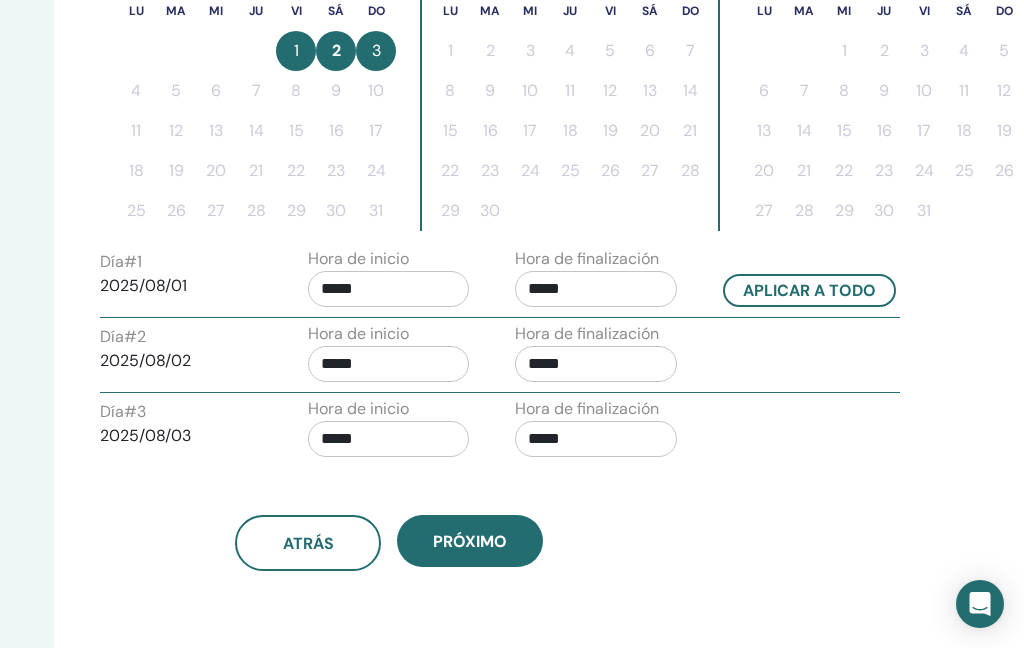 type on "*****" 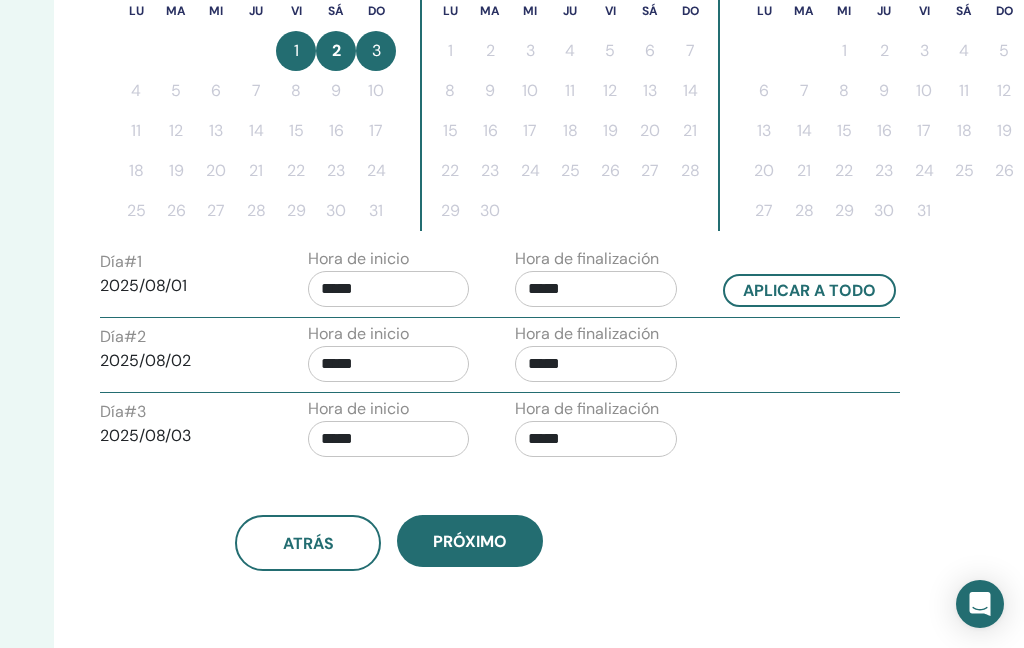 click on "*****" at bounding box center (389, 289) 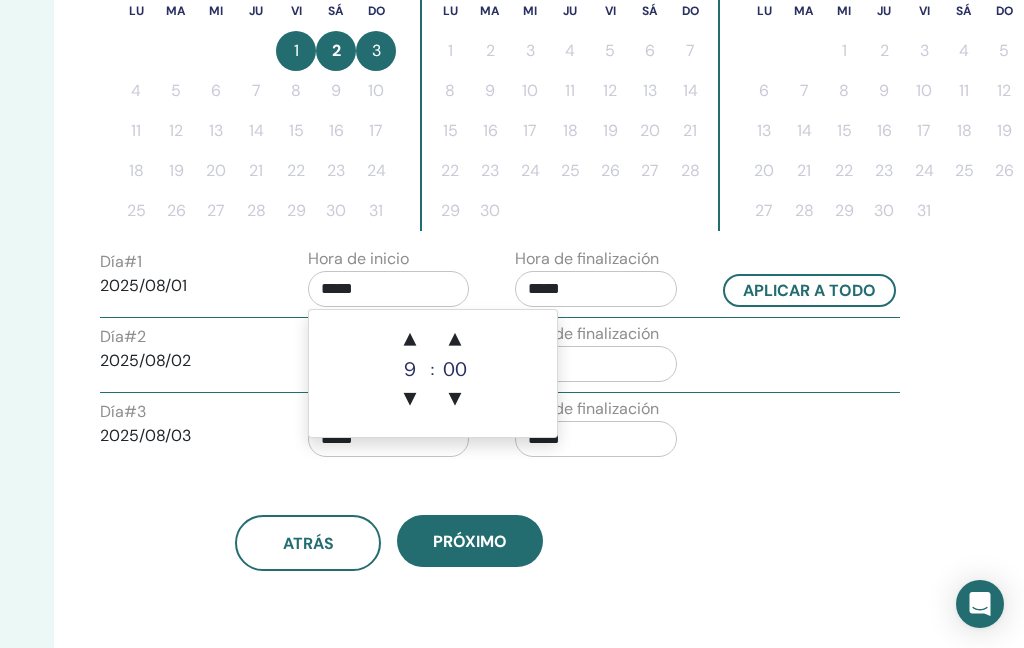 scroll, scrollTop: 613, scrollLeft: 346, axis: both 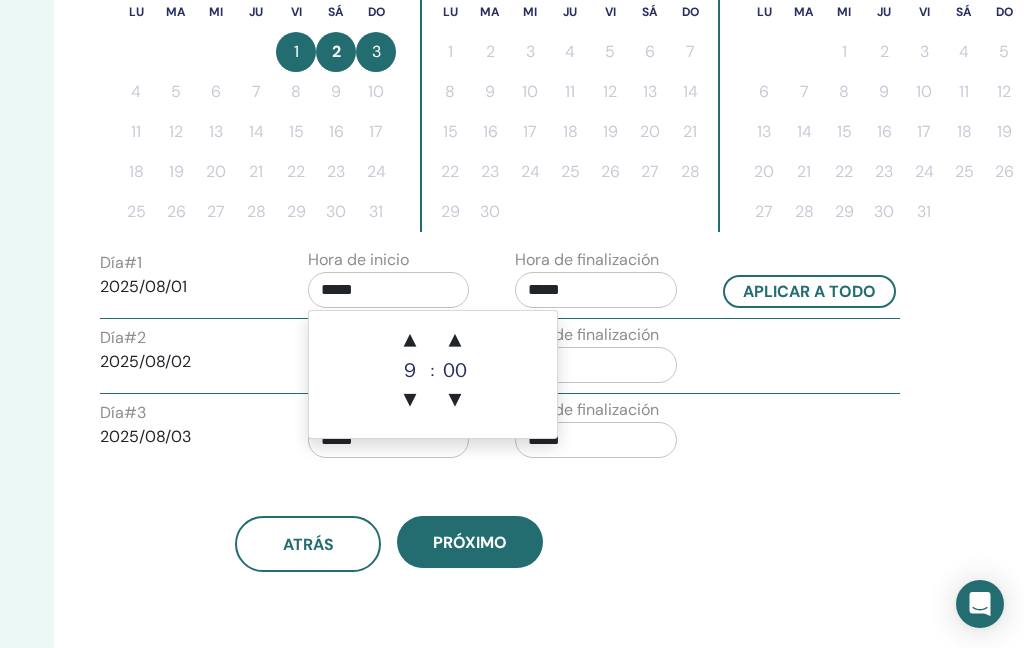 click on "▲" at bounding box center [410, 341] 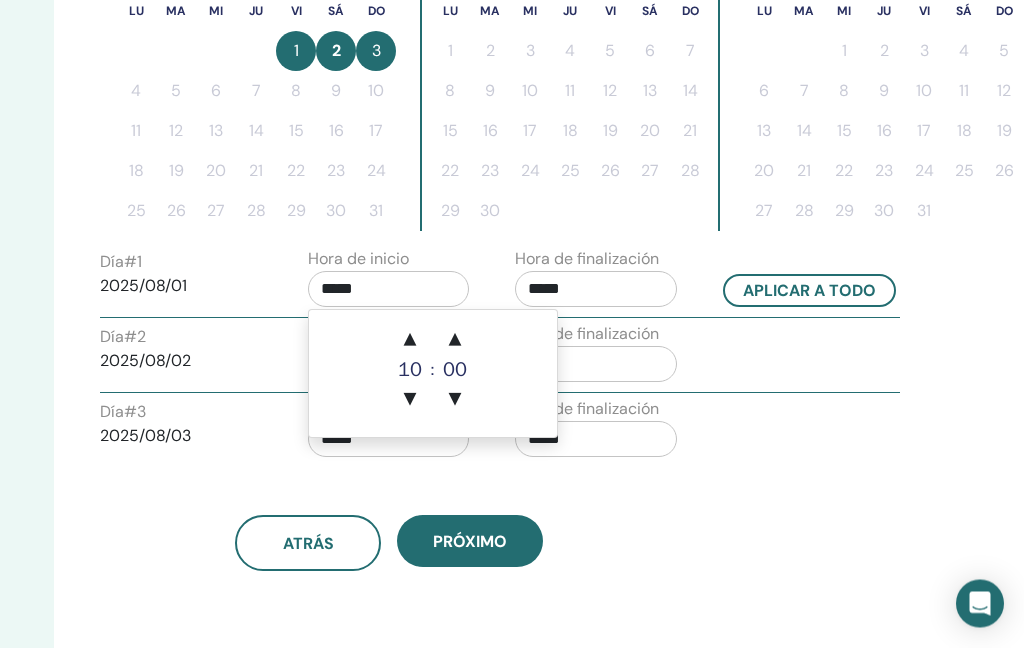click on "▲" at bounding box center [410, 341] 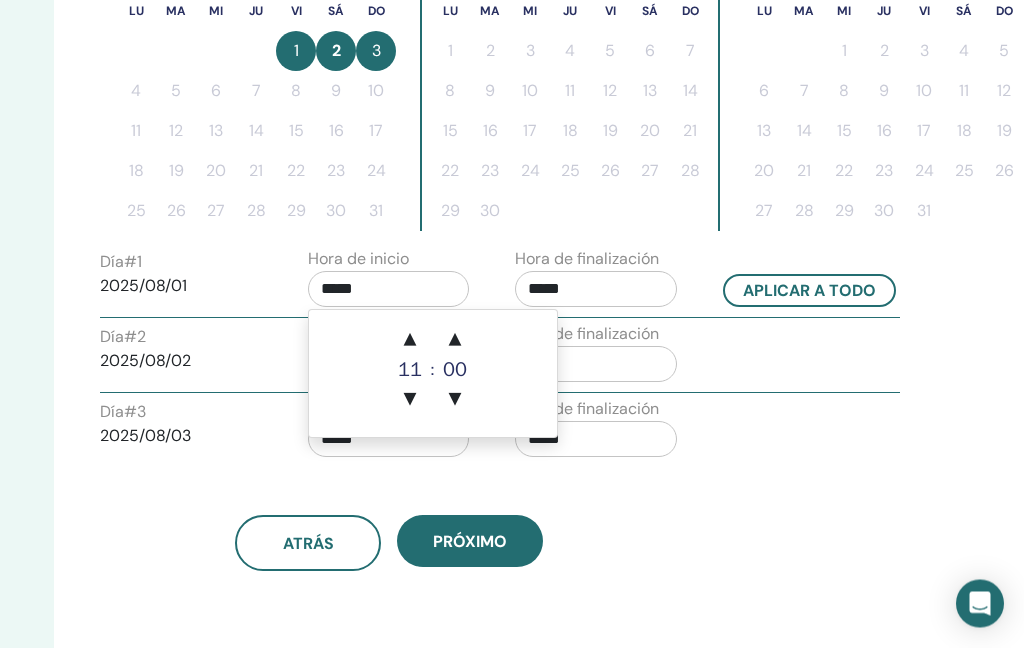 scroll, scrollTop: 614, scrollLeft: 346, axis: both 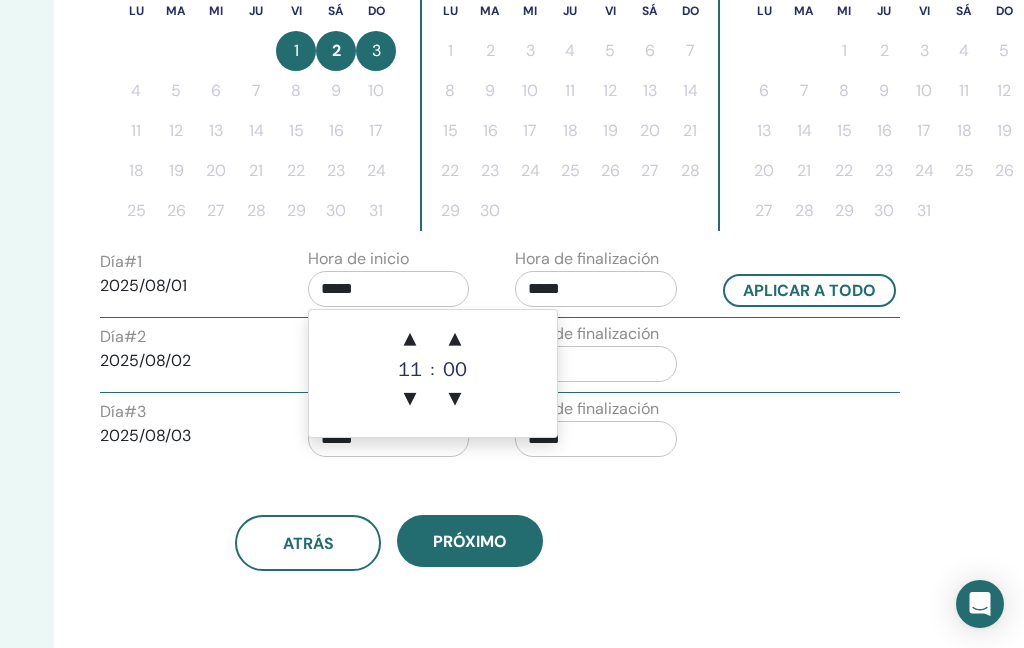click on "▲" at bounding box center (410, 340) 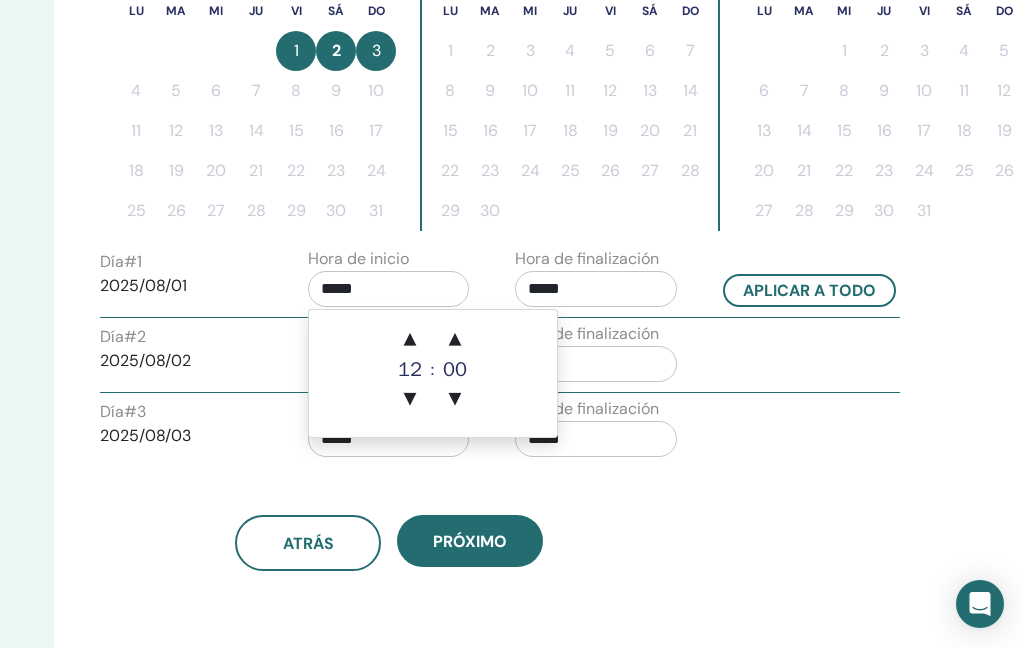click on "▲" at bounding box center [410, 340] 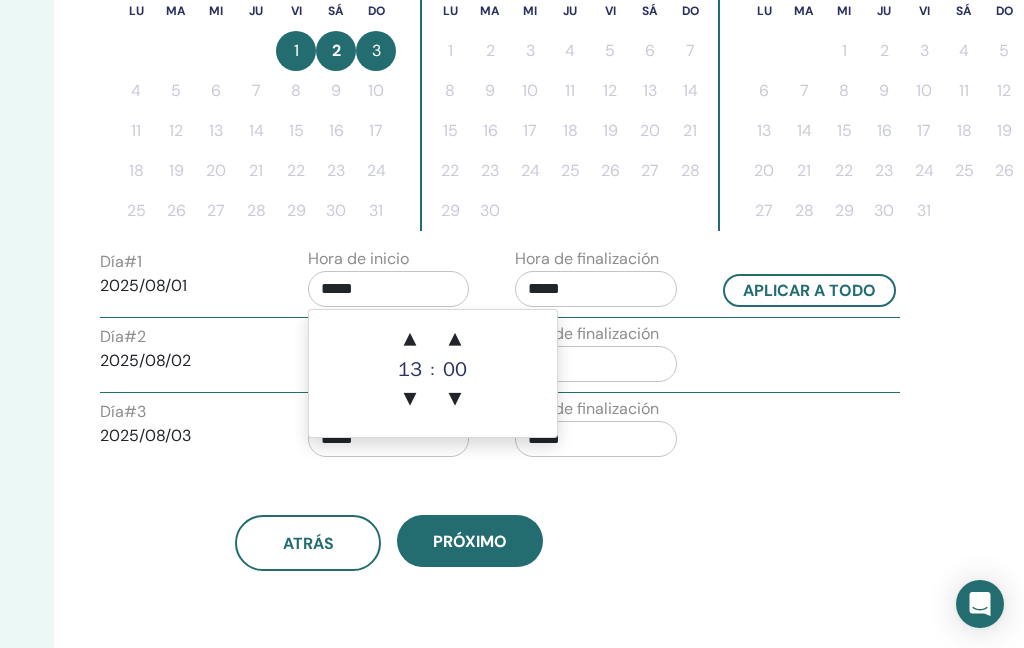 click on "▲" at bounding box center [410, 340] 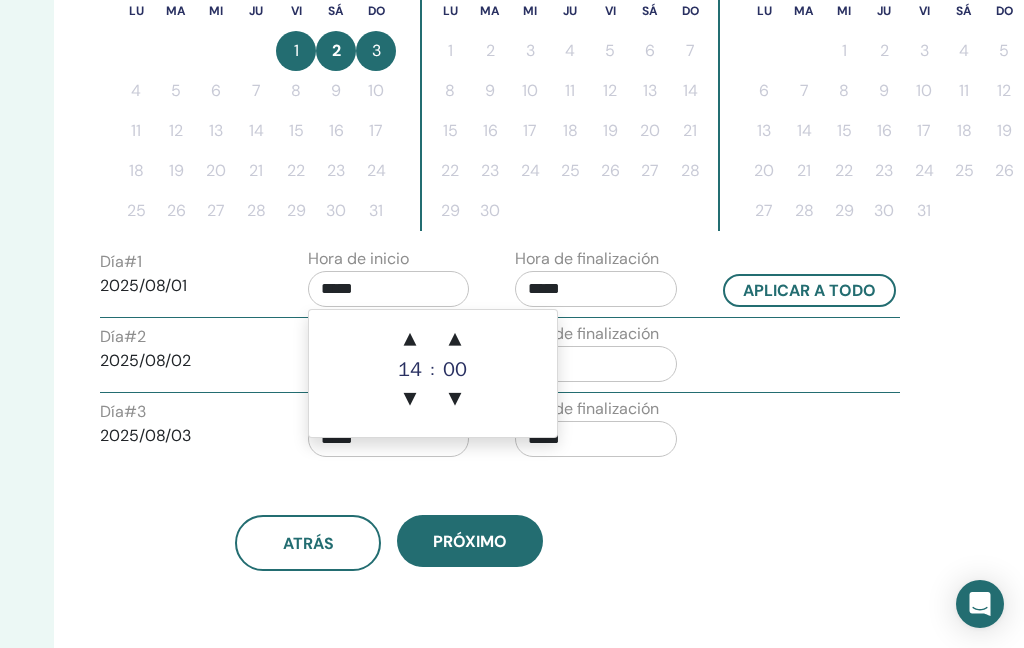 click on "▲" at bounding box center [410, 340] 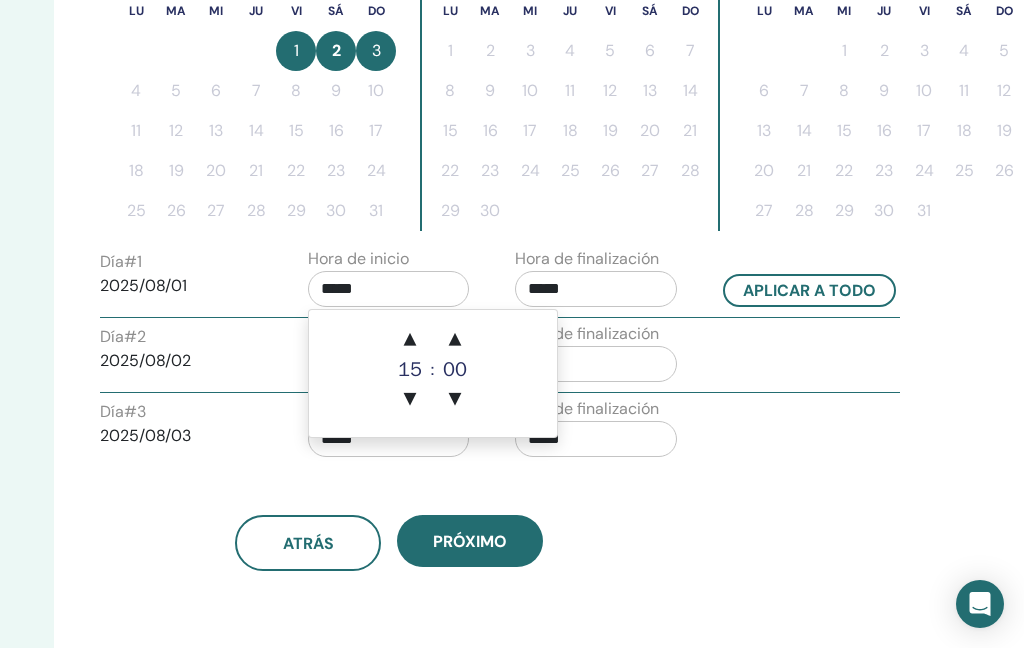 click on "▲" at bounding box center [410, 340] 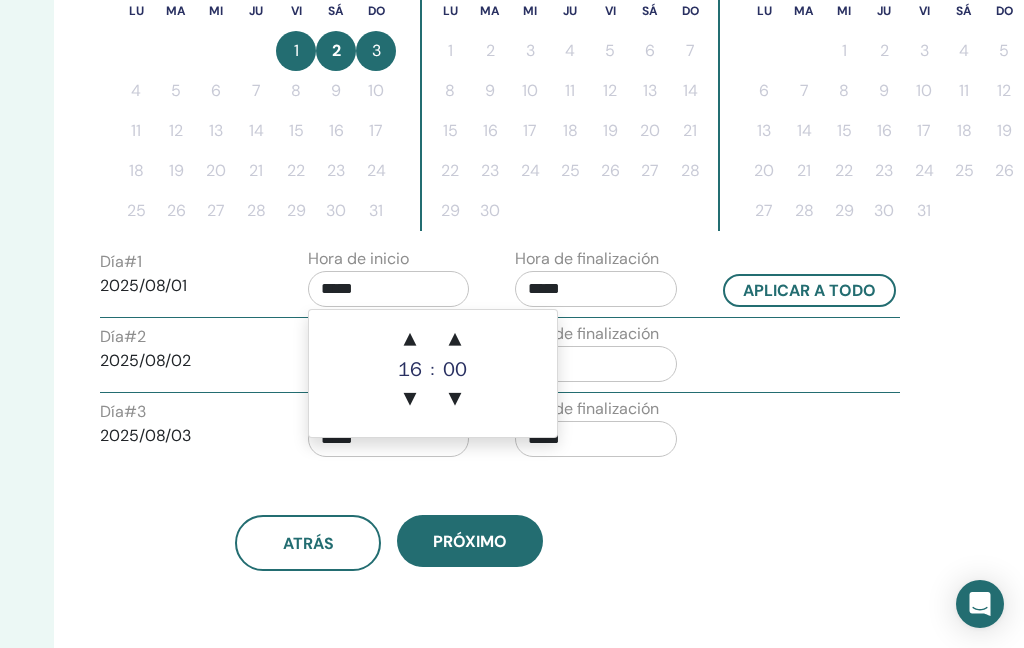 type on "*****" 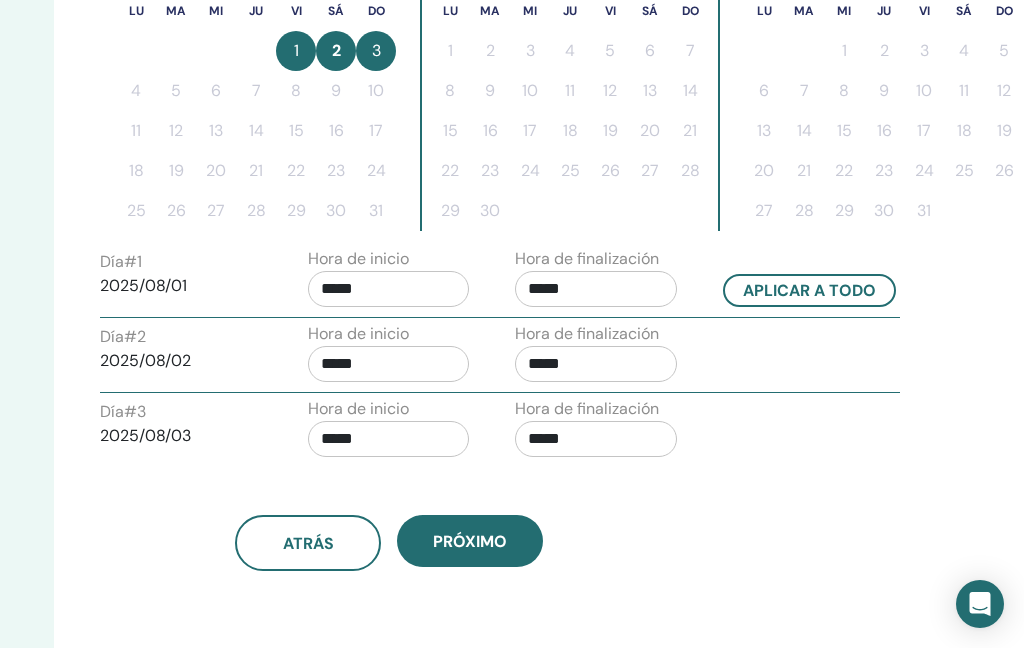 click on "Zona horaria Zona horaria (GMT-6) America/Mexico City Fecha y hora del seminario Fecha de inicio Fecha final Hecho Configuración del programa completada Reiniciar agosto 2025 lu ma mi ju vi sá do 1 2 3 4 5 6 7 8 9 10 11 12 13 14 15 16 17 18 19 20 21 22 23 24 25 26 27 28 29 30 31 septiembre 2025 lu ma mi ju vi sá do 1 2 3 4 5 6 7 8 9 10 11 12 13 14 15 16 17 18 19 20 21 22 23 24 25 26 27 28 29 30 octubre 2025 lu ma mi ju vi sá do 1 2 3 4 5 6 7 8 9 10 11 12 13 14 15 16 17 18 19 20 21 22 23 24 25 26 27 28 29 30 31 Día  # 1 2025/08/01 Hora de inicio ***** Hora de finalización ***** Aplicar a todo Día  # 2 2025/08/02 Hora de inicio ***** Hora de finalización ***** Día  # 3 2025/08/03 Hora de inicio ***** Hora de finalización ***** atrás próximo" at bounding box center [454, 150] 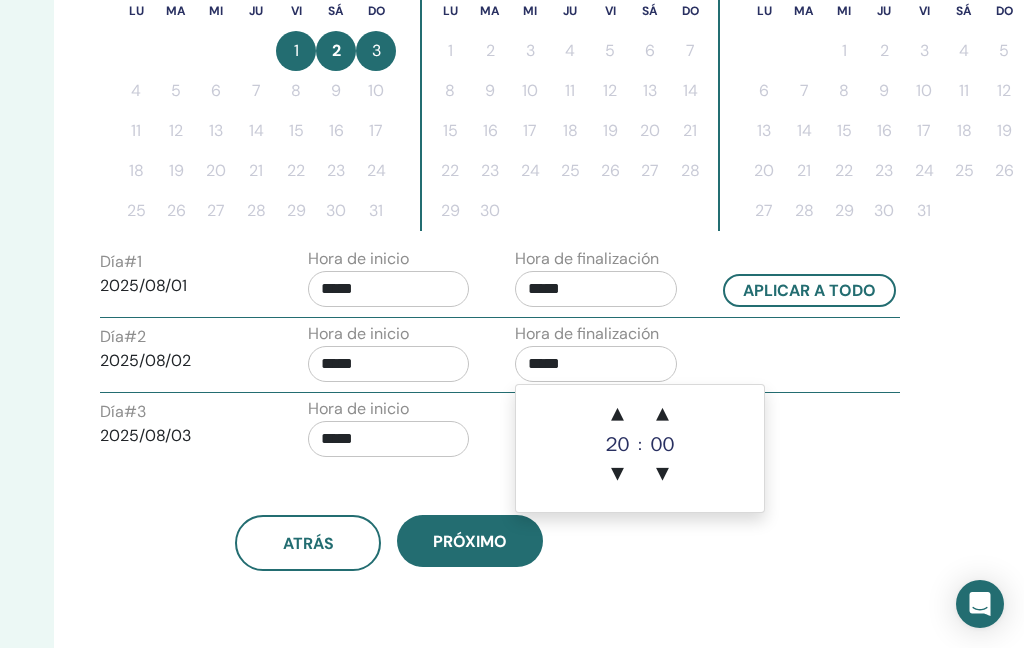 scroll, scrollTop: 613, scrollLeft: 346, axis: both 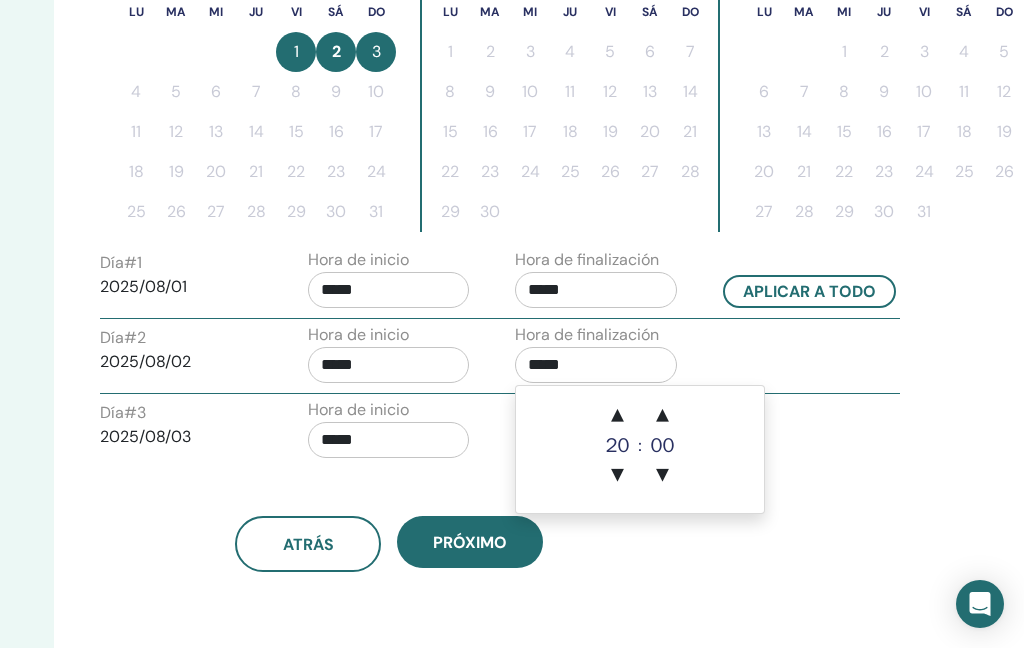 click on "▼" at bounding box center [618, 476] 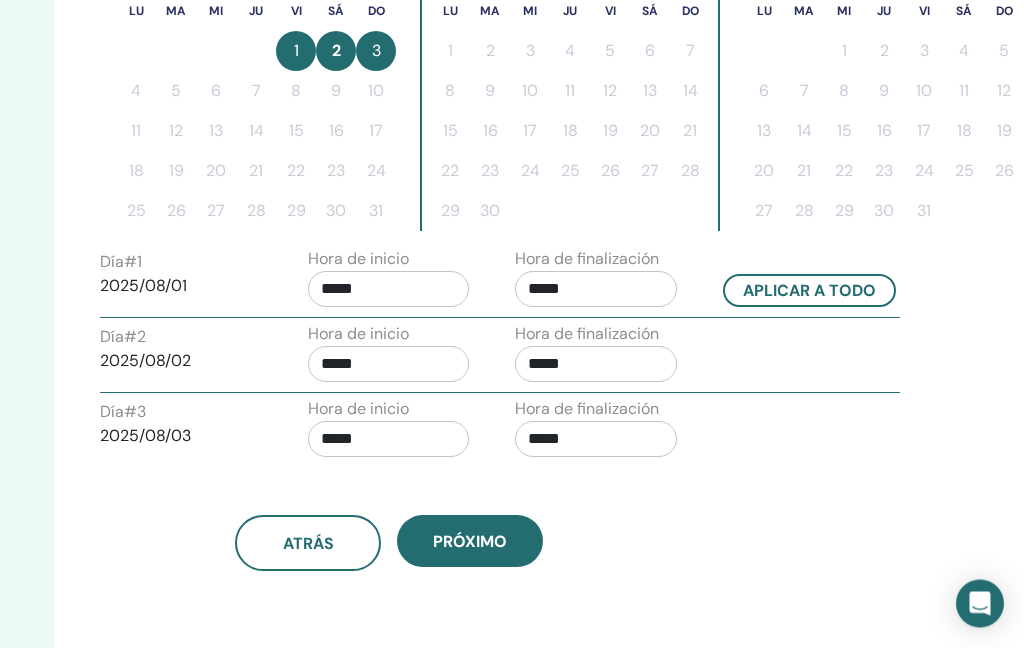click on "Zona horaria Zona horaria (GMT-6) America/Mexico City Fecha y hora del seminario Fecha de inicio Fecha final Hecho Configuración del programa completada Reiniciar agosto 2025 lu ma mi ju vi sá do 1 2 3 4 5 6 7 8 9 10 11 12 13 14 15 16 17 18 19 20 21 22 23 24 25 26 27 28 29 30 31 septiembre 2025 lu ma mi ju vi sá do 1 2 3 4 5 6 7 8 9 10 11 12 13 14 15 16 17 18 19 20 21 22 23 24 25 26 27 28 29 30 octubre 2025 lu ma mi ju vi sá do 1 2 3 4 5 6 7 8 9 10 11 12 13 14 15 16 17 18 19 20 21 22 23 24 25 26 27 28 29 30 31 Día  # 1 2025/08/01 Hora de inicio ***** Hora de finalización ***** Aplicar a todo Día  # 2 2025/08/02 Hora de inicio ***** Hora de finalización ***** Día  # 3 2025/08/03 Hora de inicio ***** Hora de finalización ***** atrás próximo" at bounding box center [454, 151] 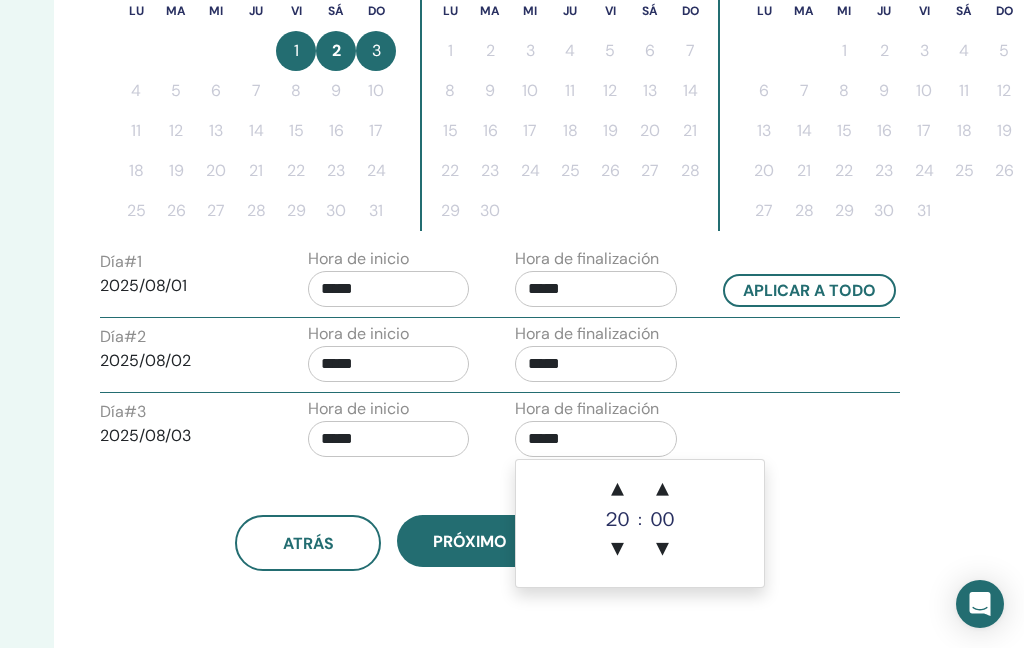 scroll, scrollTop: 613, scrollLeft: 346, axis: both 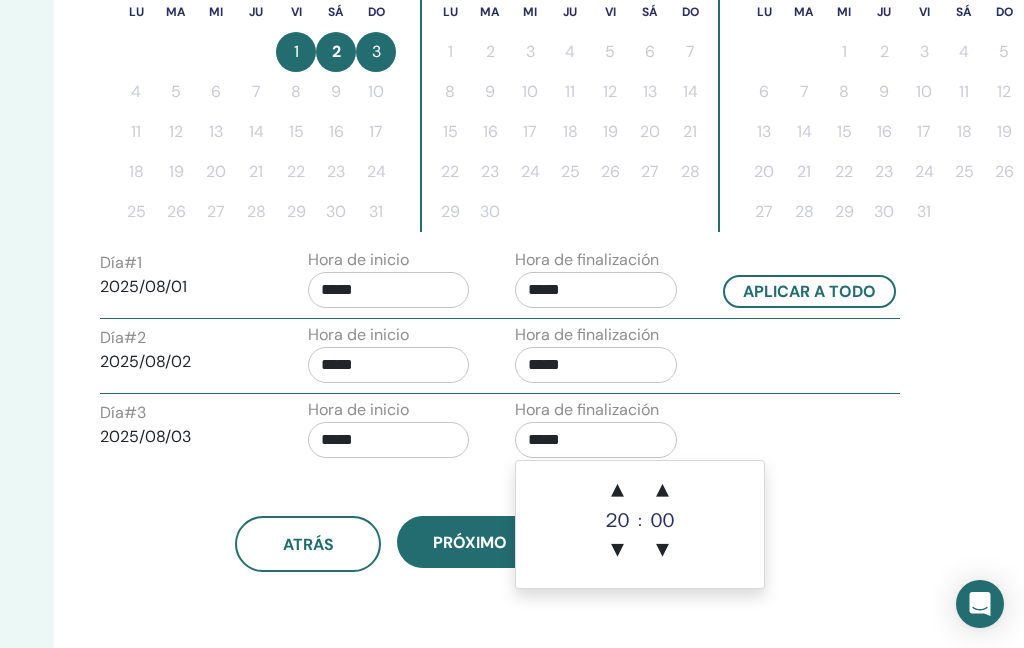 click on "▼" at bounding box center [618, 551] 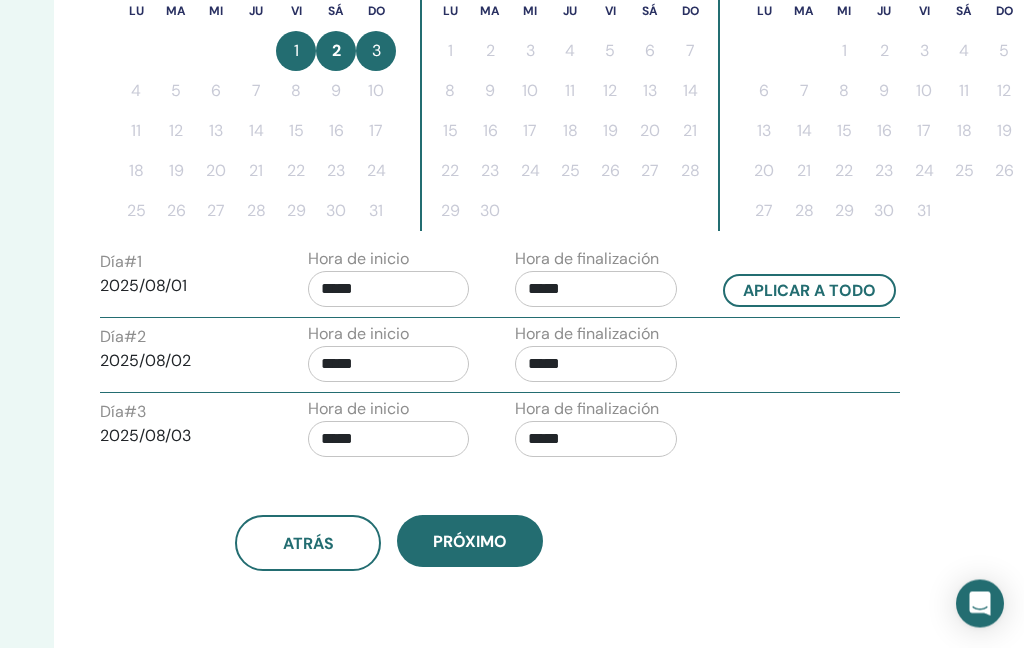 click on "Zona horaria Zona horaria (GMT-6) America/Mexico City Fecha y hora del seminario Fecha de inicio Fecha final Hecho Configuración del programa completada Reiniciar agosto 2025 lu ma mi ju vi sá do 1 2 3 4 5 6 7 8 9 10 11 12 13 14 15 16 17 18 19 20 21 22 23 24 25 26 27 28 29 30 31 septiembre 2025 lu ma mi ju vi sá do 1 2 3 4 5 6 7 8 9 10 11 12 13 14 15 16 17 18 19 20 21 22 23 24 25 26 27 28 29 30 octubre 2025 lu ma mi ju vi sá do 1 2 3 4 5 6 7 8 9 10 11 12 13 14 15 16 17 18 19 20 21 22 23 24 25 26 27 28 29 30 31 Día  # 1 2025/08/01 Hora de inicio ***** Hora de finalización ***** Aplicar a todo Día  # 2 2025/08/02 Hora de inicio ***** Hora de finalización ***** Día  # 3 2025/08/03 Hora de inicio ***** Hora de finalización ***** atrás próximo" at bounding box center (454, 151) 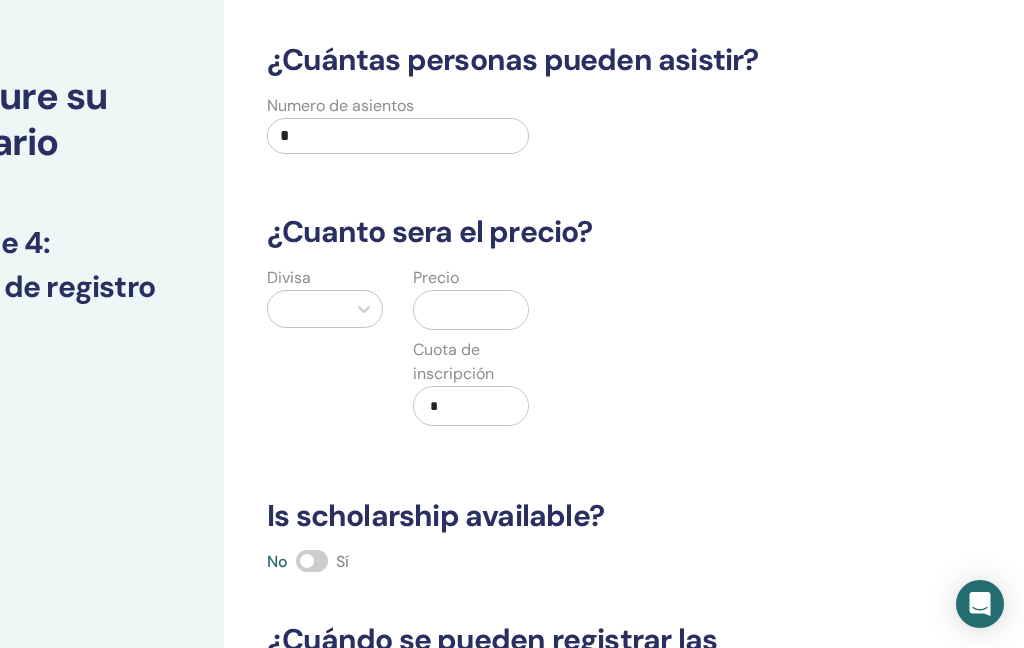 scroll, scrollTop: 0, scrollLeft: 176, axis: horizontal 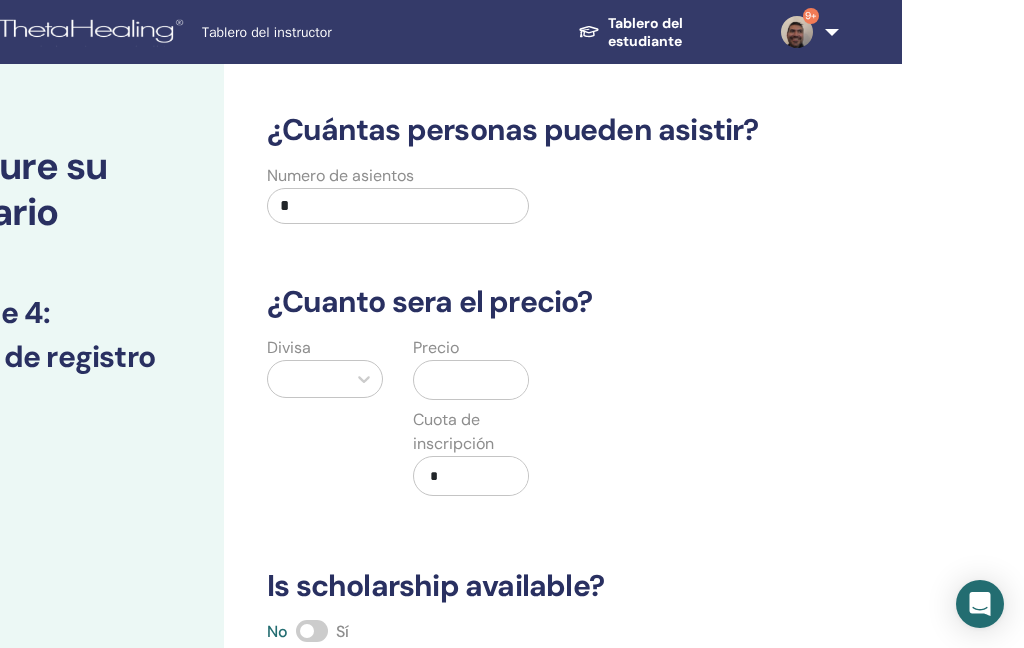 click on "*" at bounding box center [398, 206] 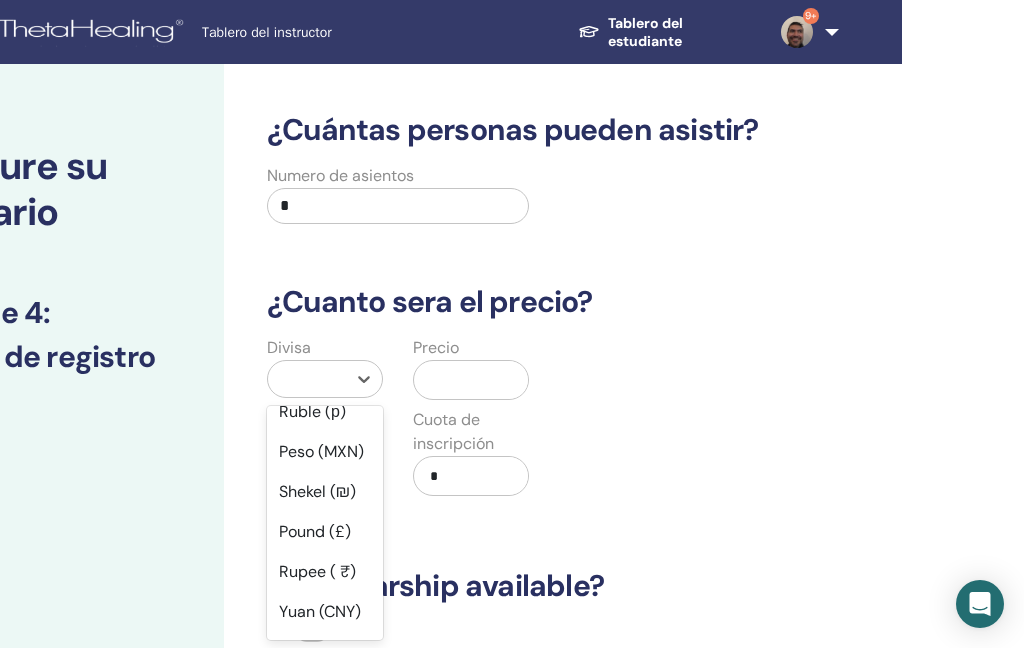 scroll, scrollTop: 98, scrollLeft: 0, axis: vertical 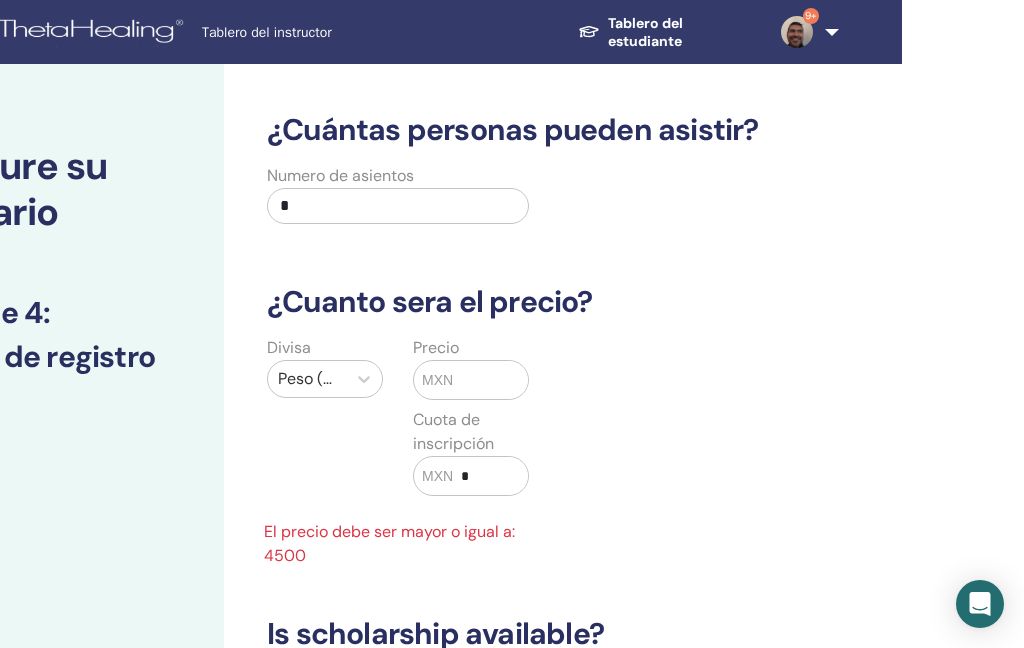 click at bounding box center [490, 380] 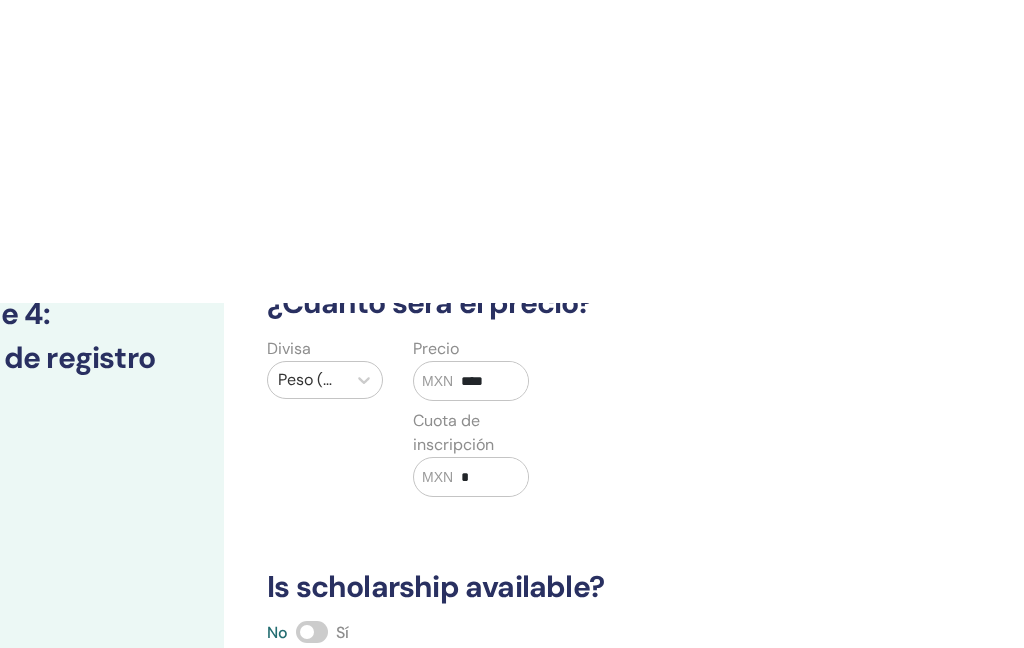 scroll, scrollTop: 310, scrollLeft: 176, axis: both 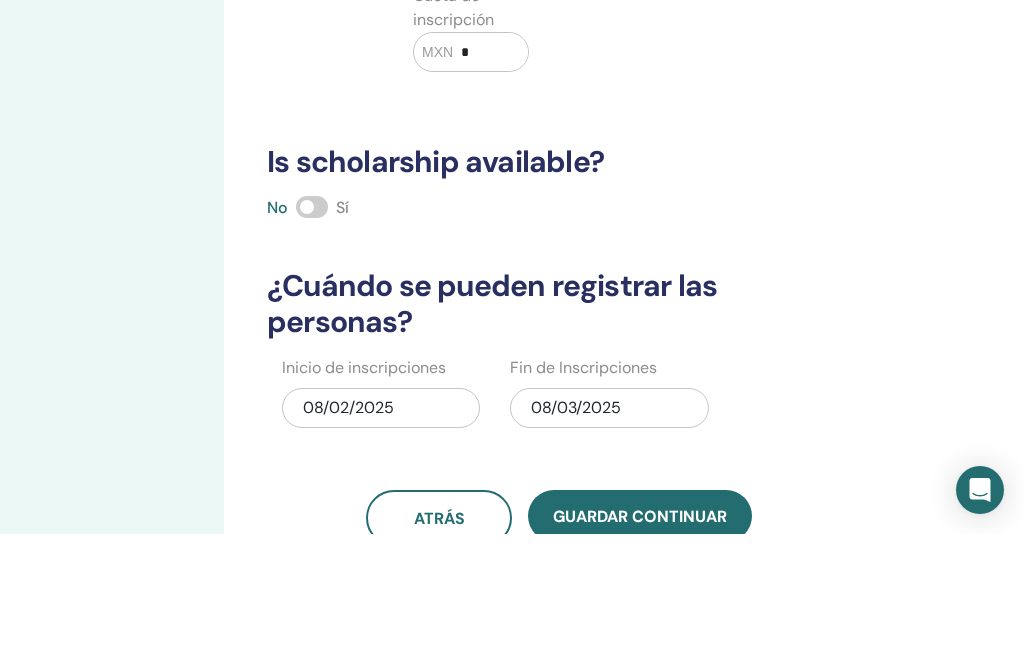type on "****" 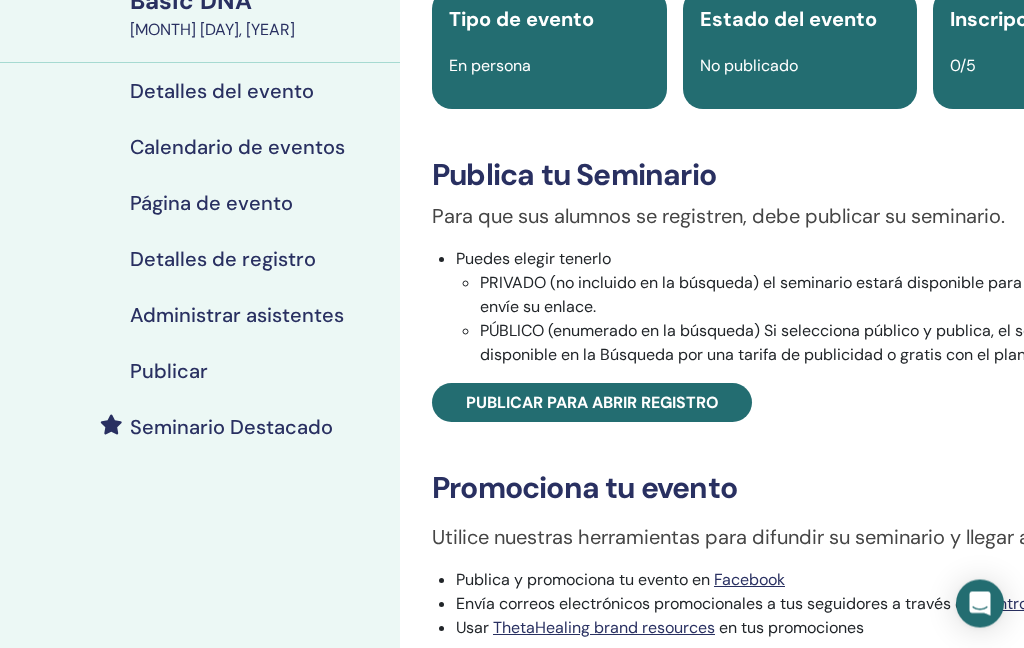 scroll, scrollTop: 182, scrollLeft: 0, axis: vertical 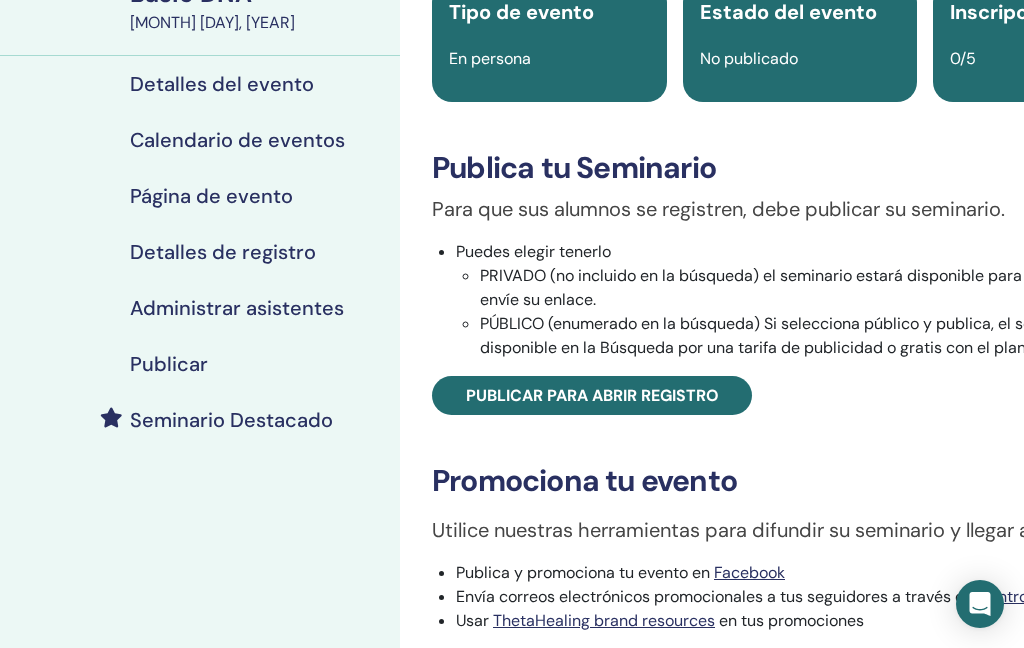 click on "Publicar para abrir registro" at bounding box center (592, 395) 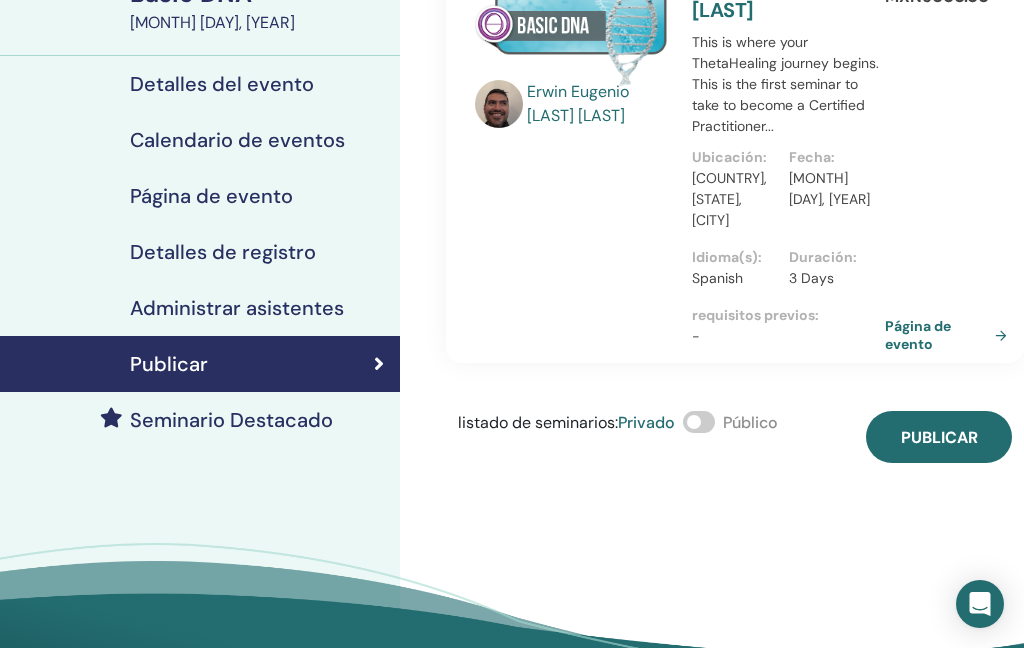 click on "Publicar" at bounding box center (939, 437) 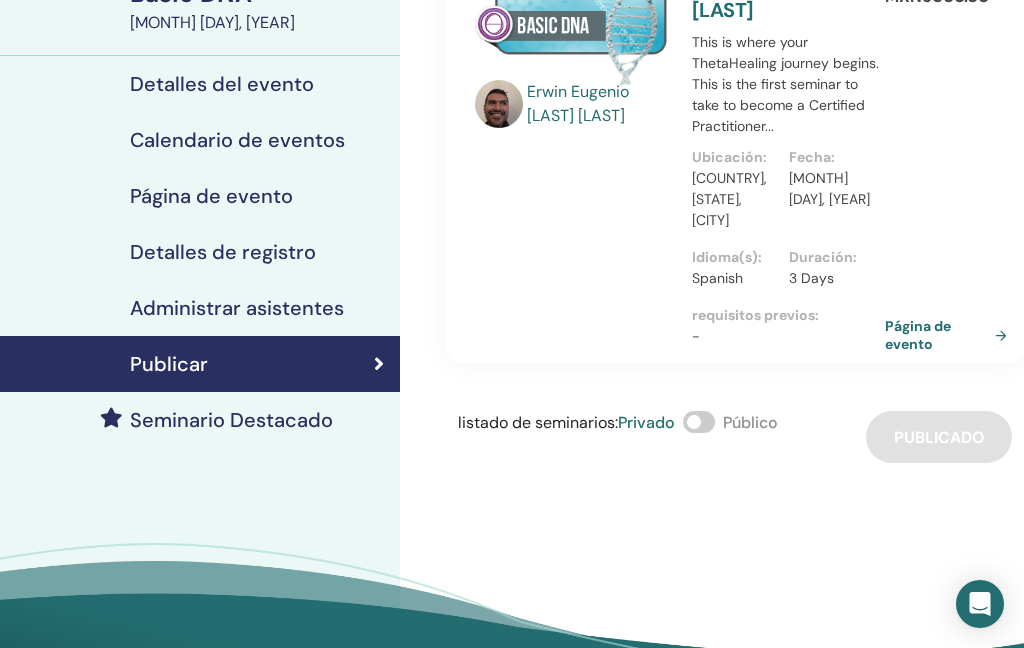 click on "Página de evento" at bounding box center [950, 335] 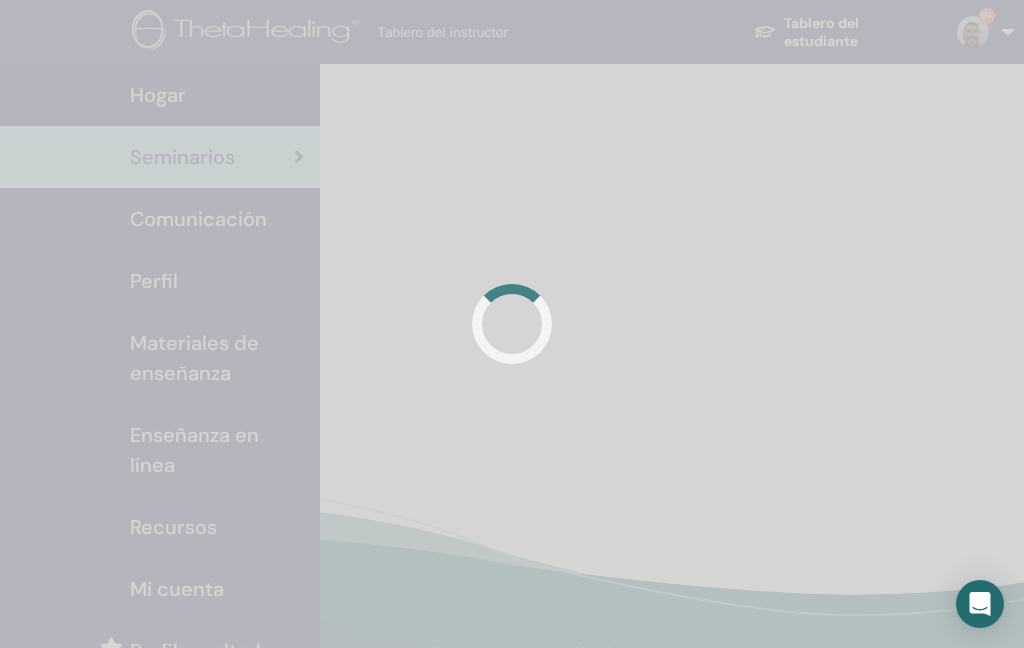 scroll, scrollTop: 0, scrollLeft: 0, axis: both 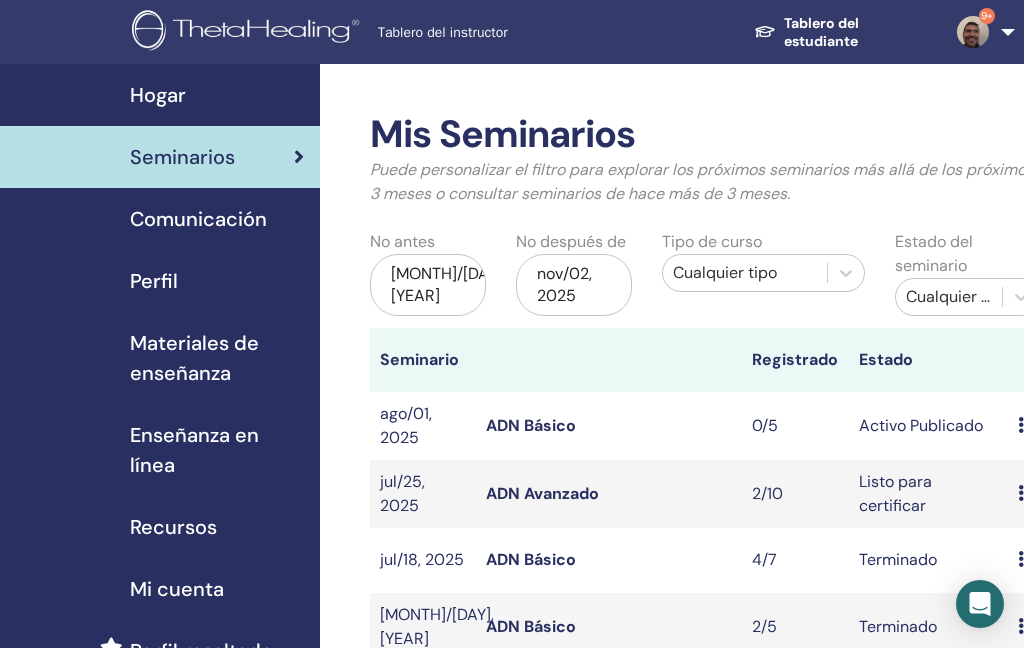 click on "ADN Básico" at bounding box center (531, 425) 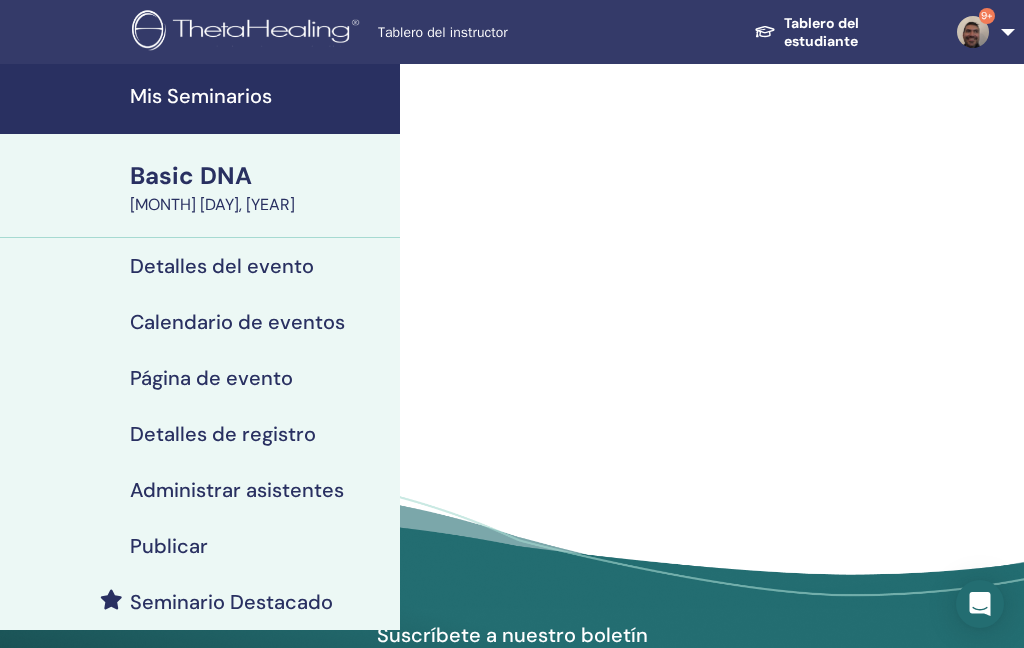 scroll, scrollTop: 0, scrollLeft: 0, axis: both 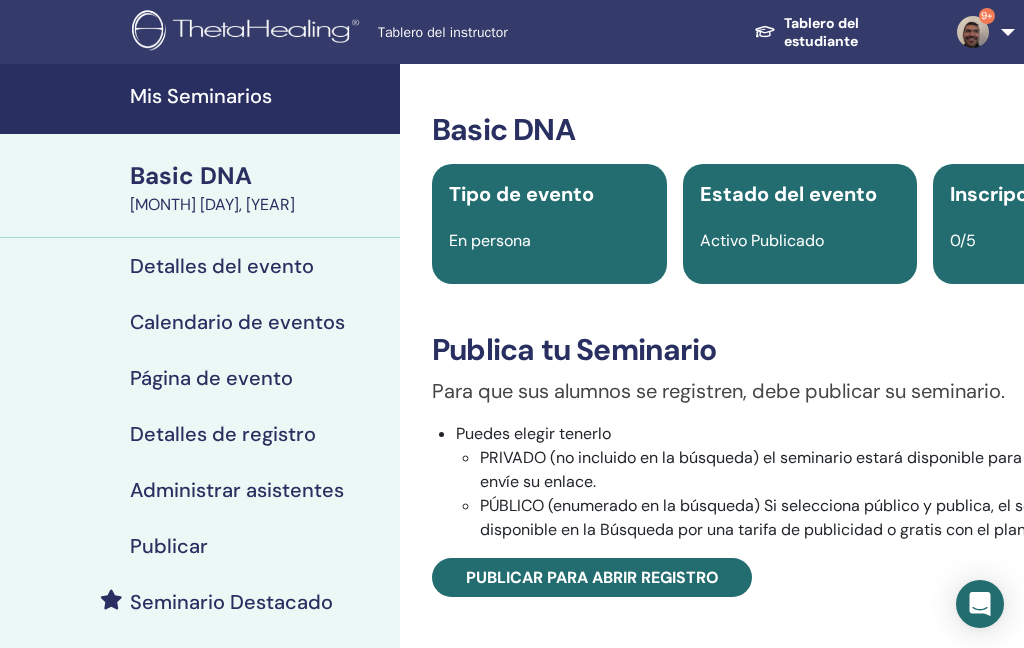 click on "Publicar para abrir registro" at bounding box center [592, 577] 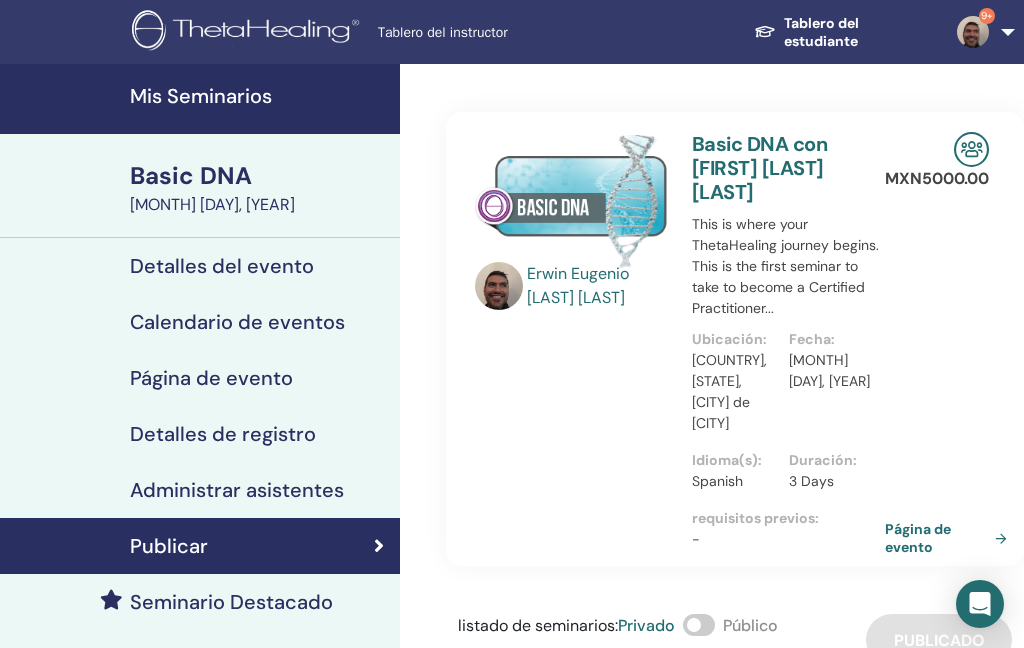 click on "Mis Seminarios" at bounding box center (259, 96) 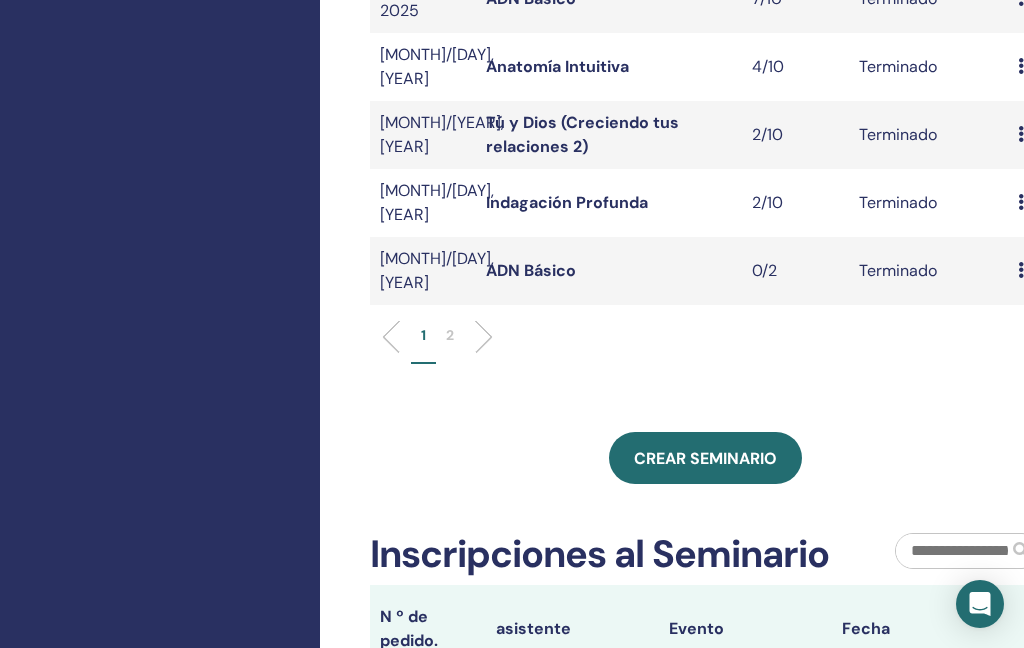 scroll, scrollTop: 766, scrollLeft: 0, axis: vertical 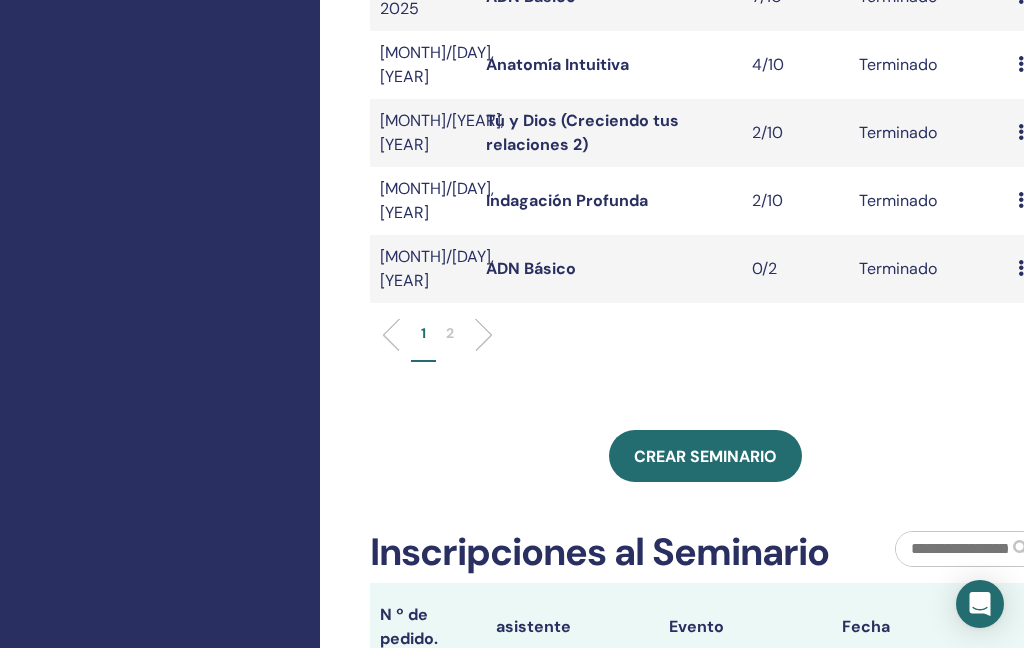 click on "Crear seminario" at bounding box center [705, 456] 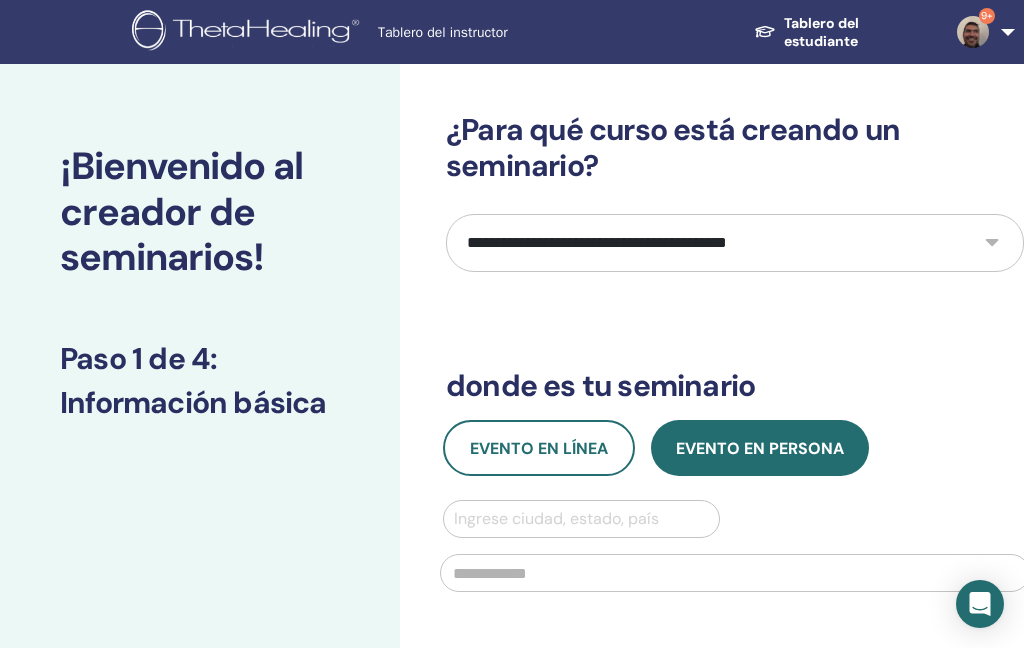 scroll, scrollTop: 0, scrollLeft: 0, axis: both 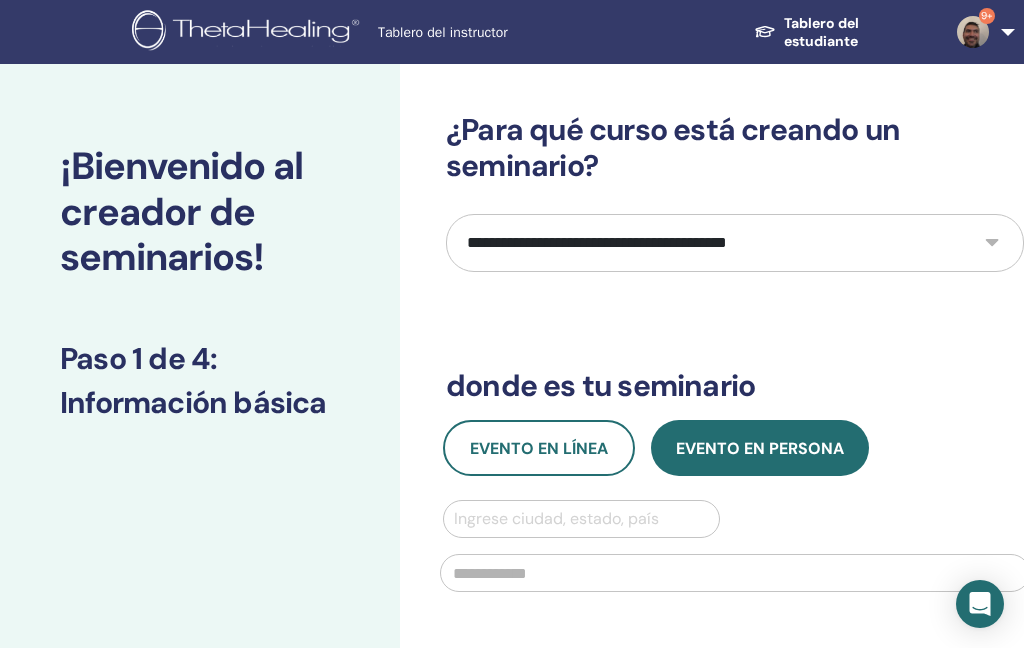 select on "**" 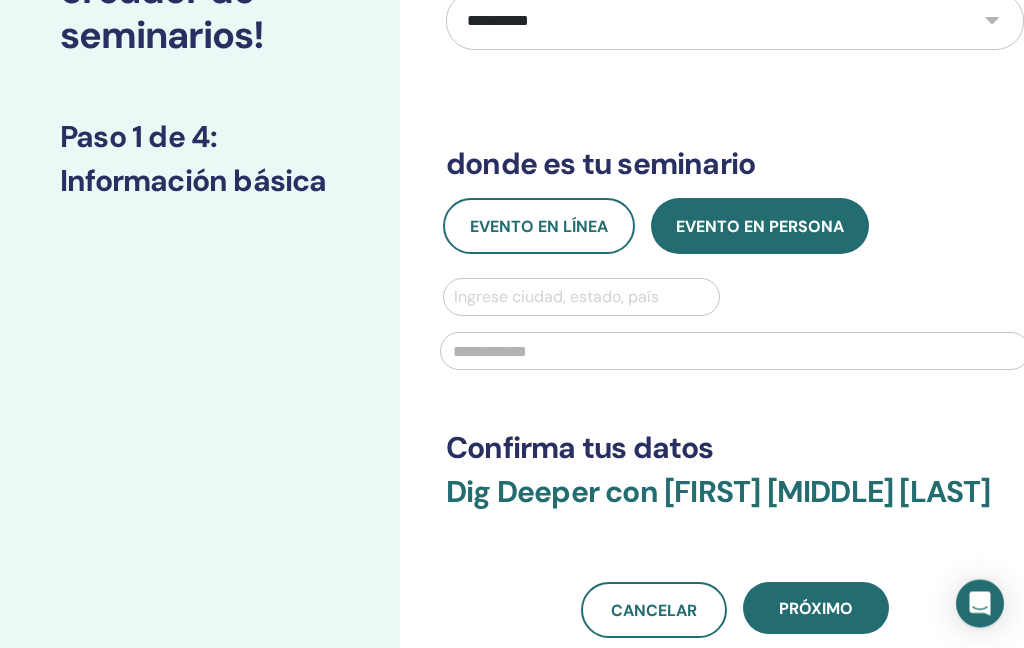 scroll, scrollTop: 225, scrollLeft: 0, axis: vertical 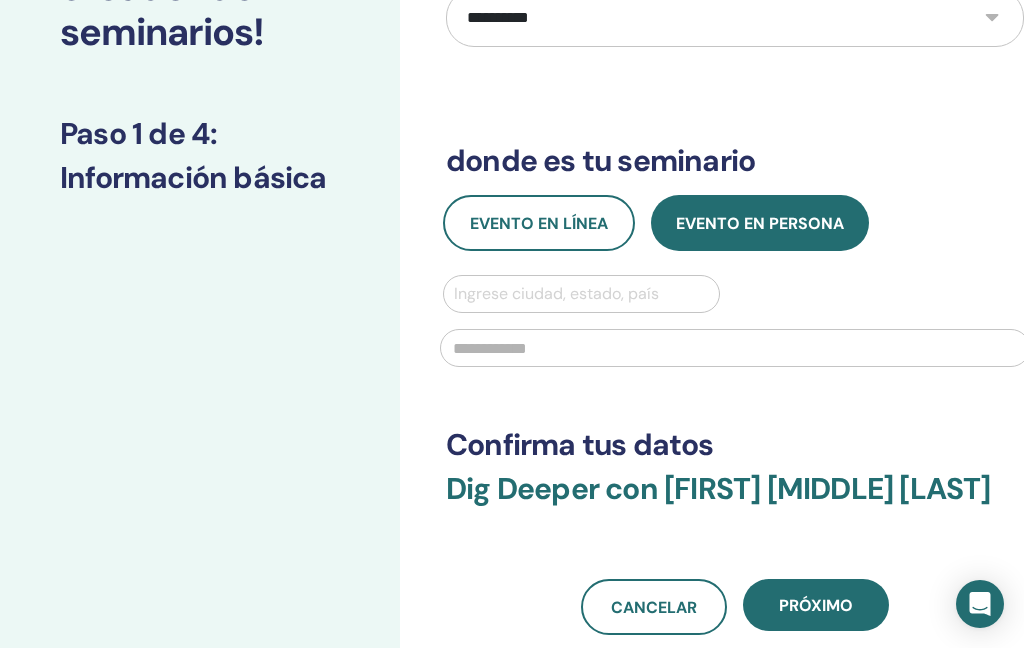 click on "Evento en línea" at bounding box center [539, 223] 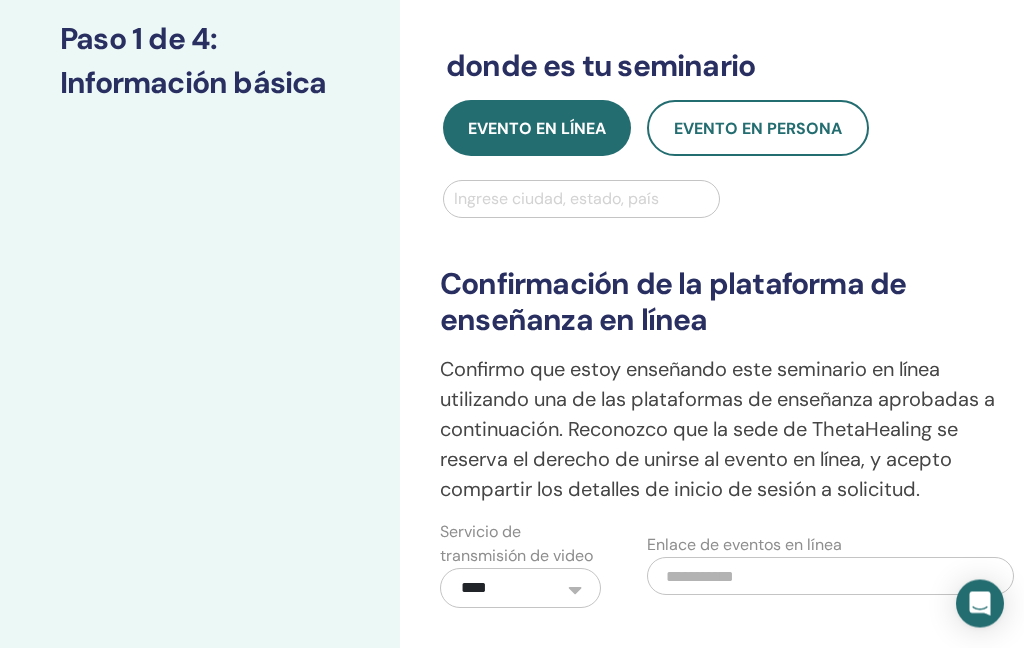 scroll, scrollTop: 334, scrollLeft: 0, axis: vertical 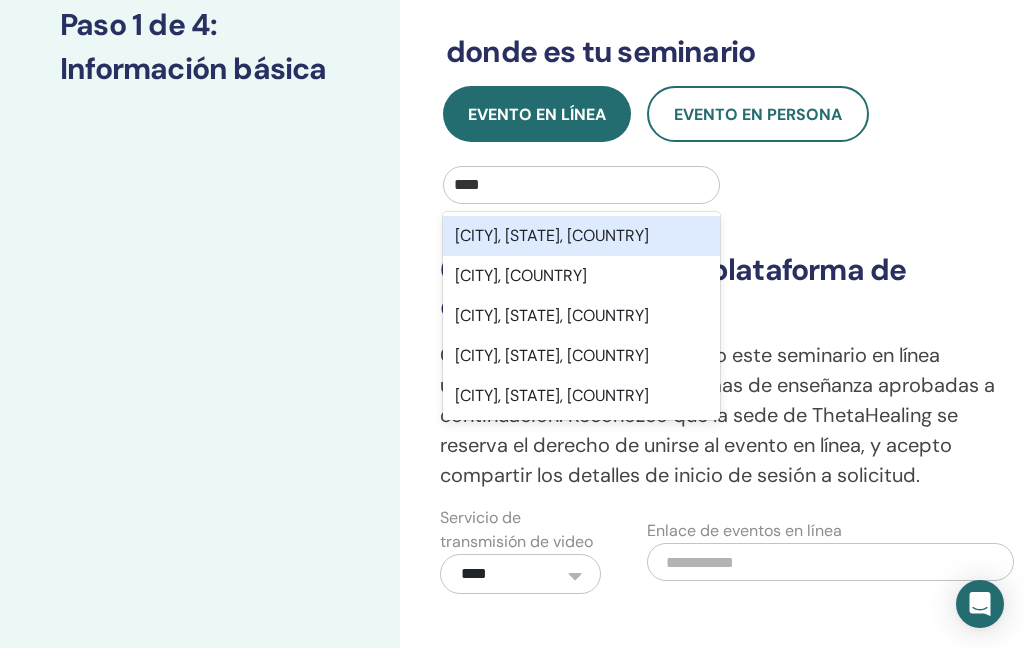 click on "Tlaxcala de Xicohténcatl, Tlaxcala, MEX" at bounding box center [581, 236] 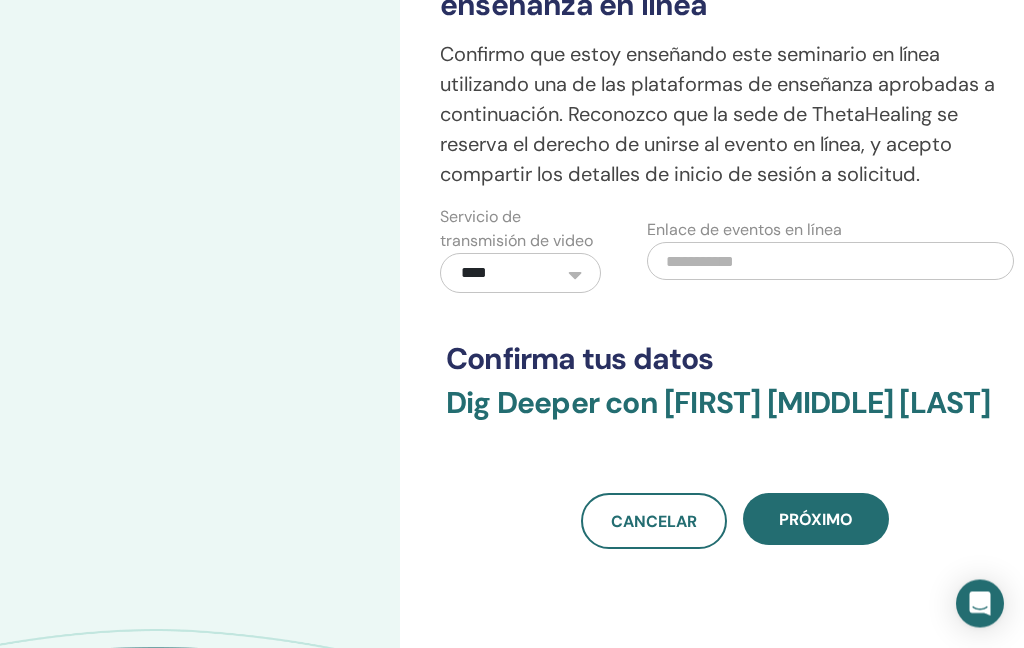 click on "próximo" at bounding box center [816, 520] 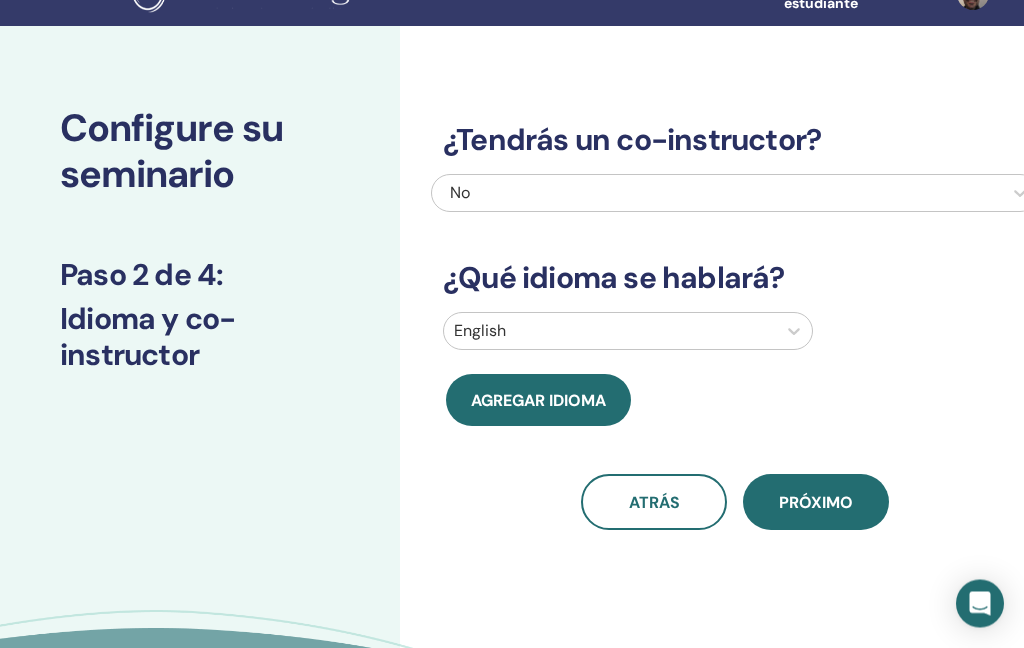 scroll, scrollTop: 0, scrollLeft: 0, axis: both 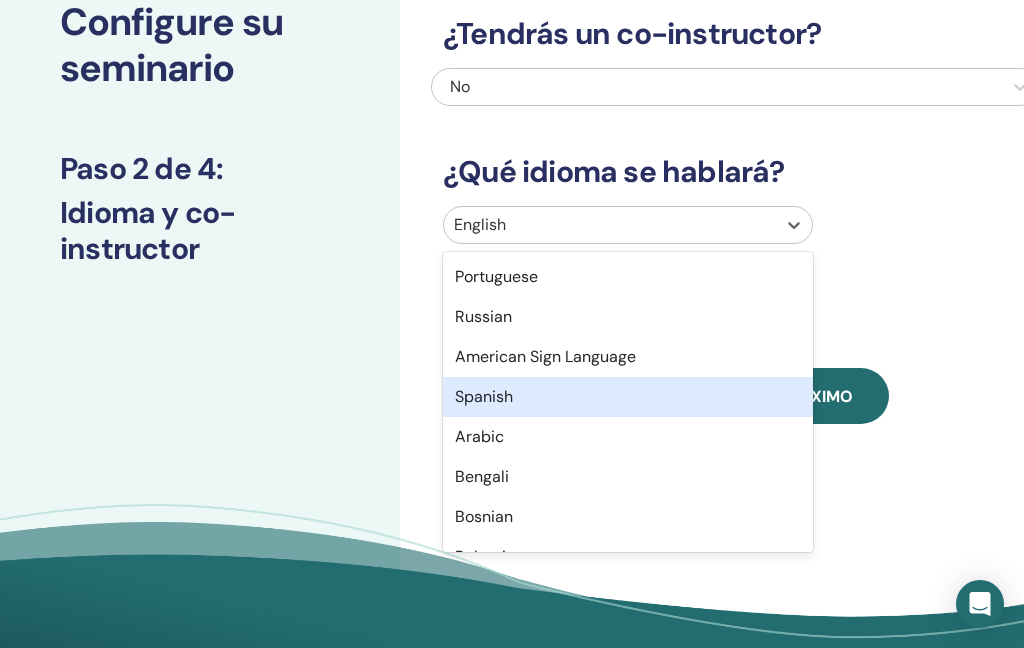 click on "Spanish" at bounding box center [628, 397] 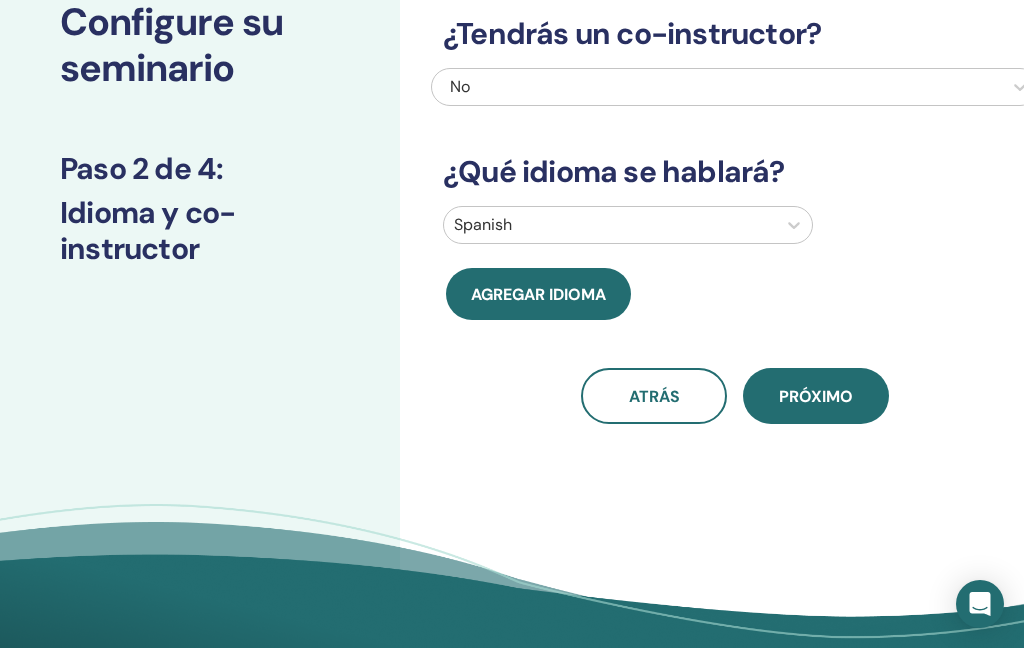 scroll, scrollTop: 145, scrollLeft: 0, axis: vertical 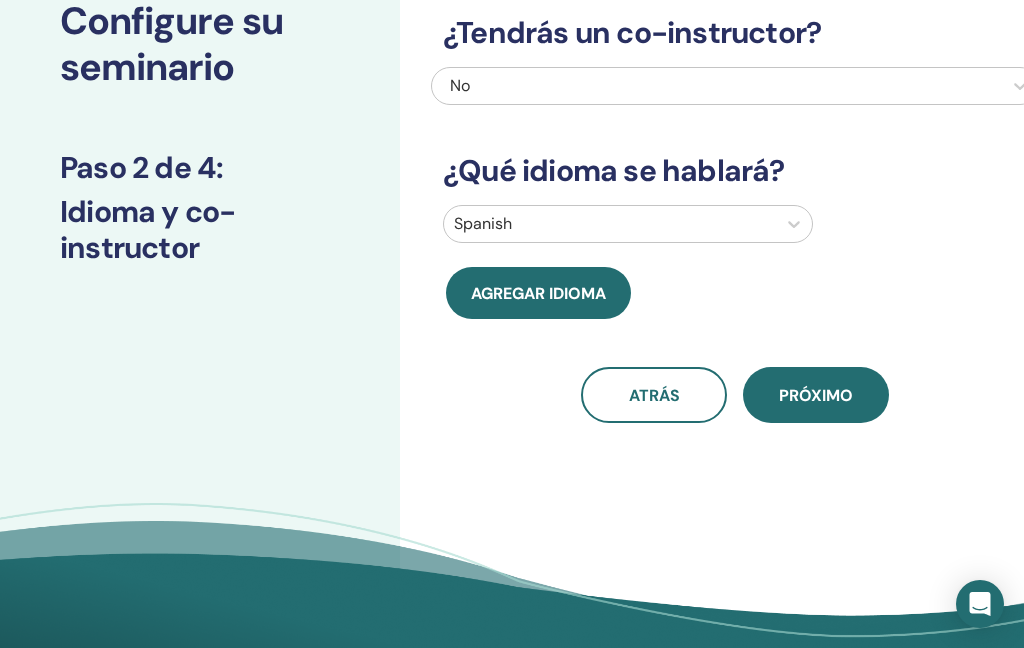 click on "próximo" at bounding box center [816, 395] 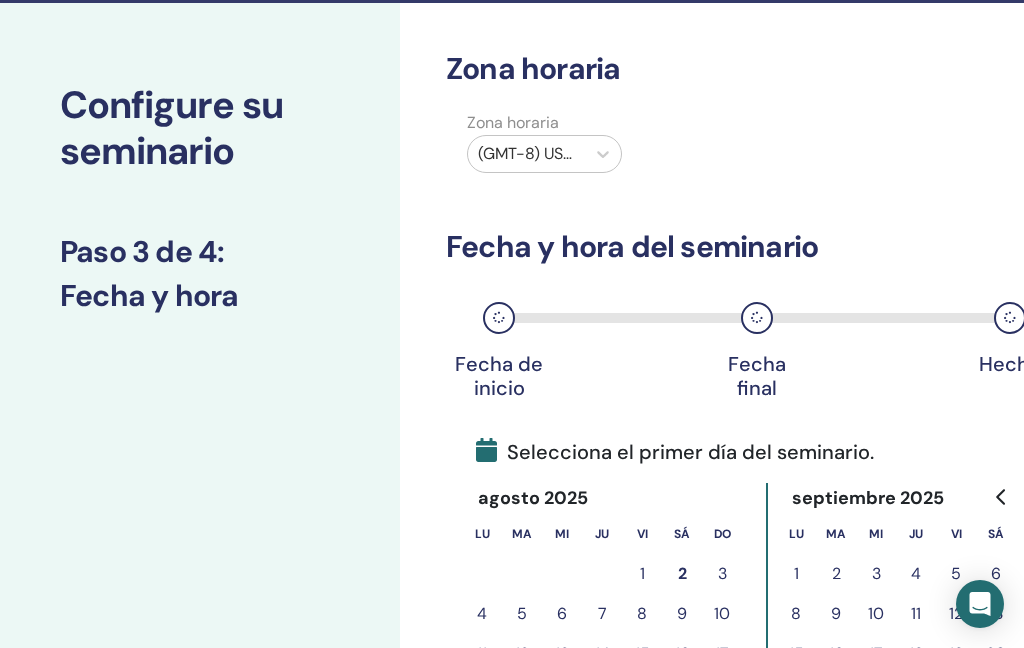 scroll, scrollTop: 0, scrollLeft: 0, axis: both 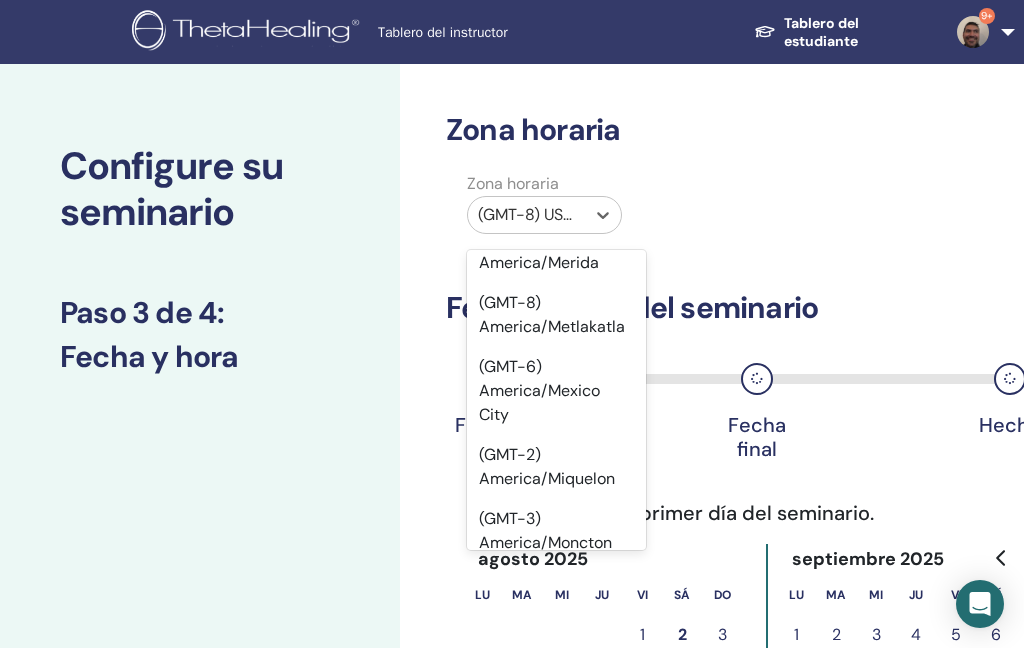 click on "(GMT-6) America/Mexico City" at bounding box center (556, 391) 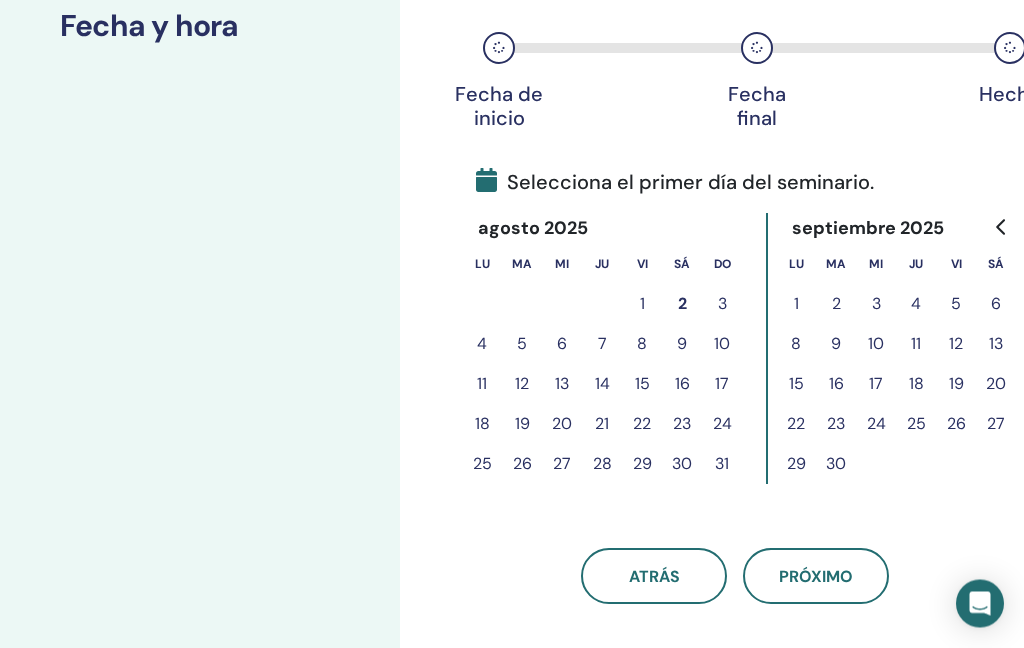 scroll, scrollTop: 330, scrollLeft: 0, axis: vertical 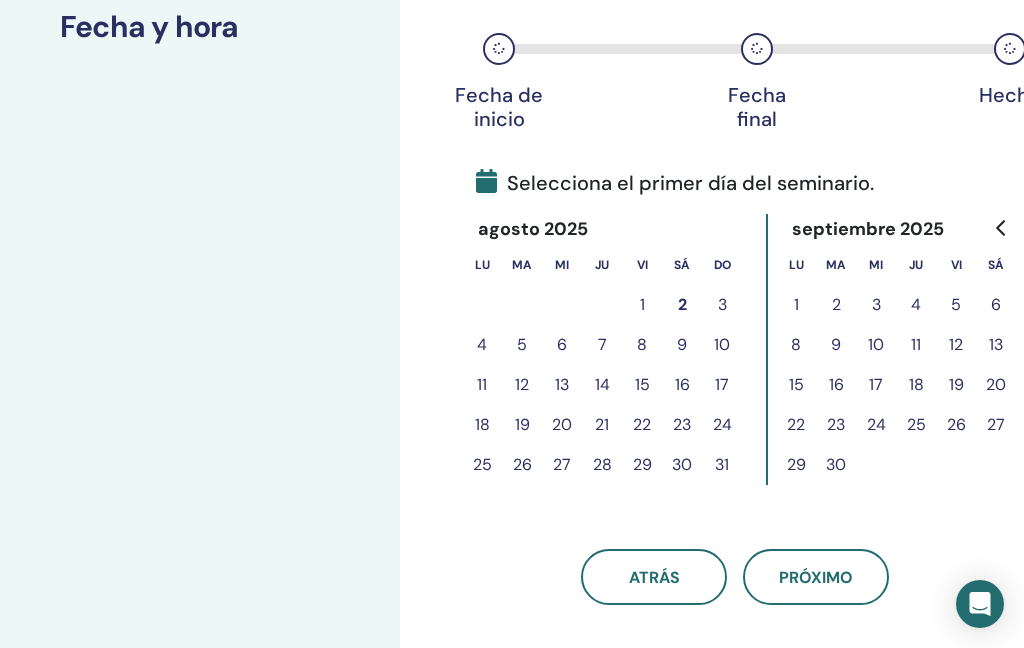 click on "4" at bounding box center [482, 345] 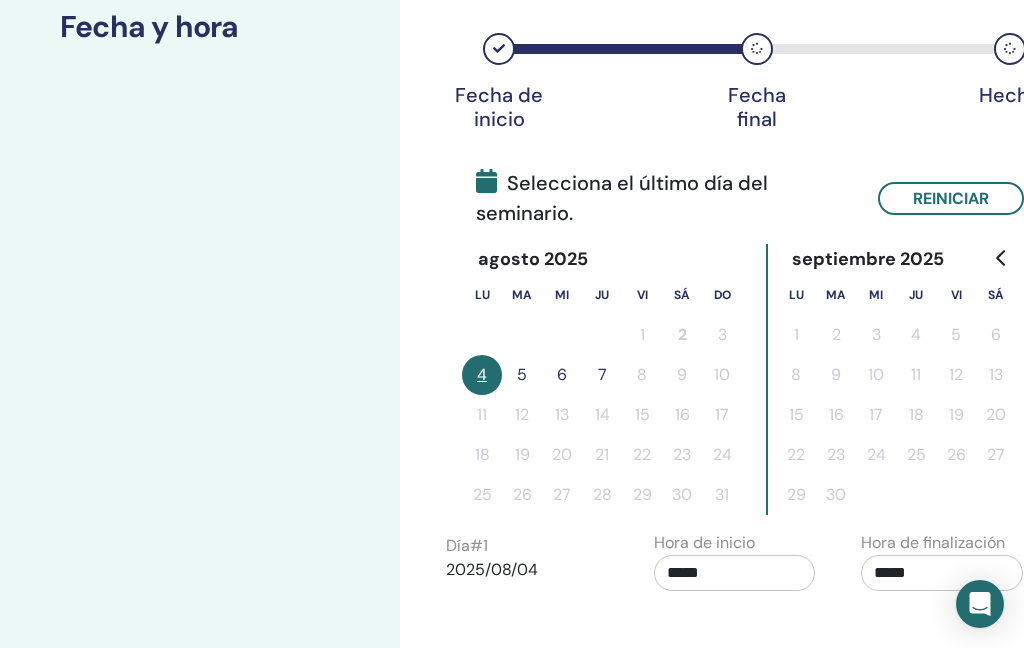 click on "6" at bounding box center (562, 375) 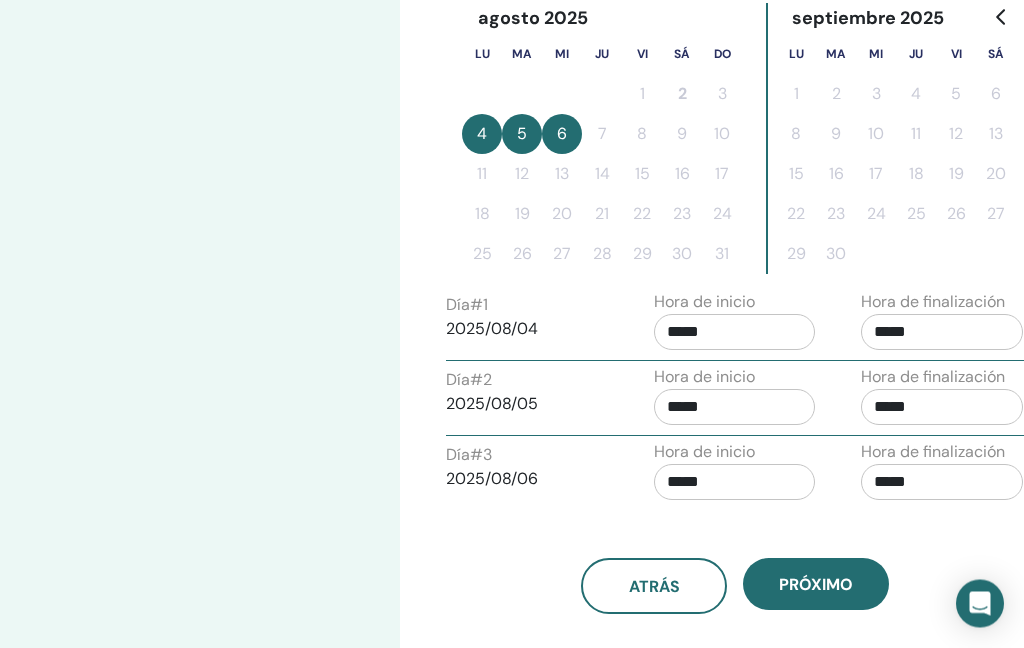 scroll, scrollTop: 570, scrollLeft: 0, axis: vertical 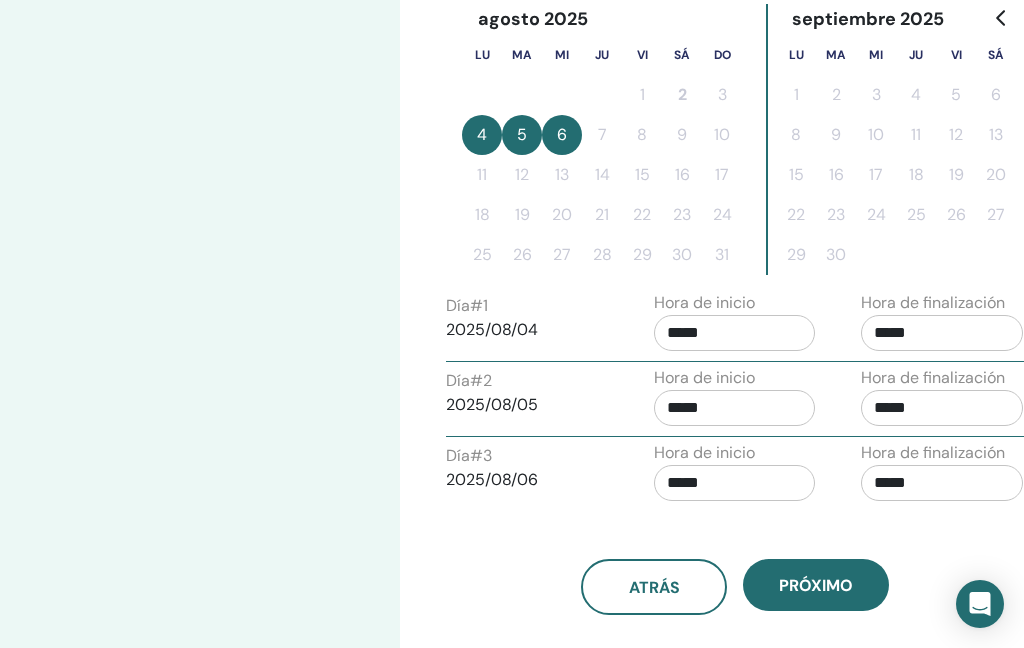 click on "*****" at bounding box center (942, 333) 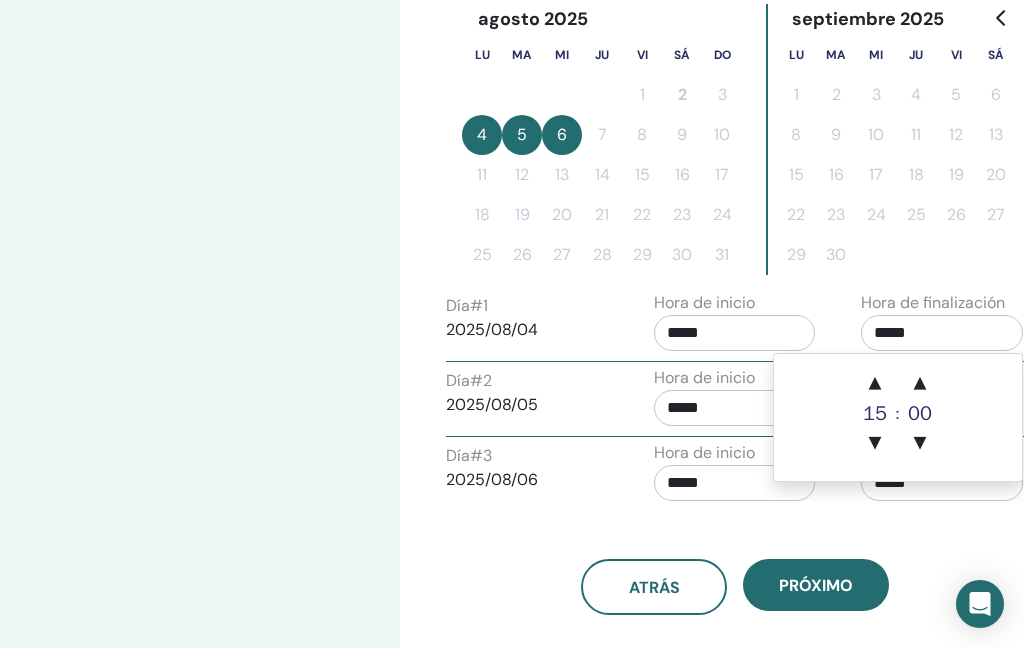 click on "▲" at bounding box center [875, 384] 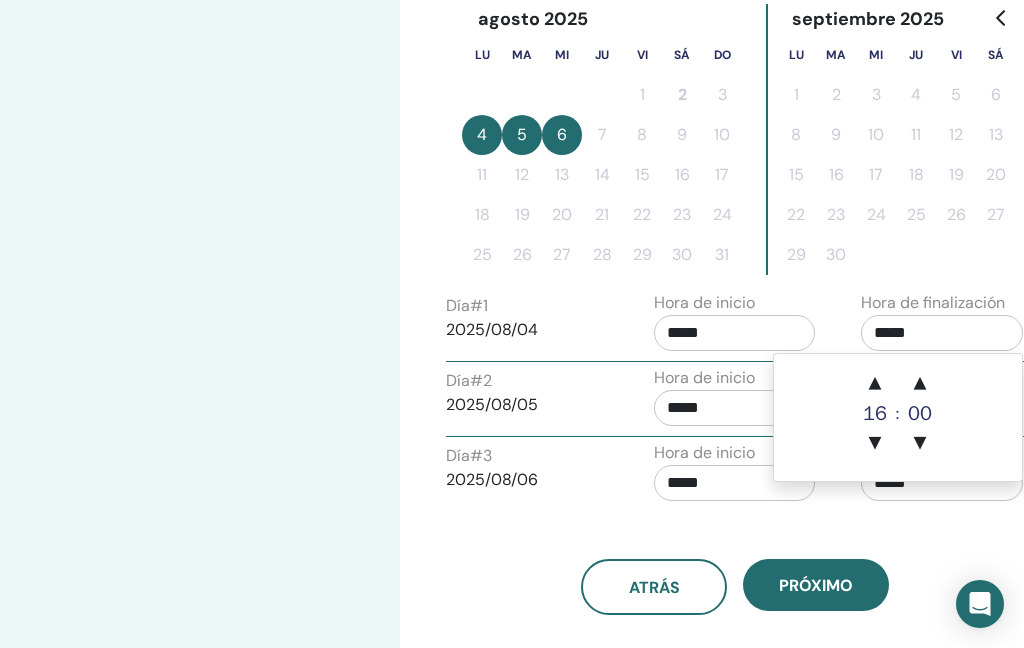 click on "▲" at bounding box center (875, 384) 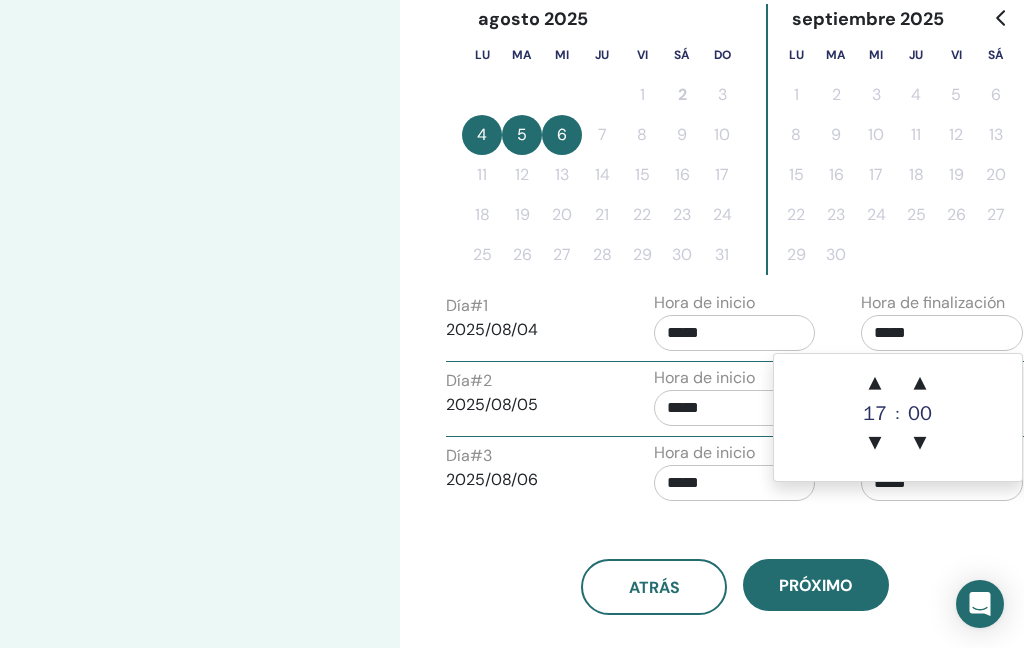 click on "▲" at bounding box center (875, 384) 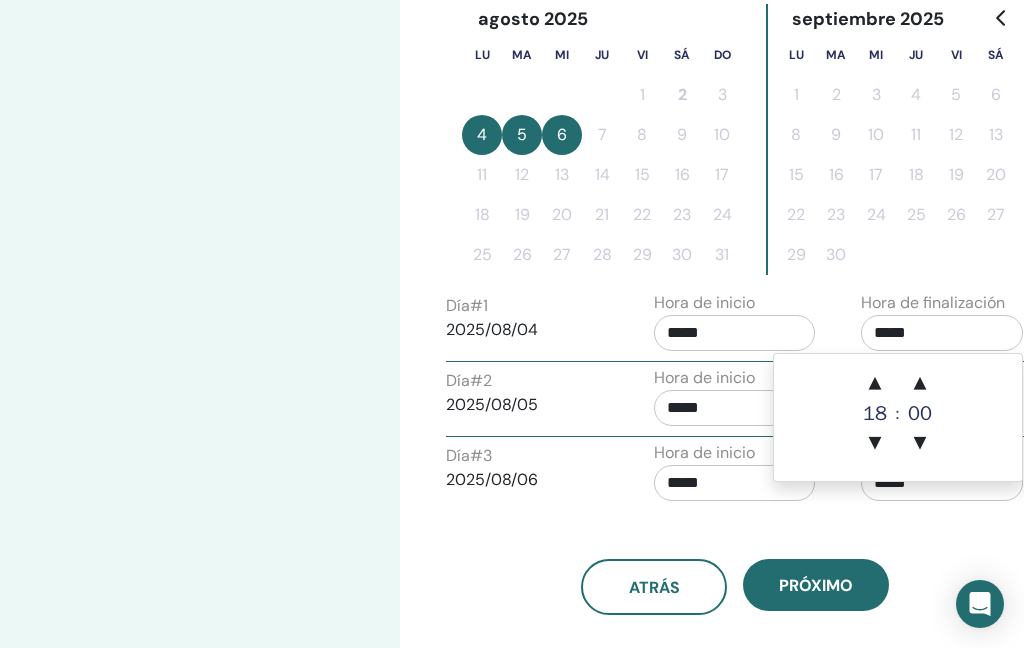 click on "▲" at bounding box center (875, 384) 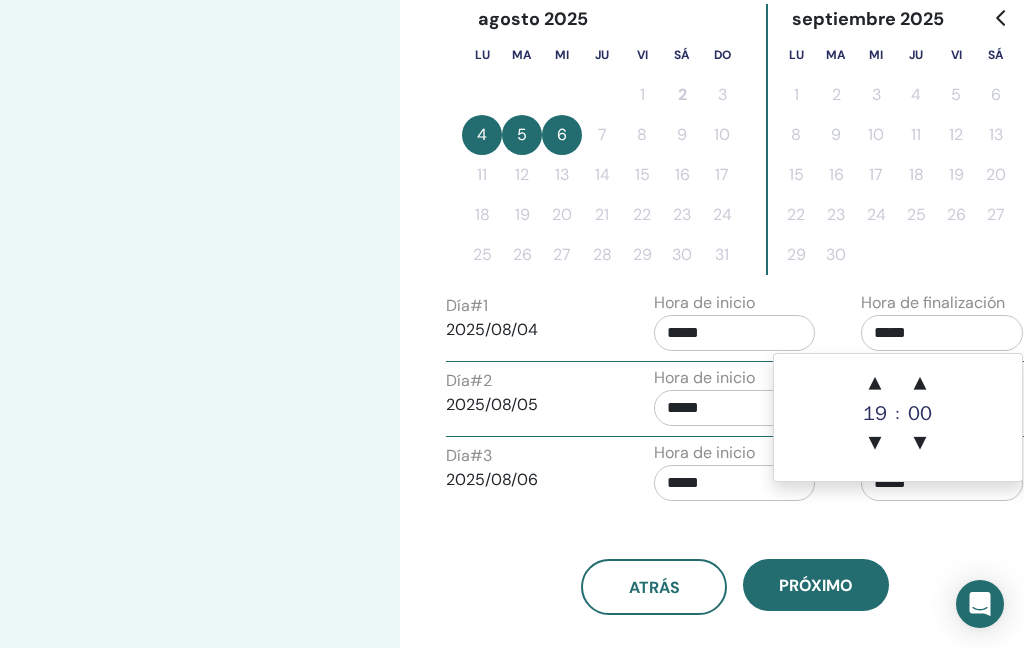 click on "▲" at bounding box center [875, 384] 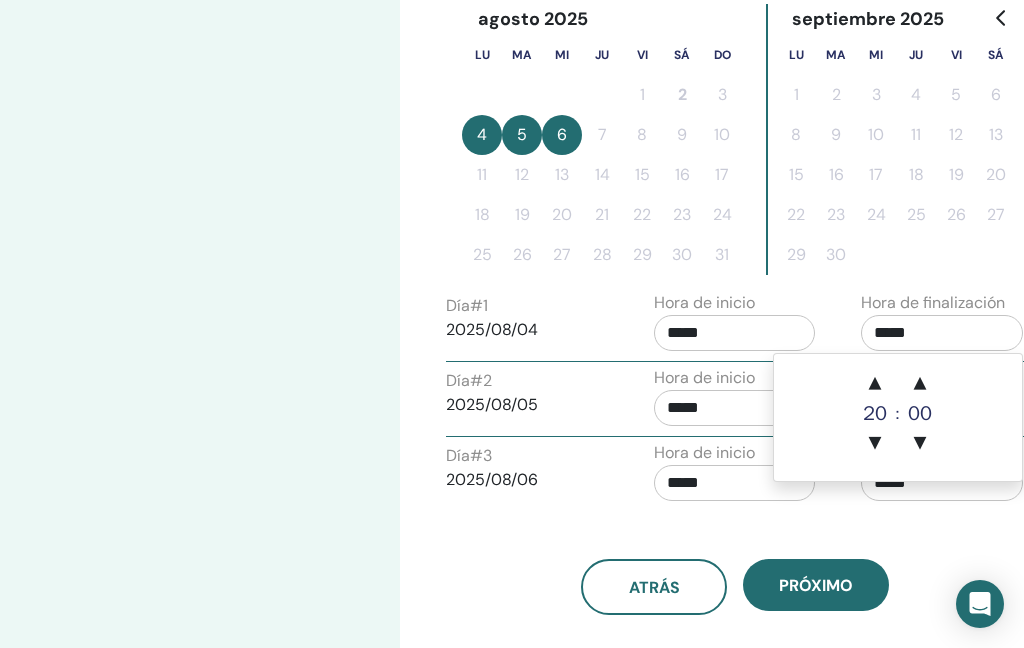 click on "▲" at bounding box center (875, 384) 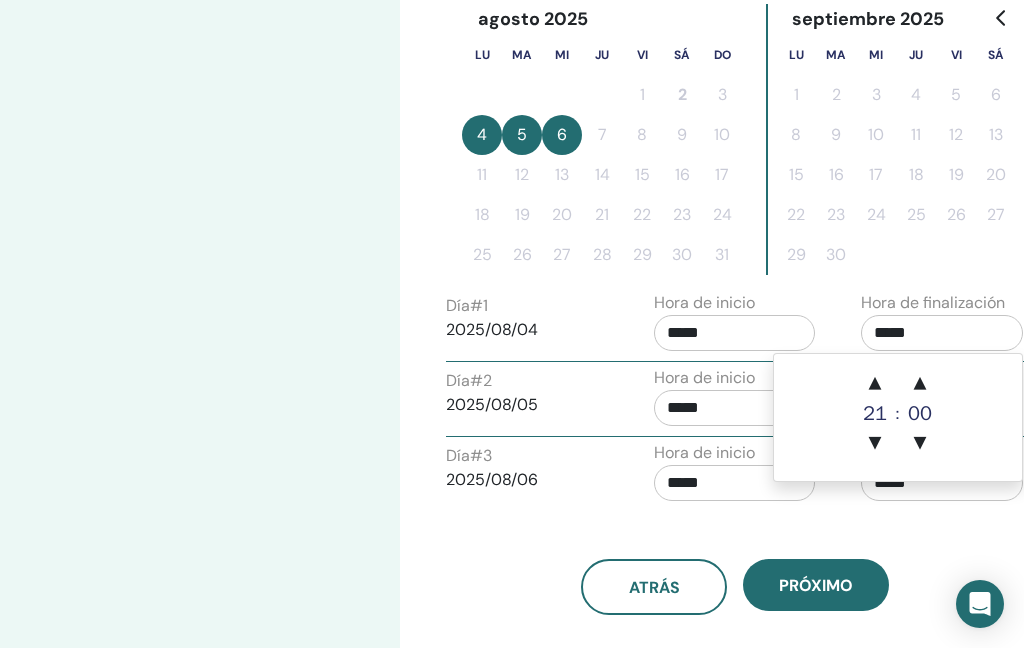 type on "*****" 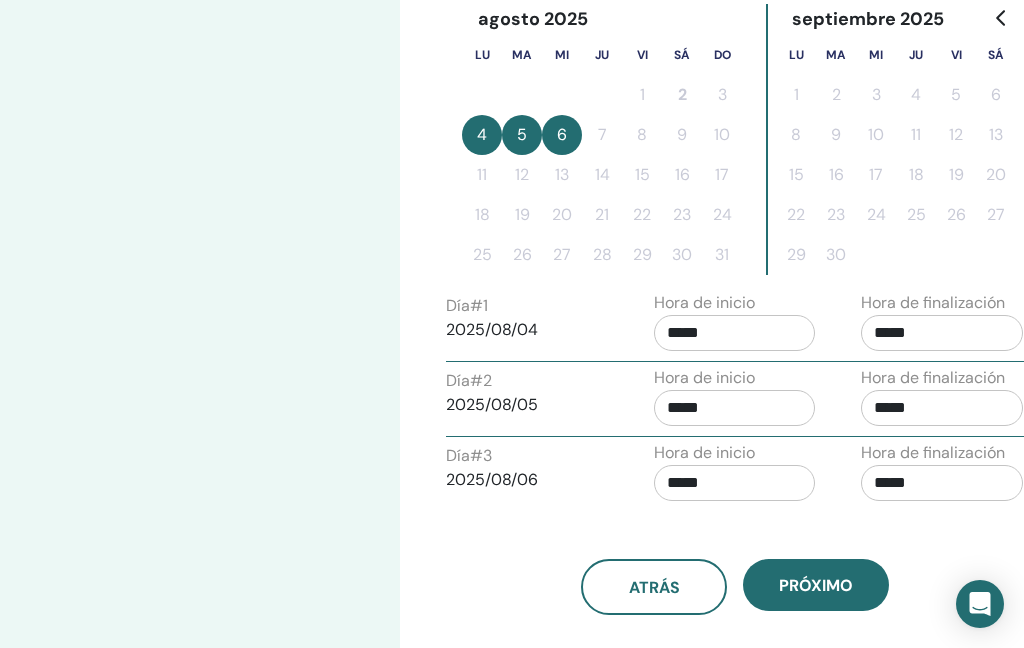click on "atrás próximo" at bounding box center [735, 563] 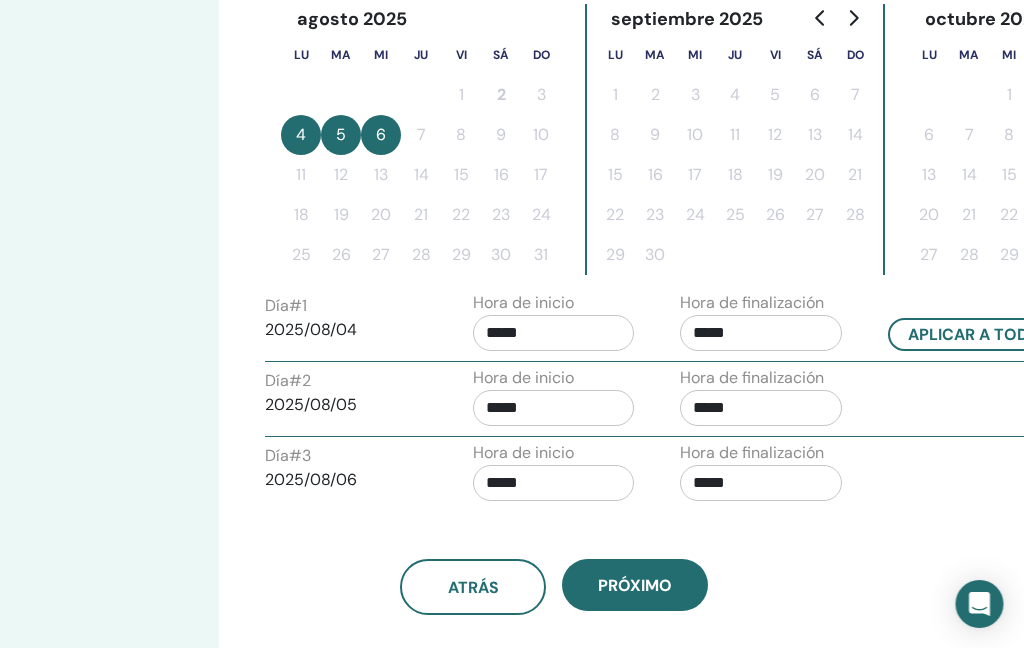 click on "*****" at bounding box center [555, 333] 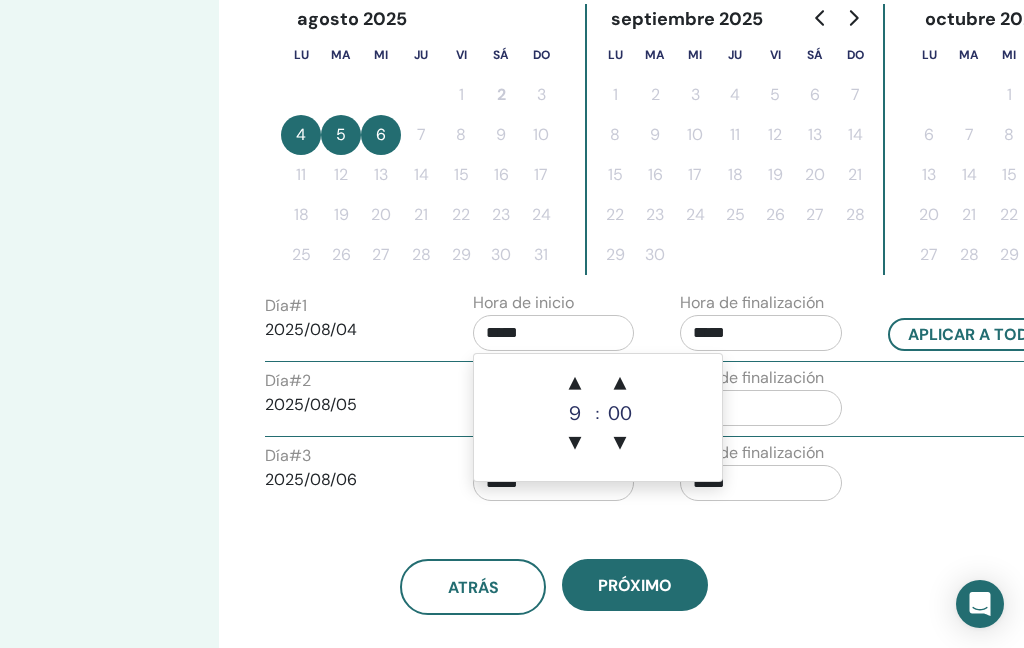 scroll, scrollTop: 570, scrollLeft: 180, axis: both 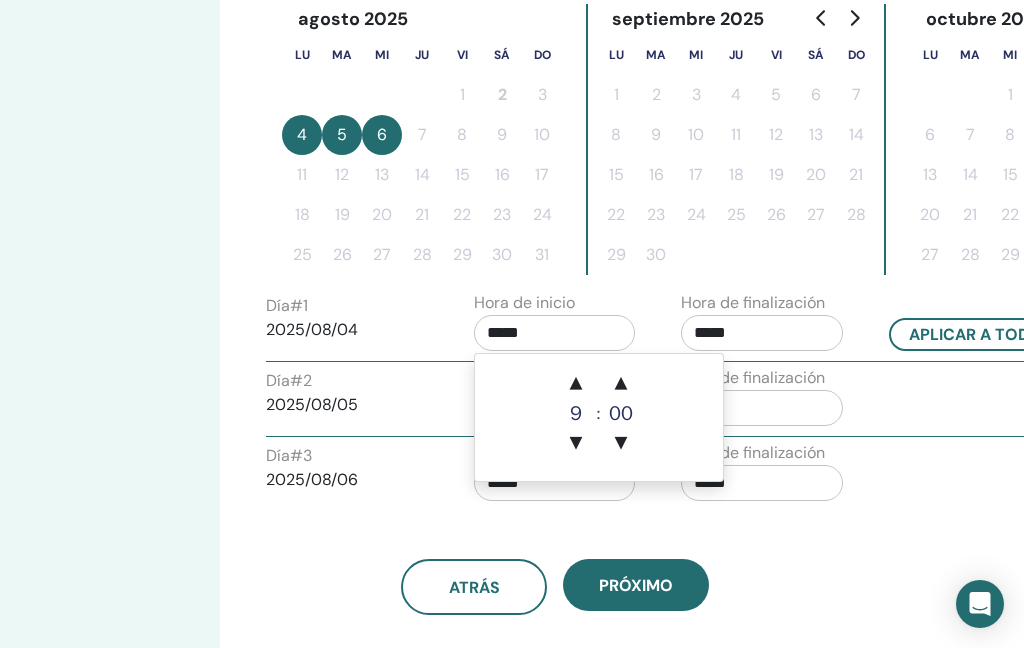 click on "▲" at bounding box center [576, 384] 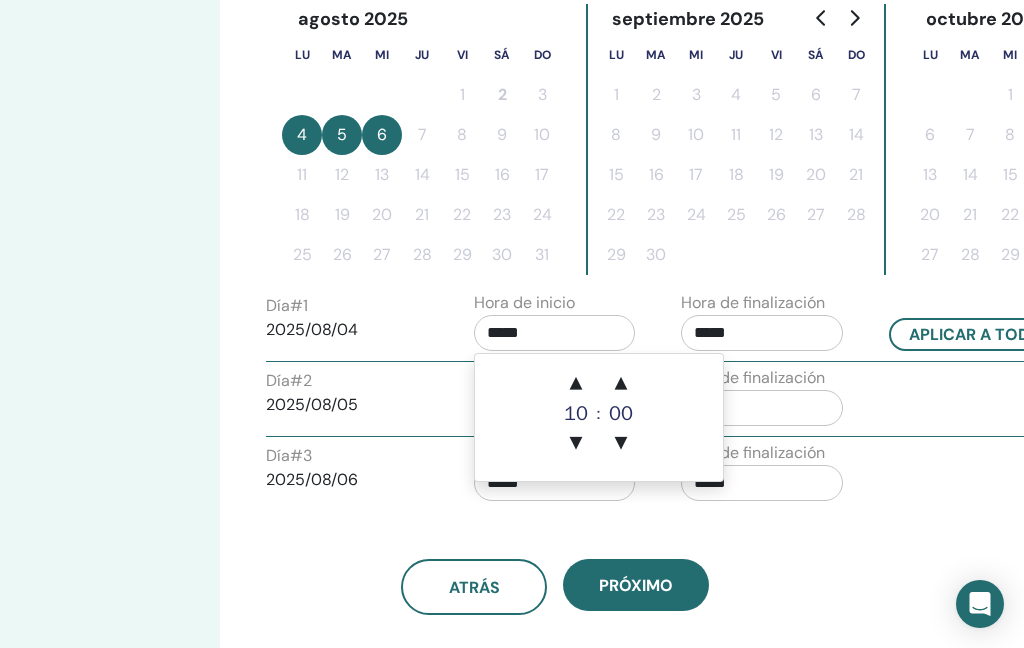 click on "▲" at bounding box center [576, 384] 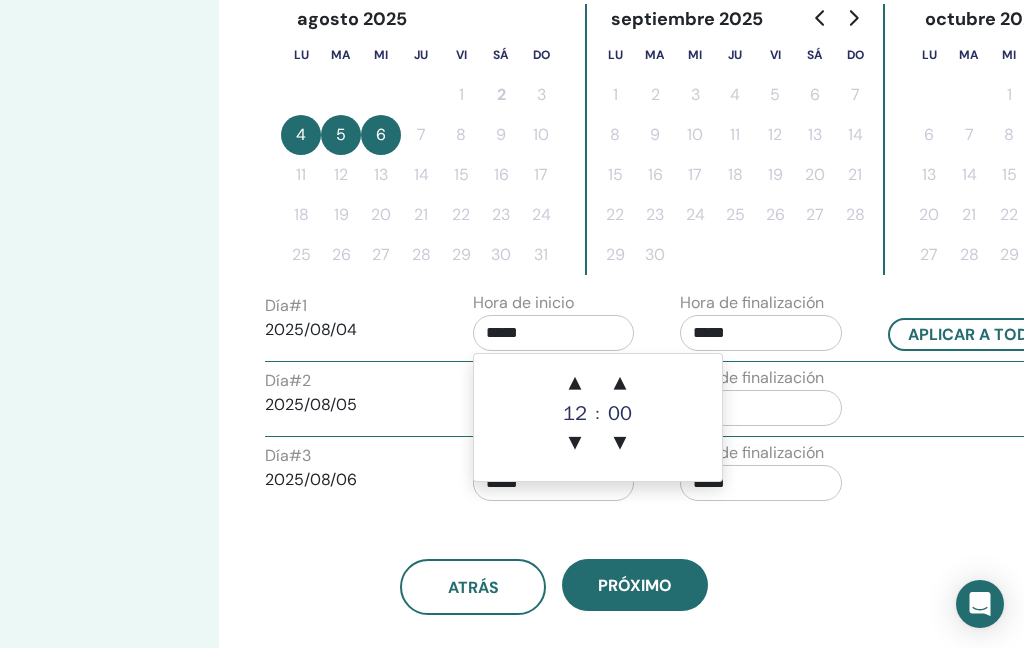 click on "▲" at bounding box center (575, 384) 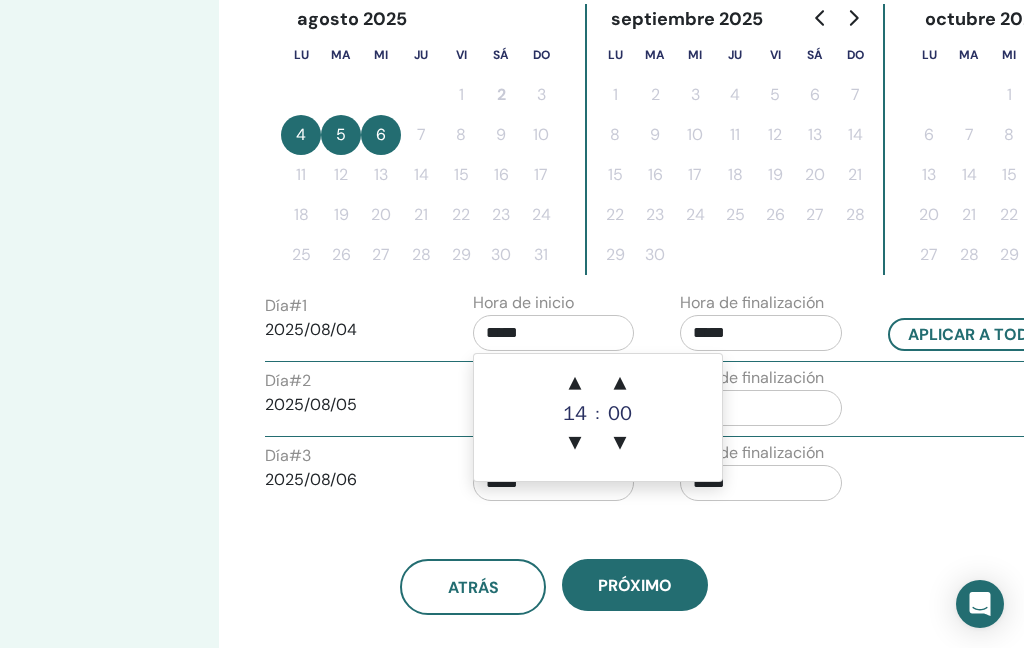 click on "▲" at bounding box center [575, 384] 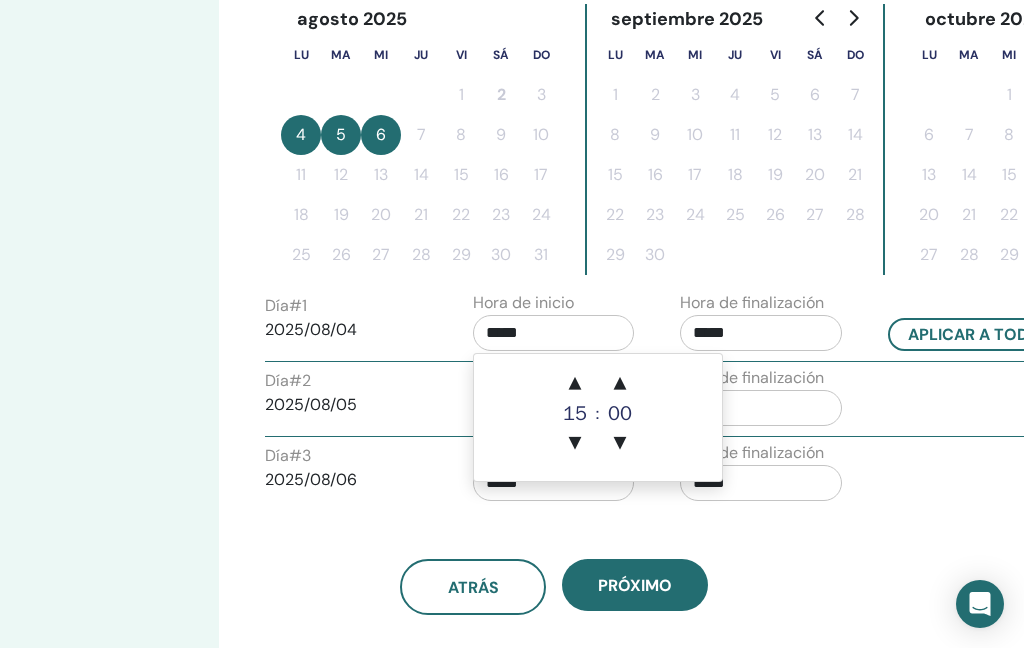 click on "▲" at bounding box center [575, 384] 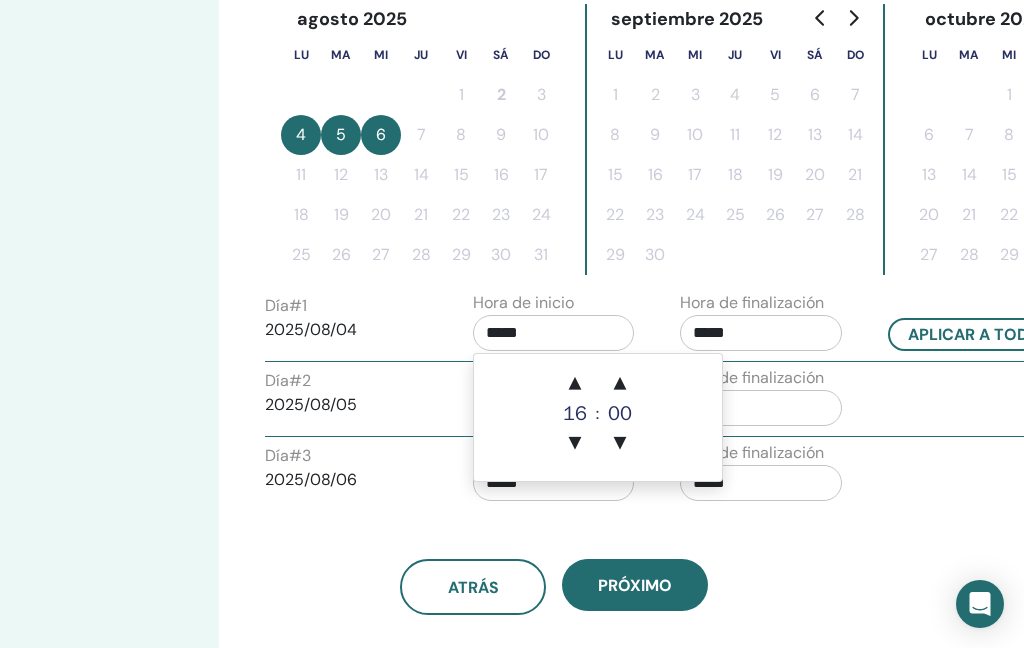 click on "▲" at bounding box center (620, 384) 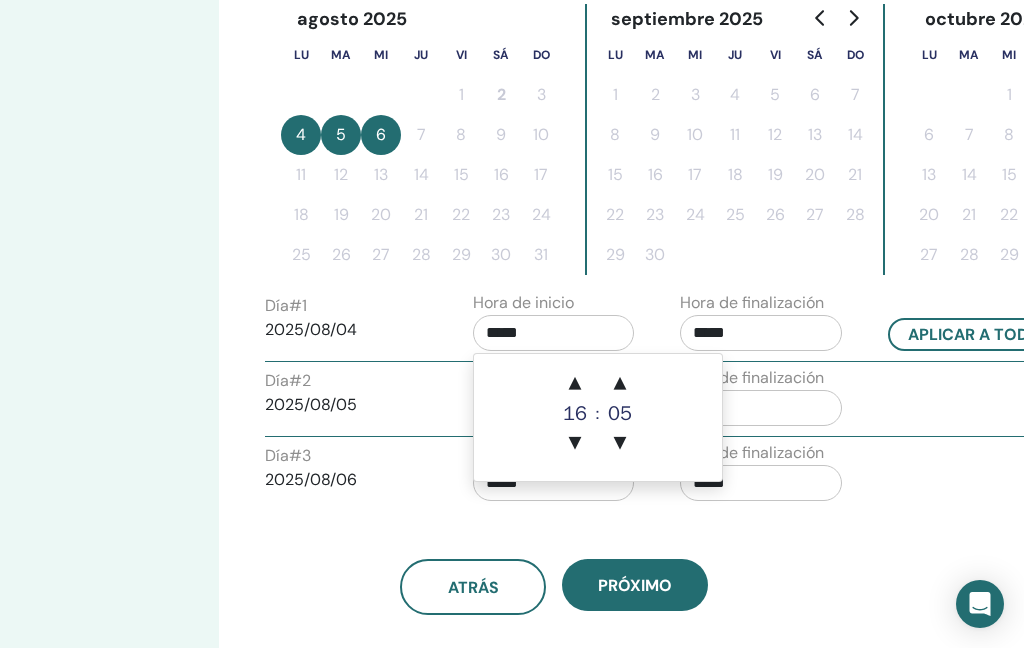 click on "▲" at bounding box center (620, 384) 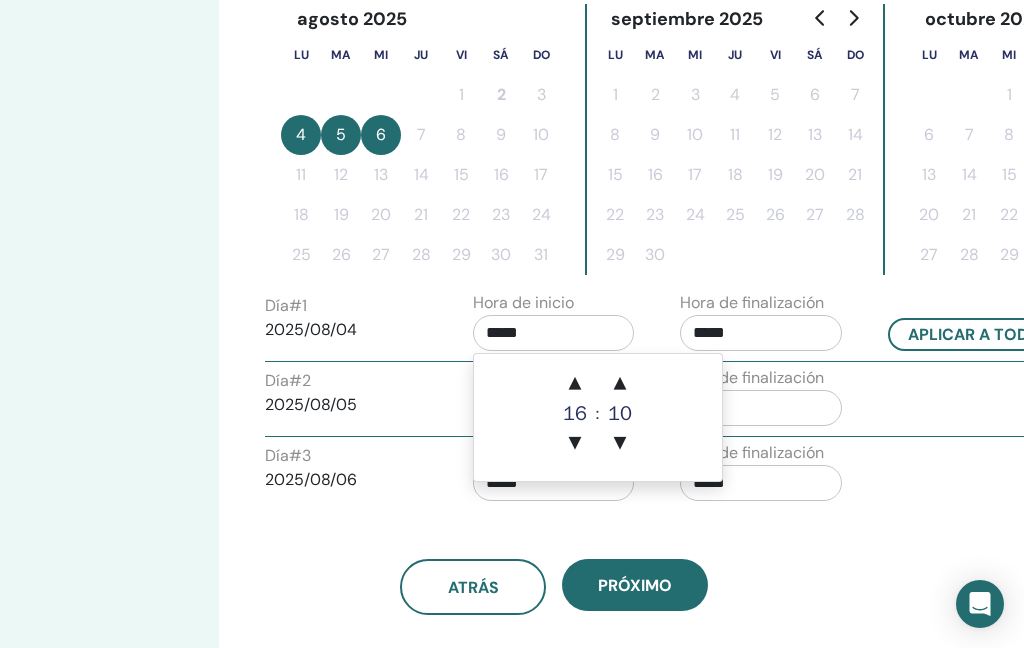 click on "▲" at bounding box center [620, 384] 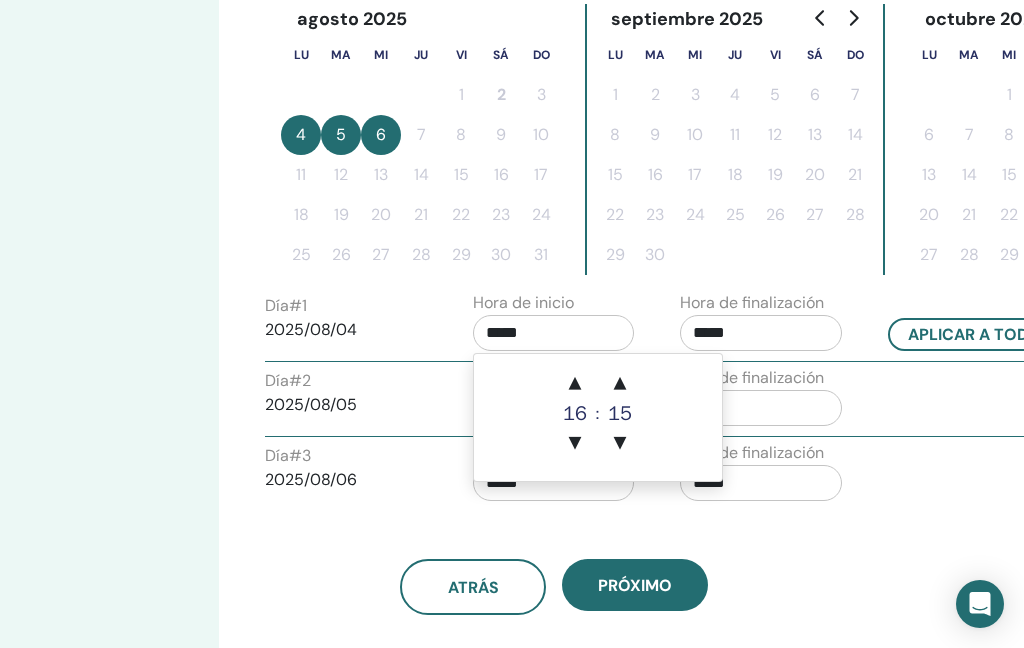 click on "▲" at bounding box center (620, 384) 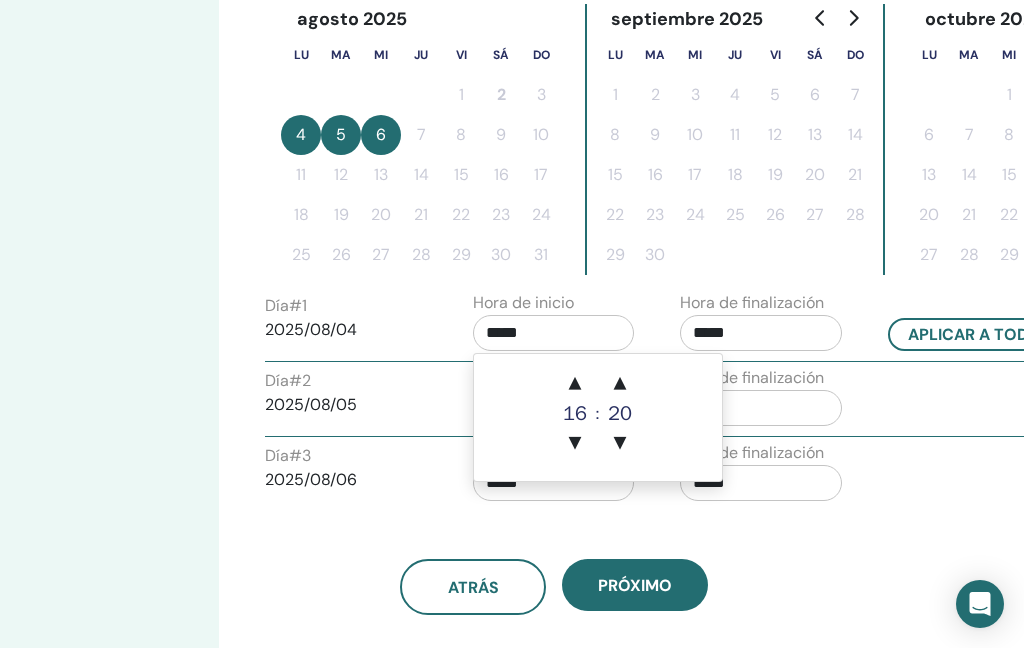 click on "▲" at bounding box center [620, 384] 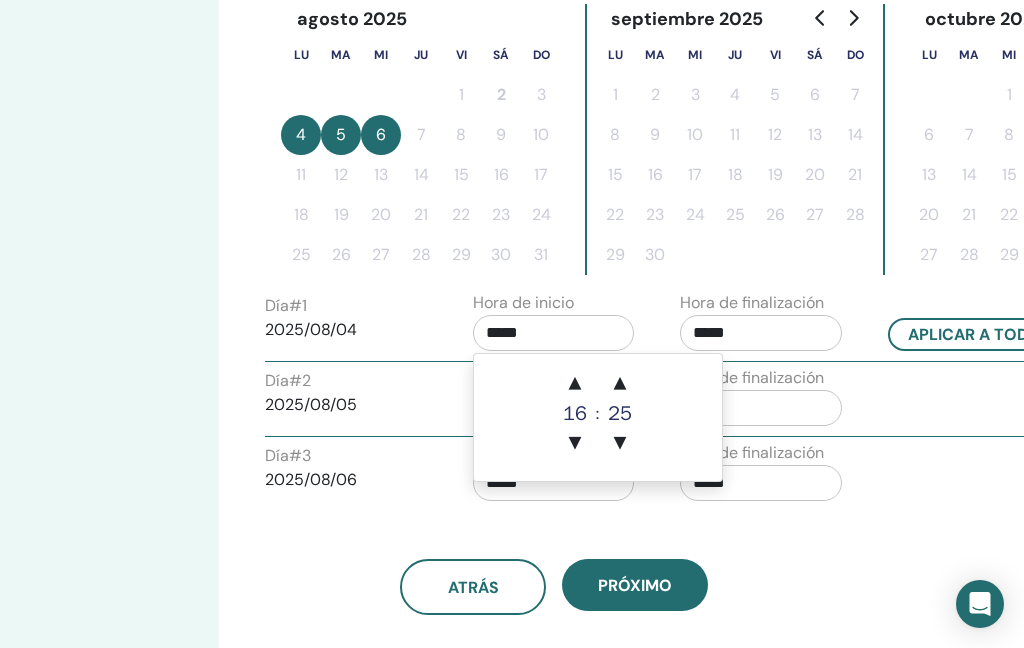 click on "▲" at bounding box center [620, 384] 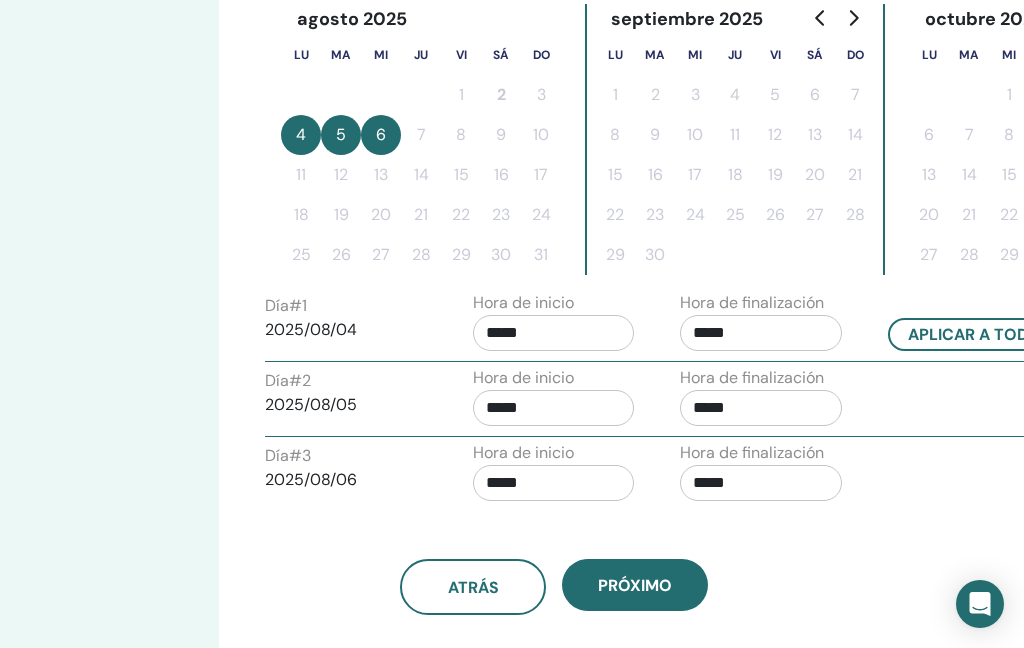click on "Aplicar a todo" at bounding box center (974, 334) 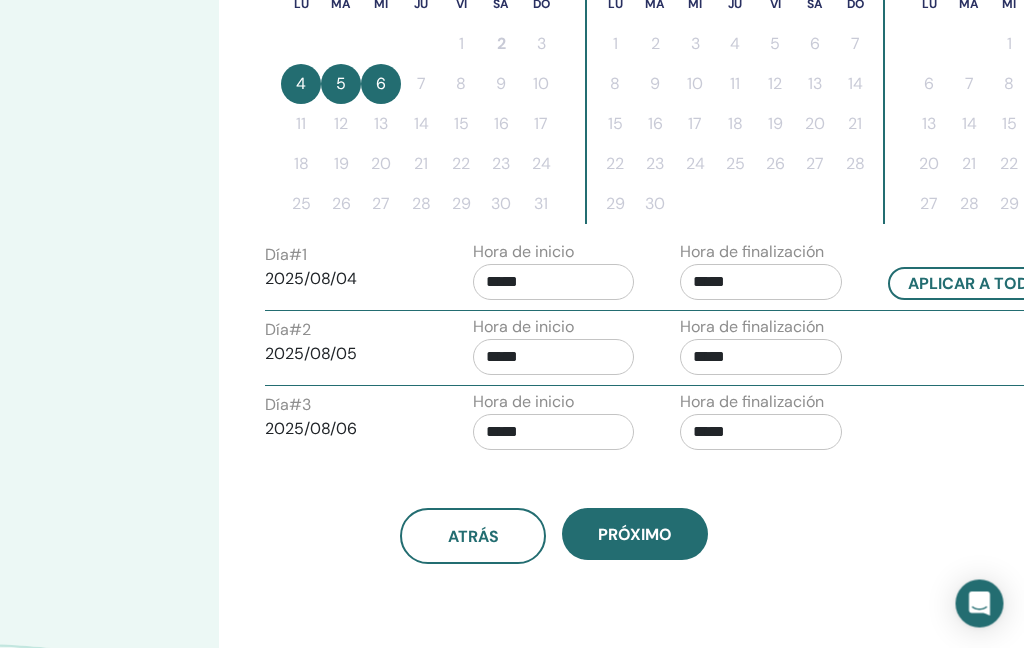 click on "próximo" at bounding box center [636, 535] 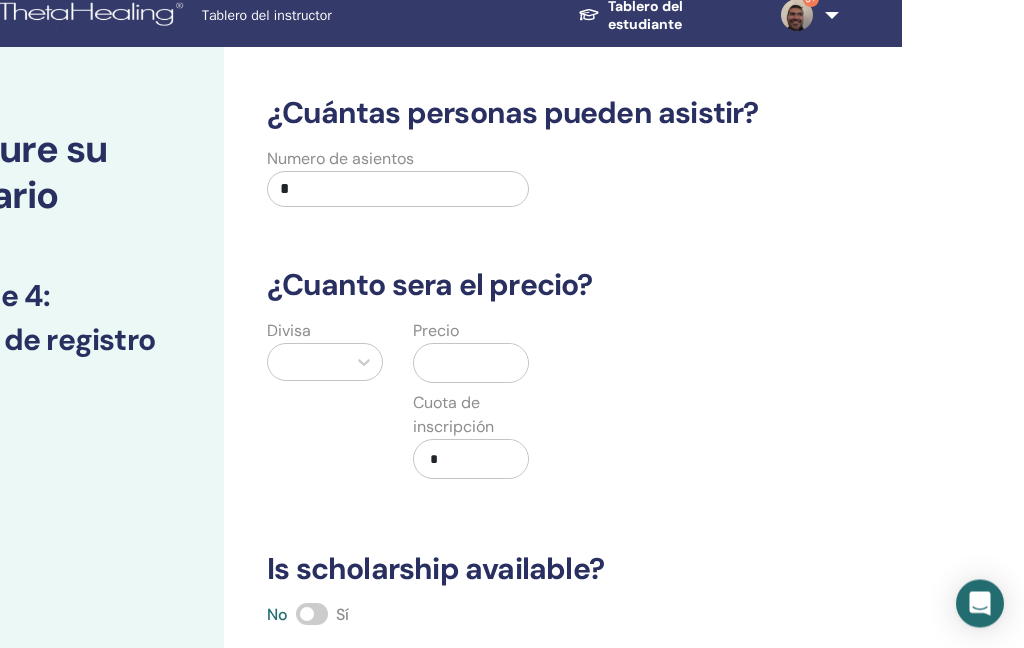 scroll, scrollTop: 53, scrollLeft: 176, axis: both 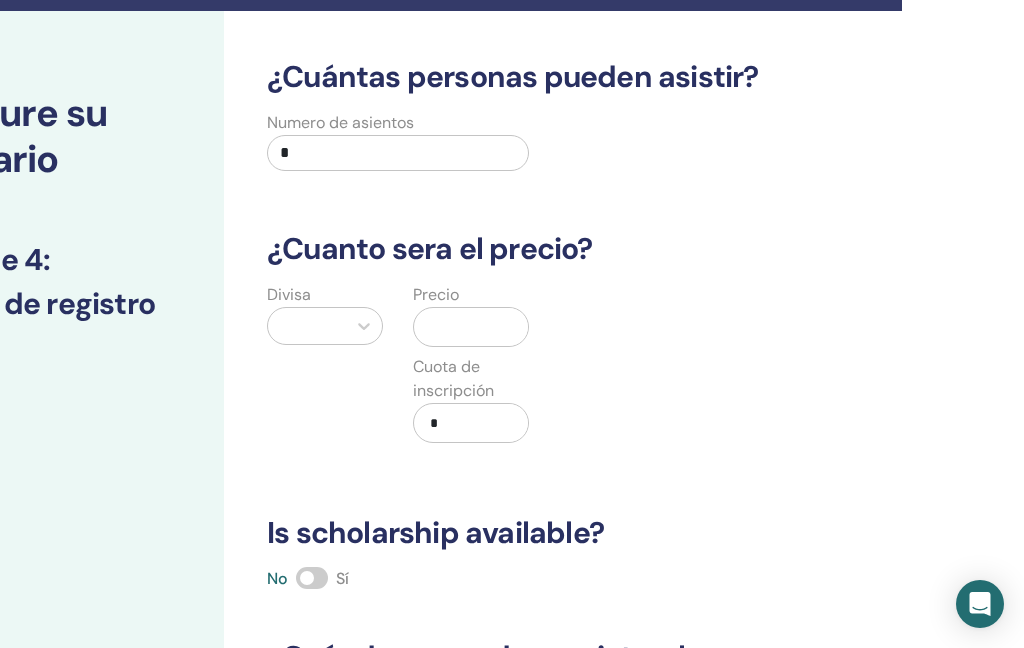 click on "*" at bounding box center (398, 153) 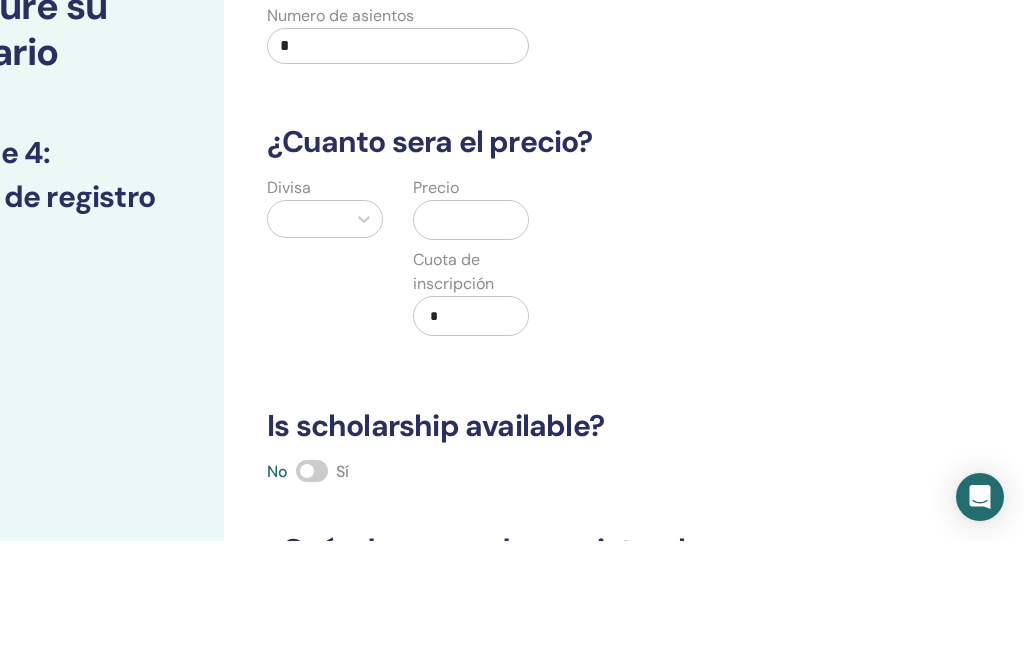 type on "*" 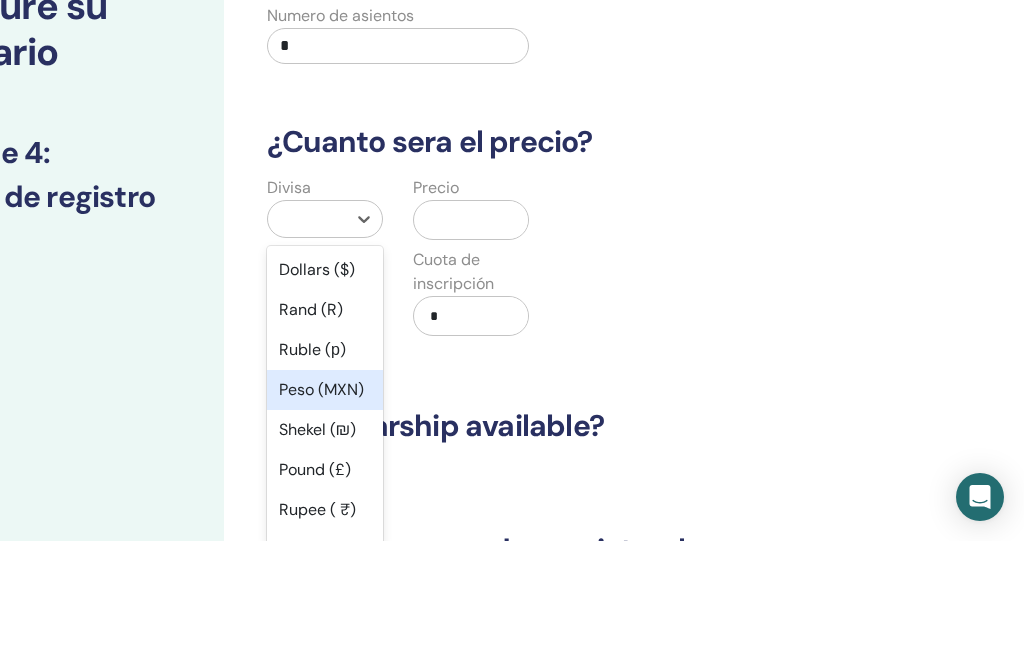 click on "Peso (MXN)" at bounding box center [325, 497] 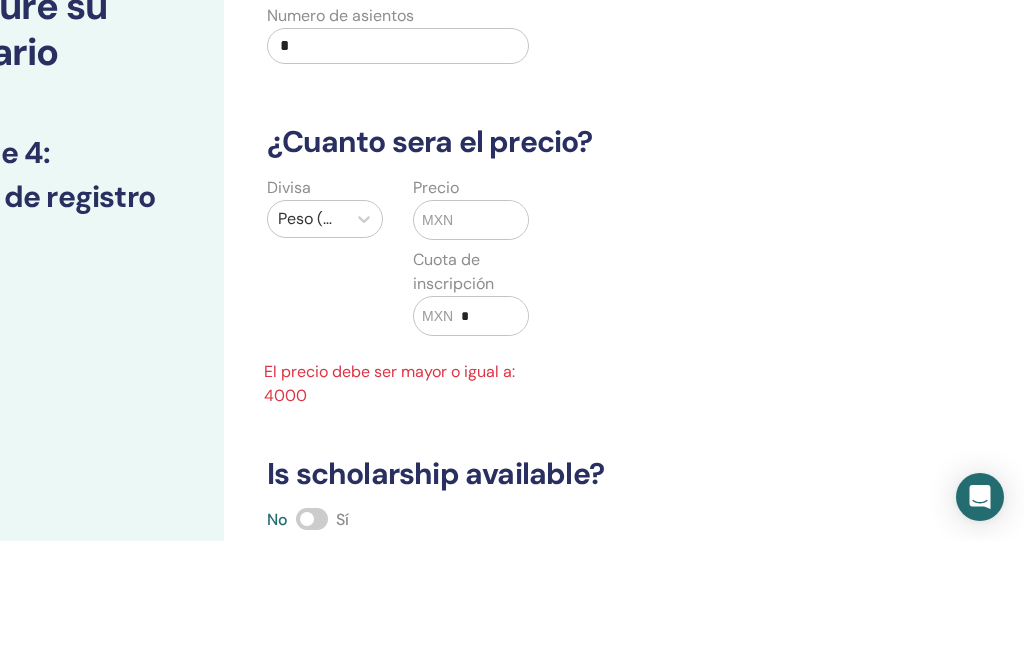 scroll, scrollTop: 160, scrollLeft: 176, axis: both 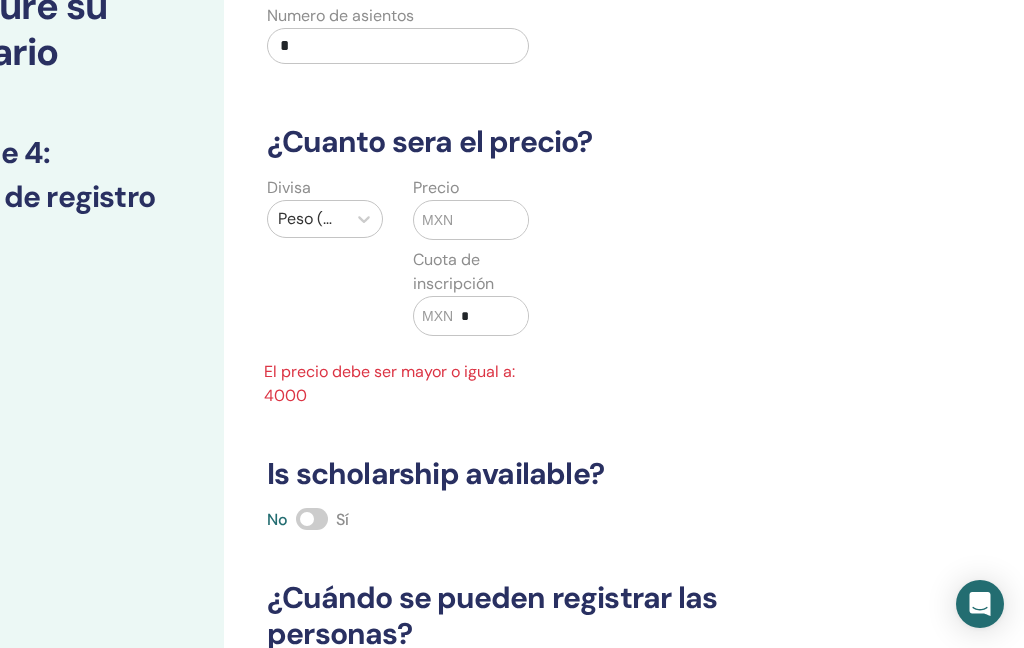 click at bounding box center (490, 220) 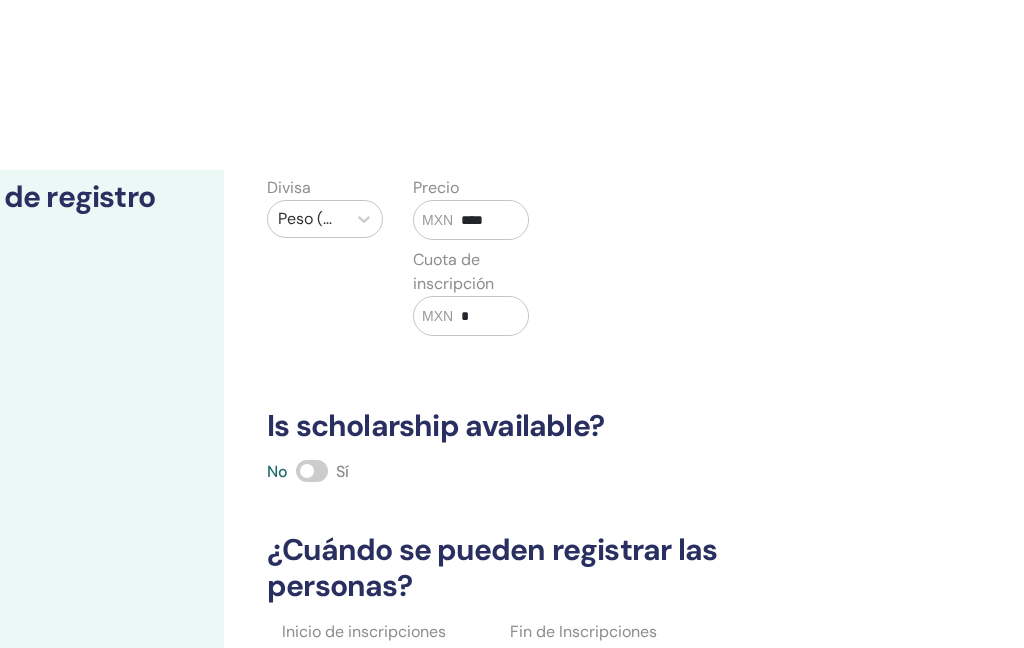 scroll, scrollTop: 331, scrollLeft: 176, axis: both 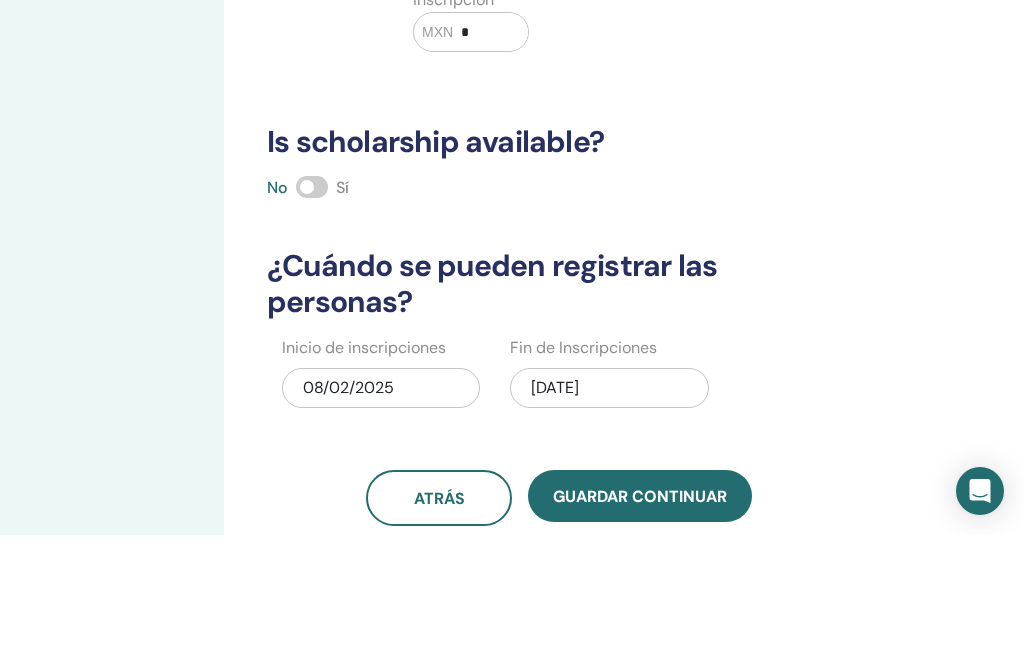 type on "****" 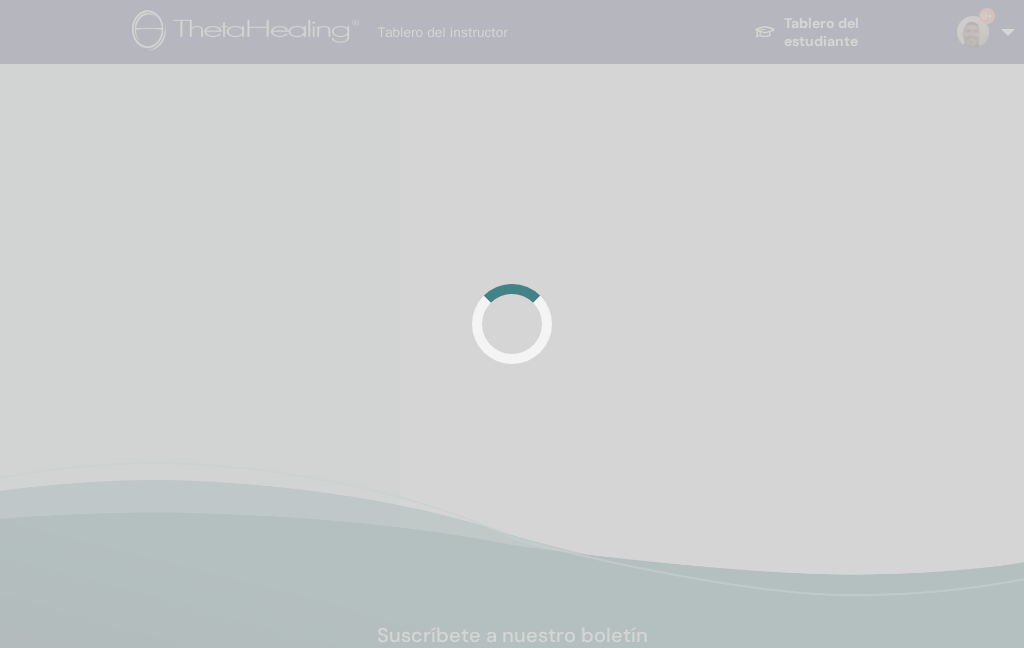 scroll, scrollTop: 0, scrollLeft: 0, axis: both 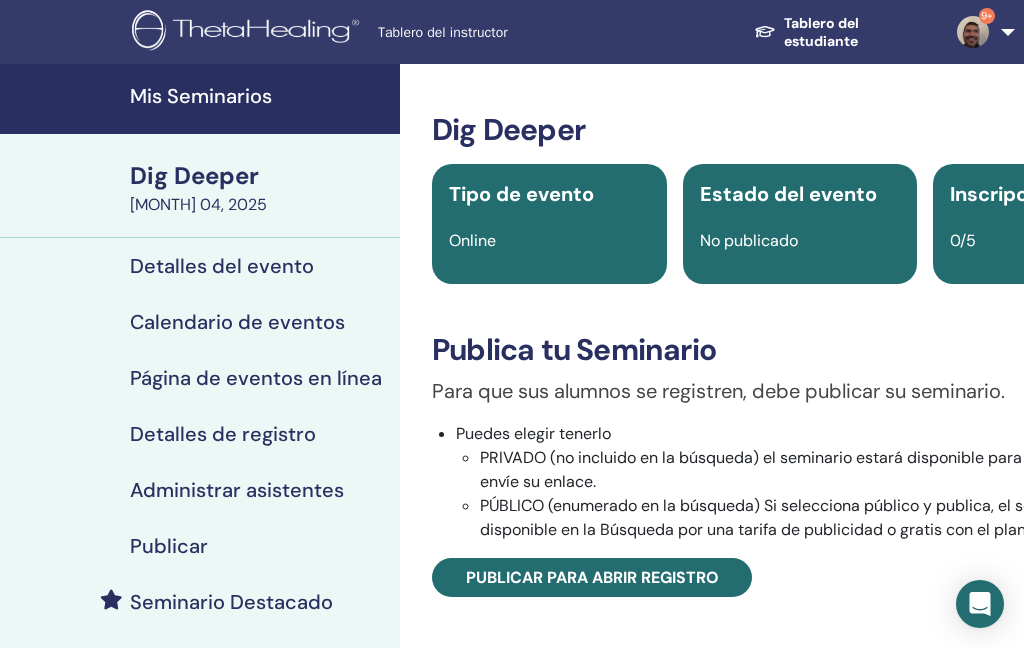 click on "Publicar para abrir registro" at bounding box center (592, 577) 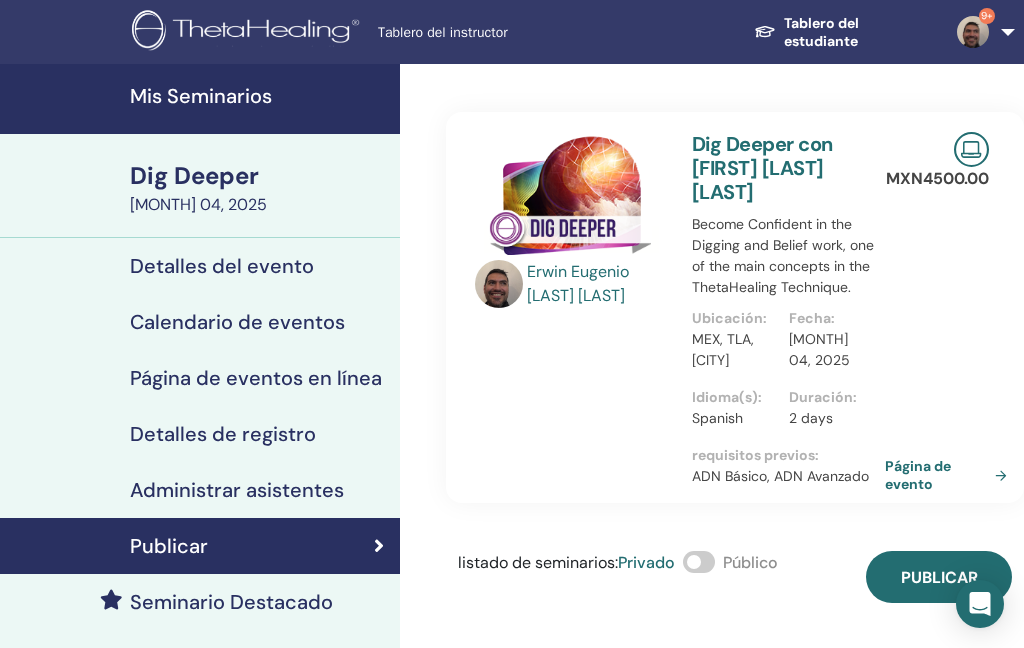click on "Publicar" at bounding box center (939, 577) 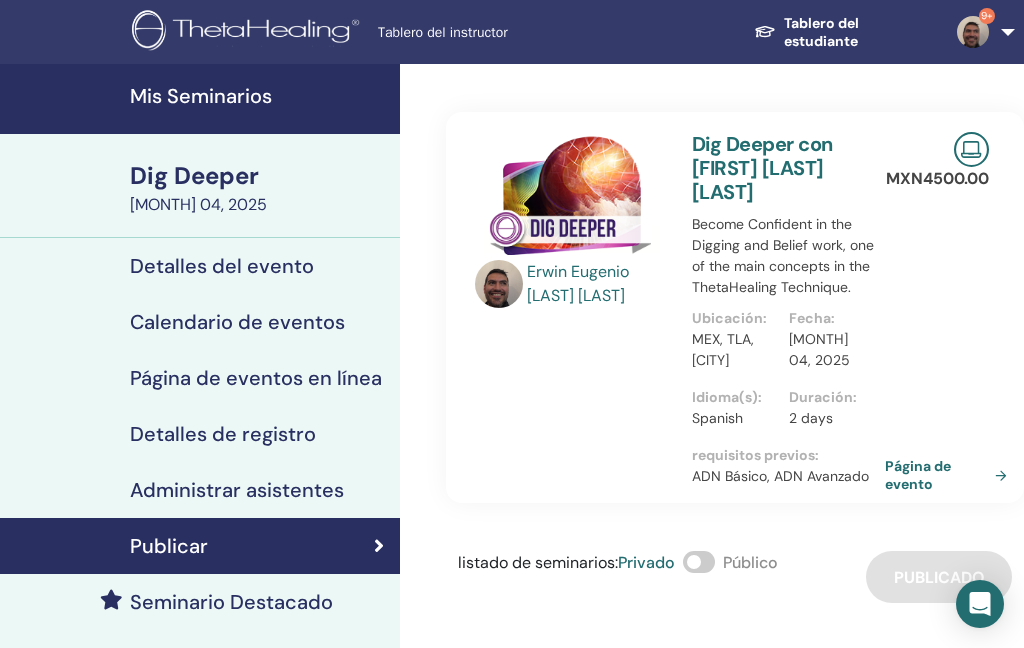 click on "Página de evento" at bounding box center [950, 475] 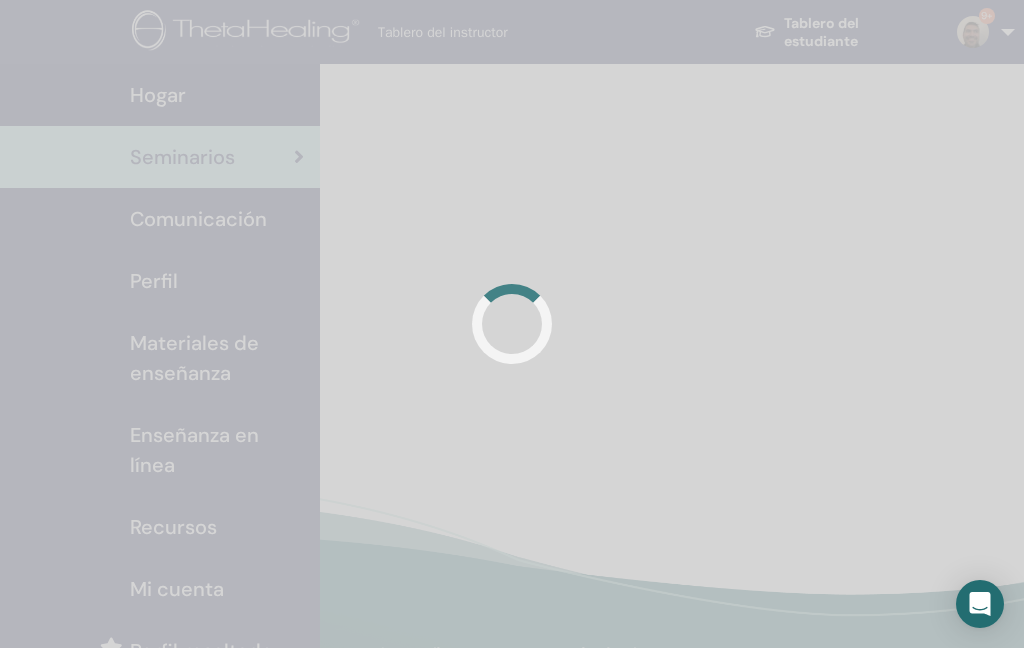 scroll, scrollTop: 0, scrollLeft: 0, axis: both 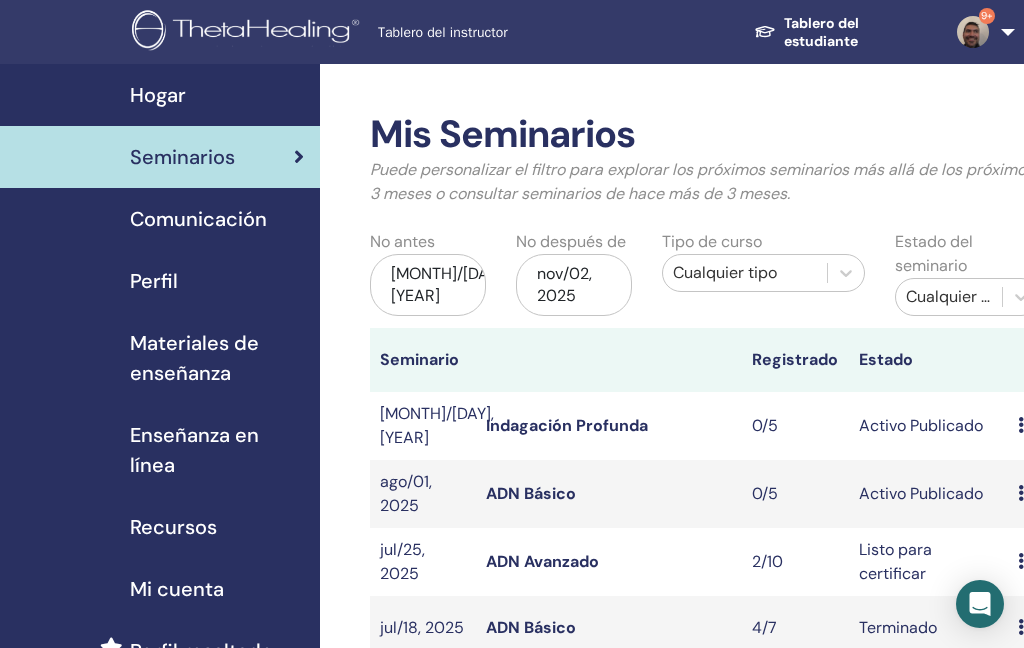 click on "Indagación Profunda" at bounding box center [567, 425] 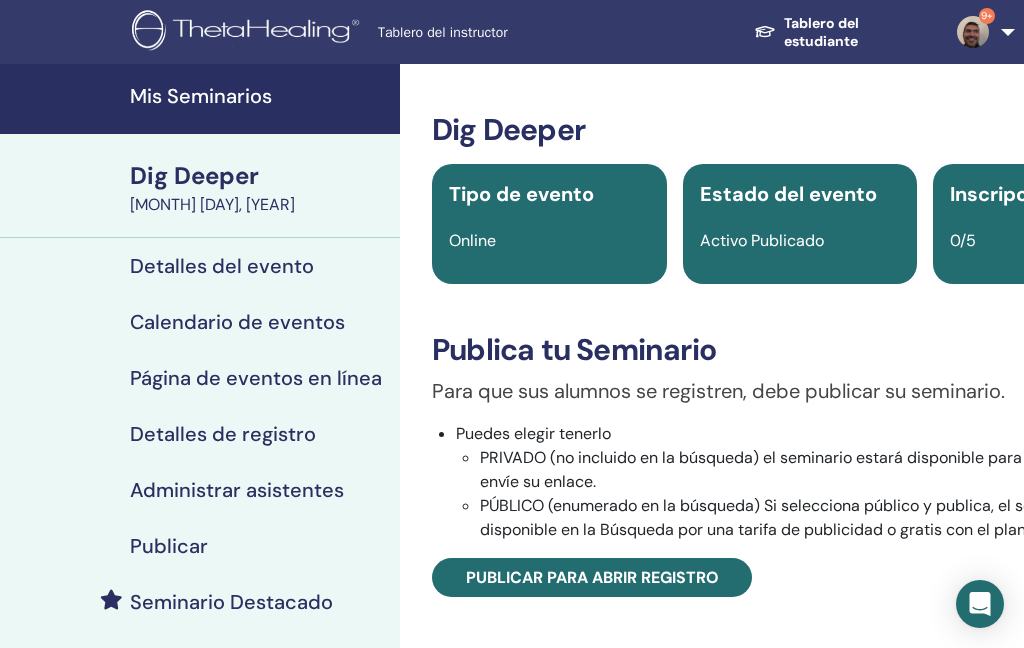 scroll, scrollTop: 0, scrollLeft: 0, axis: both 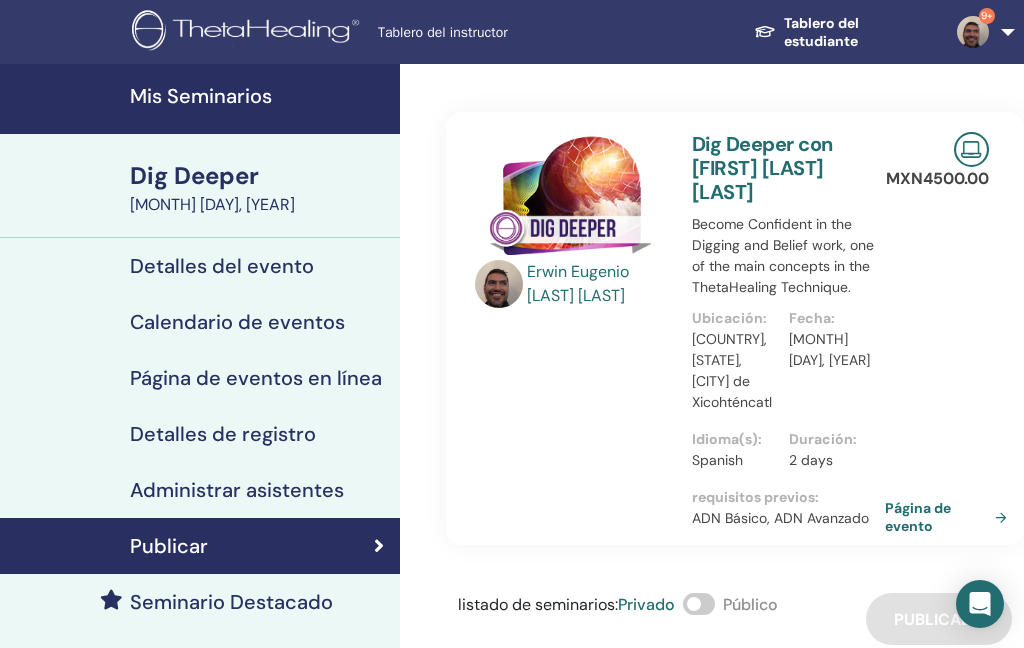 click on "9+" at bounding box center [979, 32] 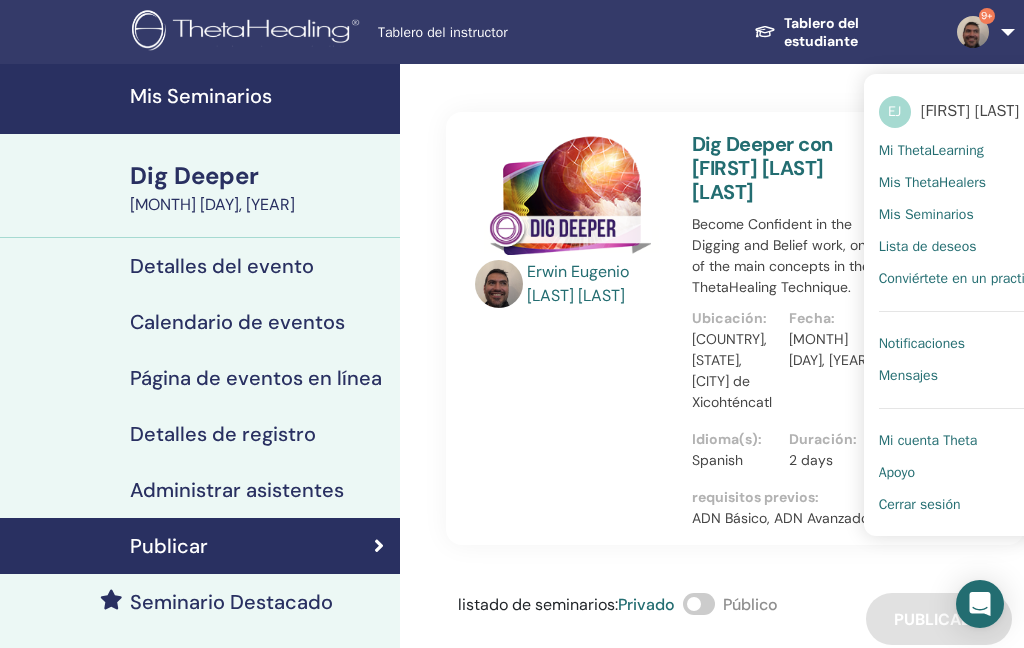 click on "Cerrar sesión" at bounding box center (920, 505) 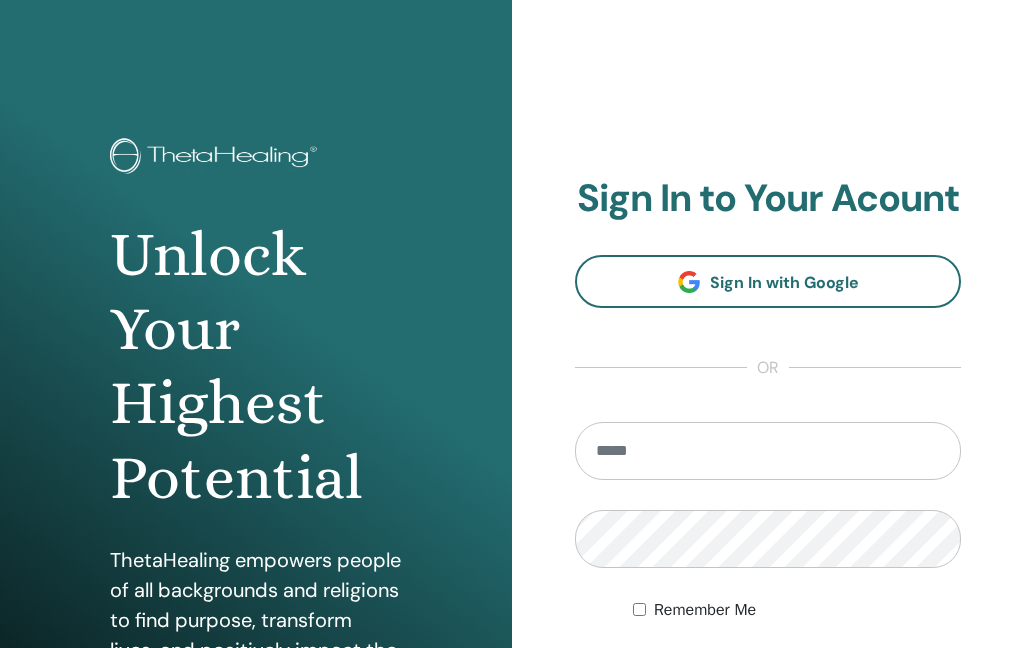 scroll, scrollTop: 0, scrollLeft: 0, axis: both 